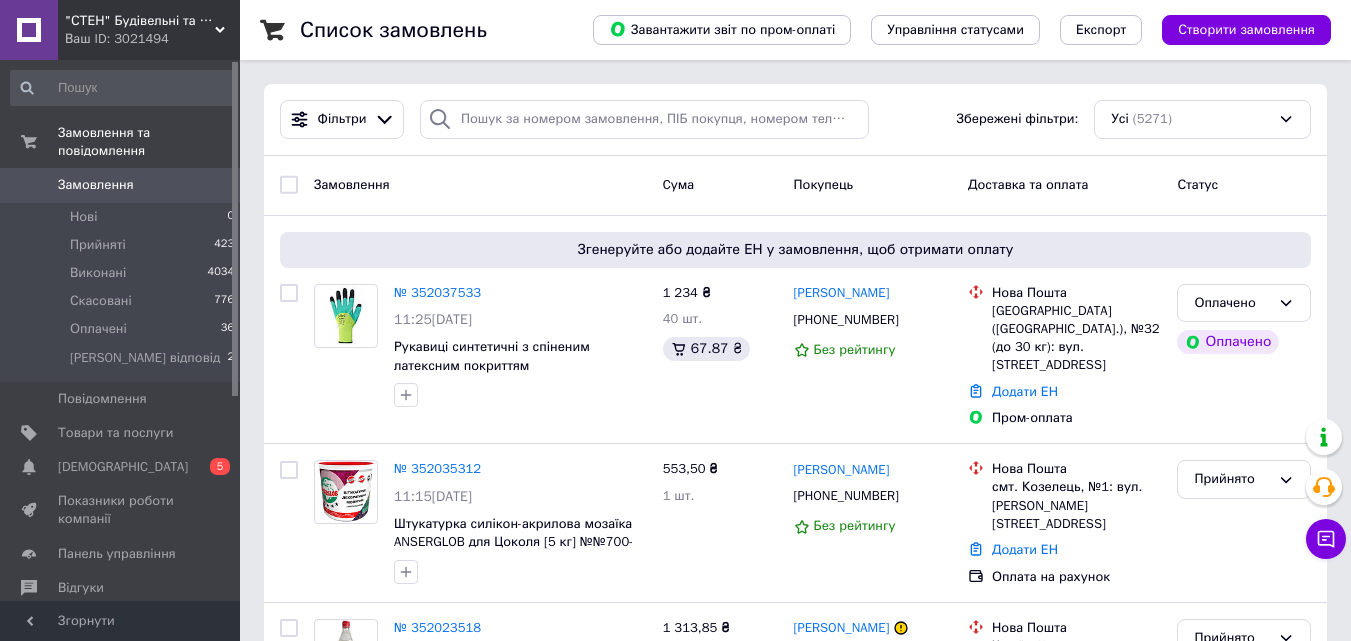 scroll, scrollTop: 0, scrollLeft: 0, axis: both 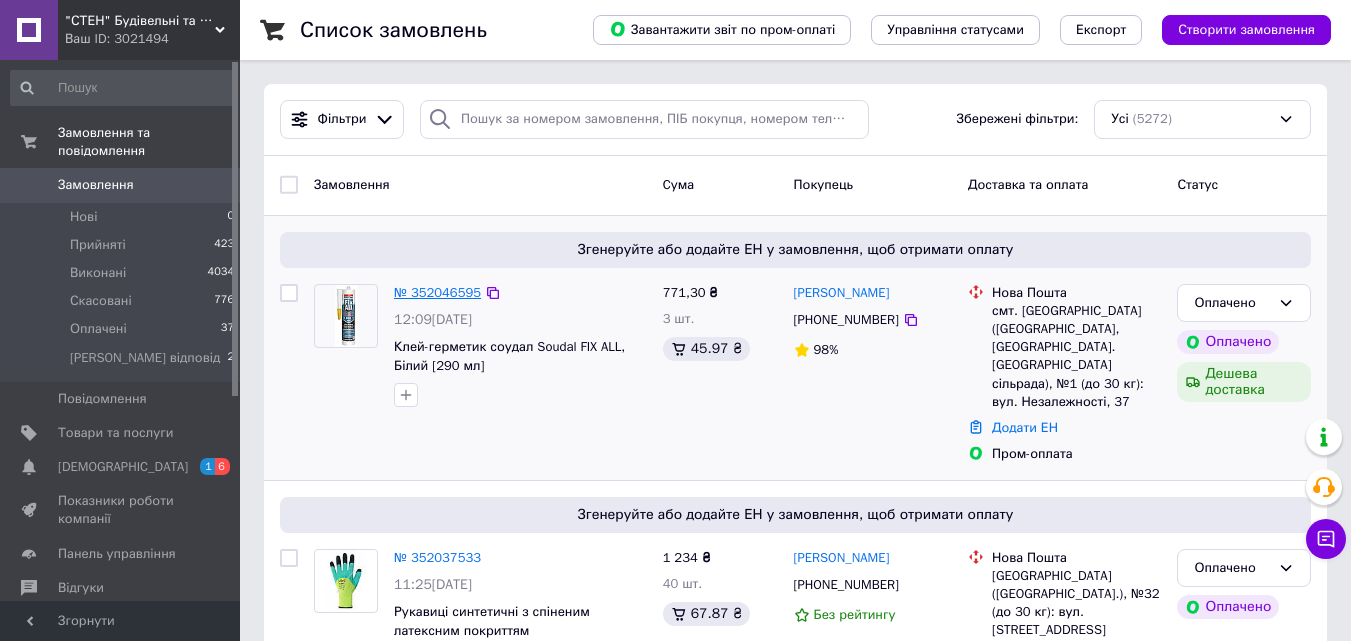 click on "№ 352046595" at bounding box center [437, 292] 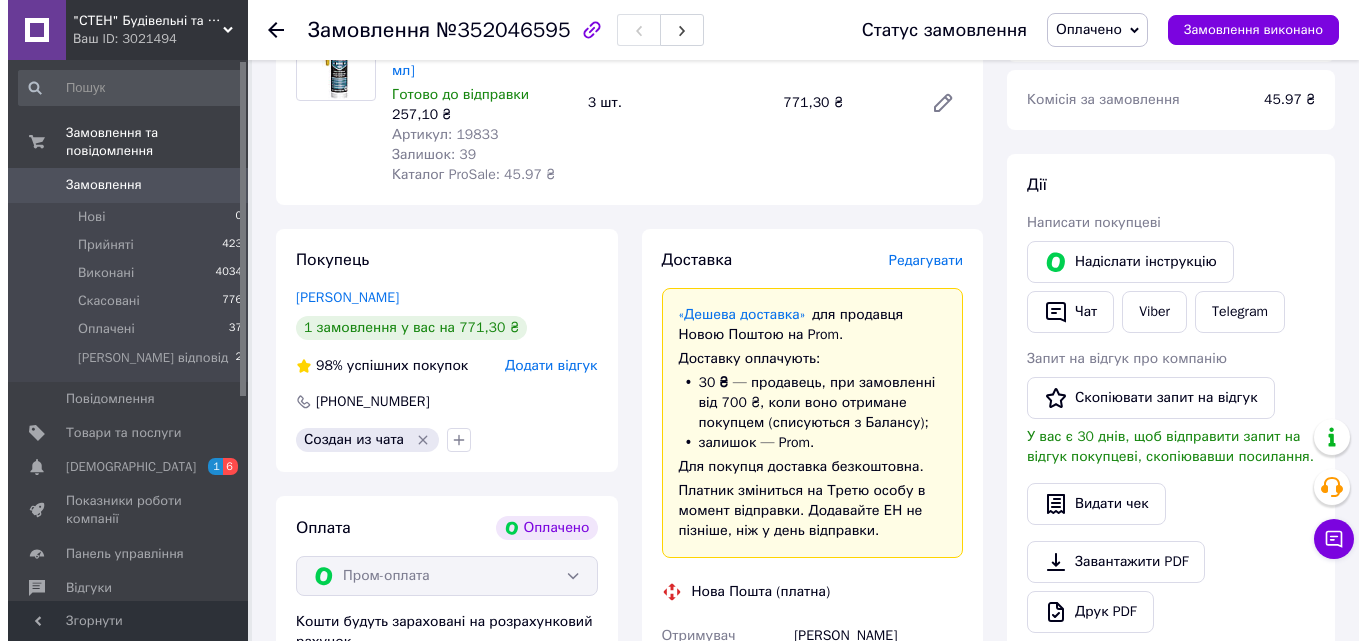 scroll, scrollTop: 800, scrollLeft: 0, axis: vertical 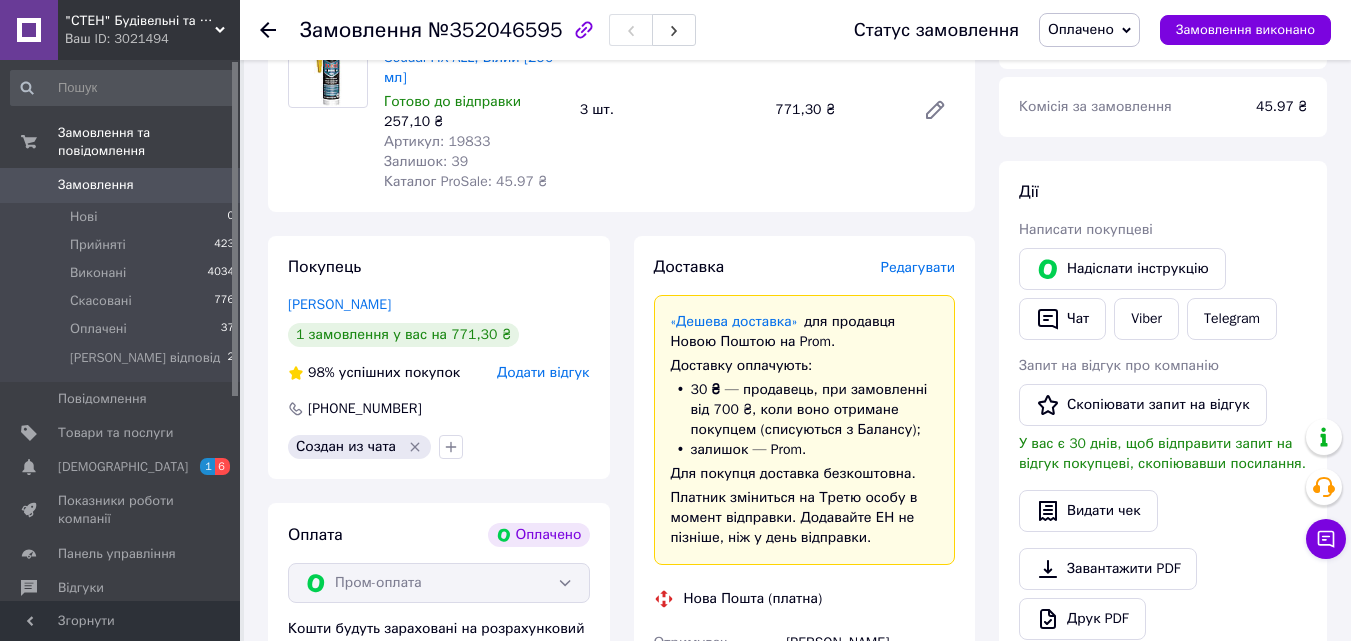 click on "Редагувати" at bounding box center (918, 267) 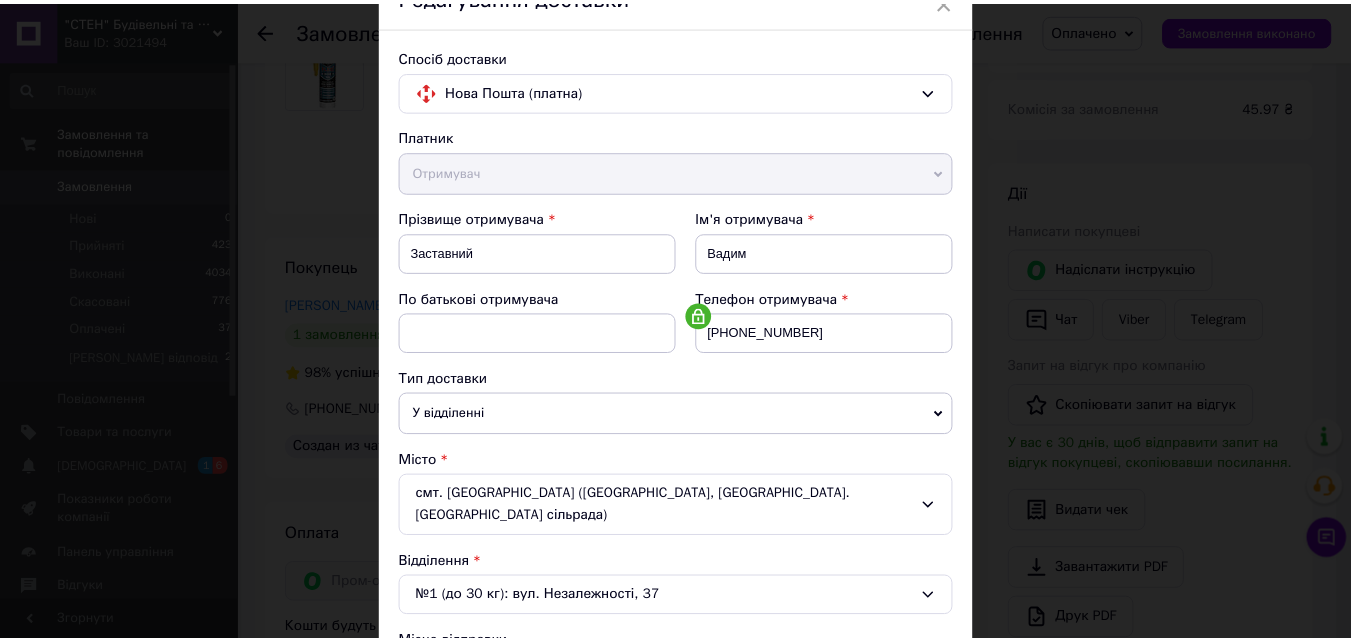 scroll, scrollTop: 600, scrollLeft: 0, axis: vertical 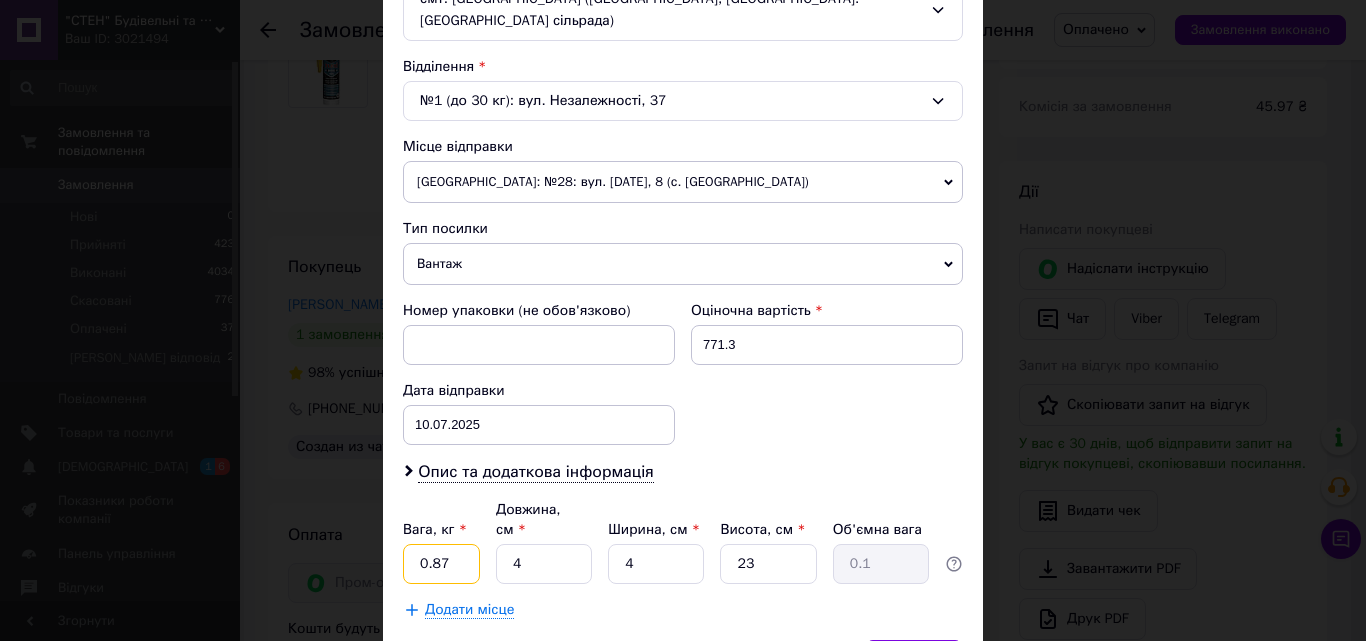 click on "0.87" at bounding box center [441, 564] 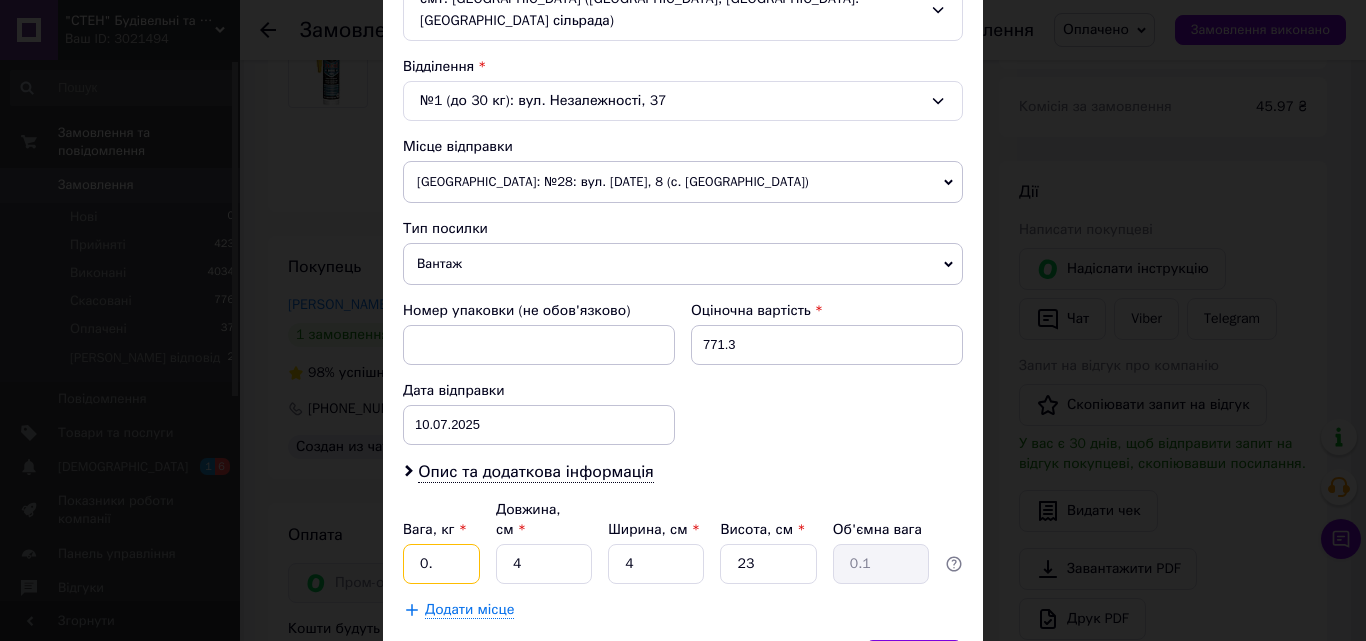 type on "0" 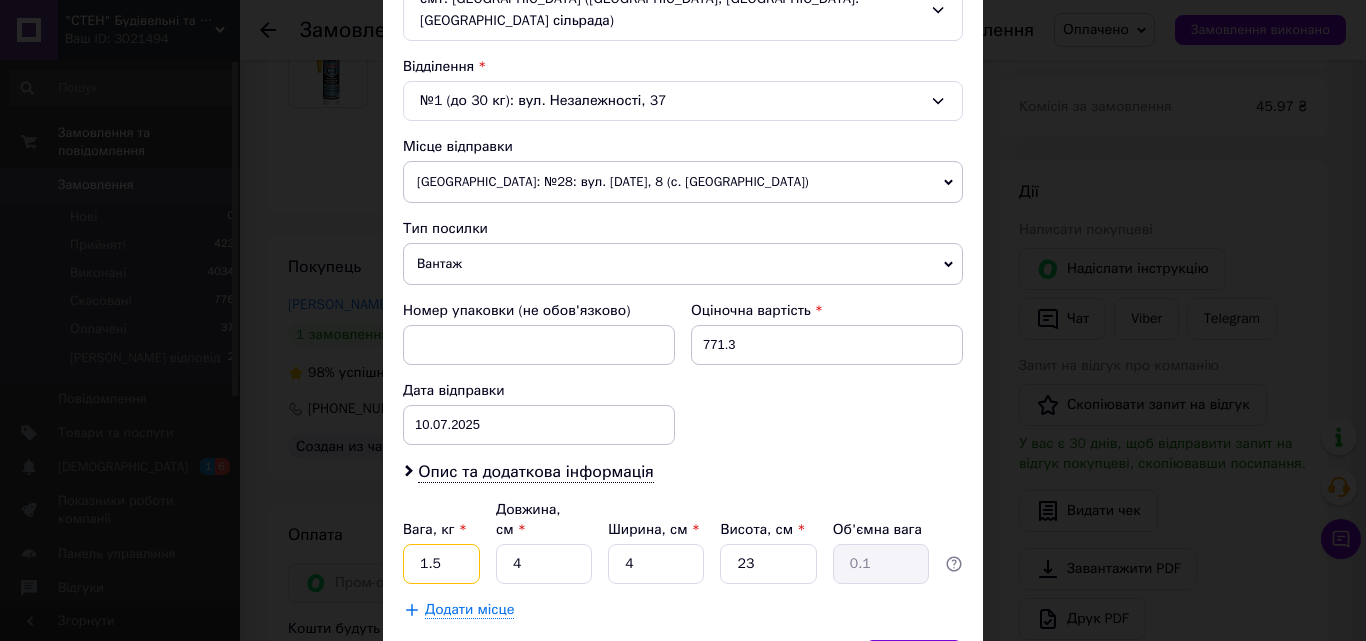 type on "1.5" 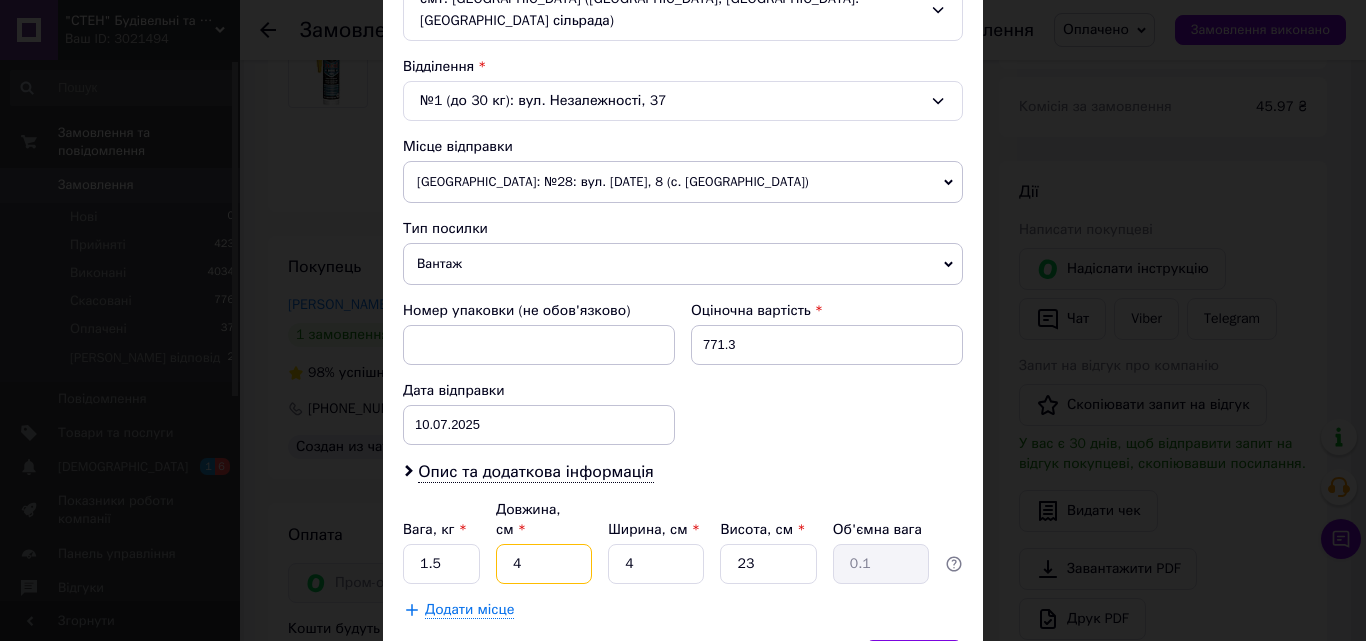 drag, startPoint x: 526, startPoint y: 520, endPoint x: 498, endPoint y: 516, distance: 28.284271 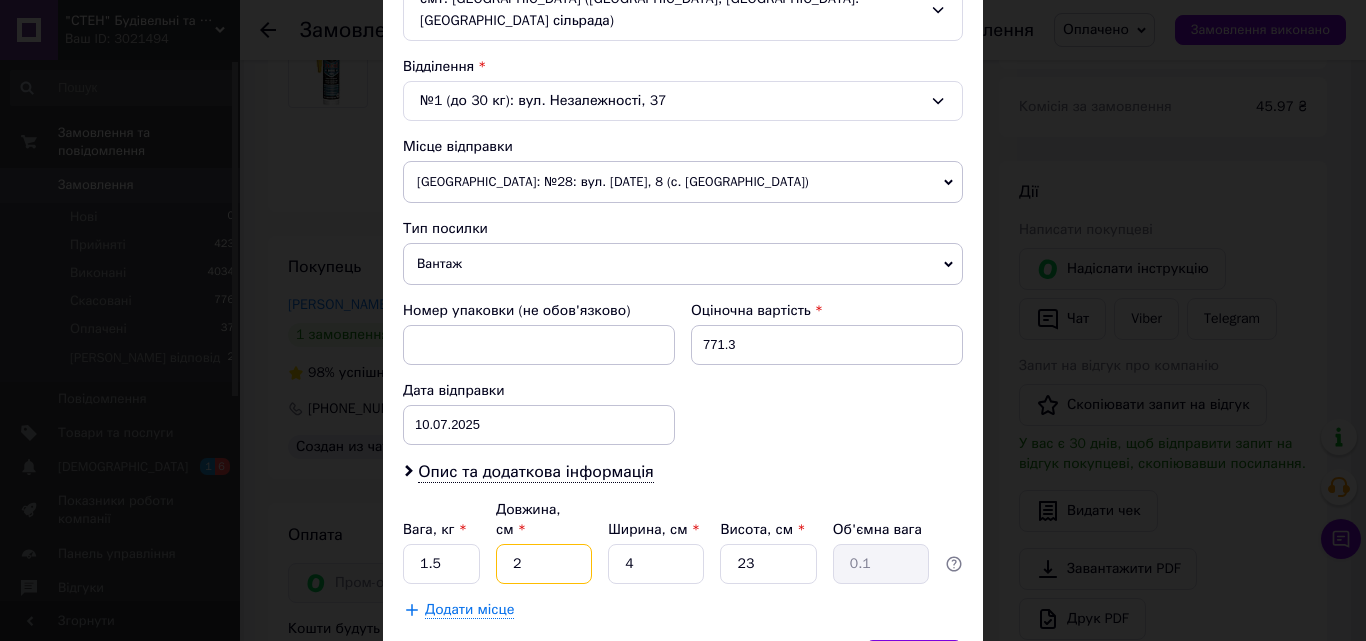 type on "24" 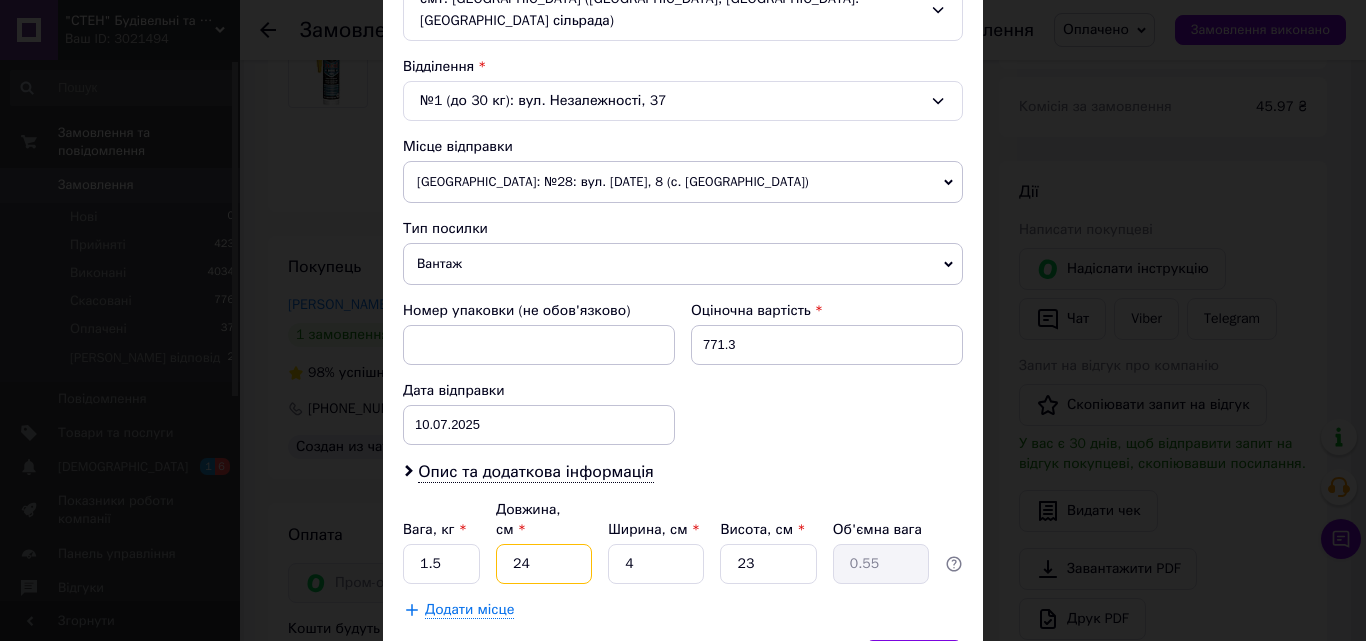 type on "24" 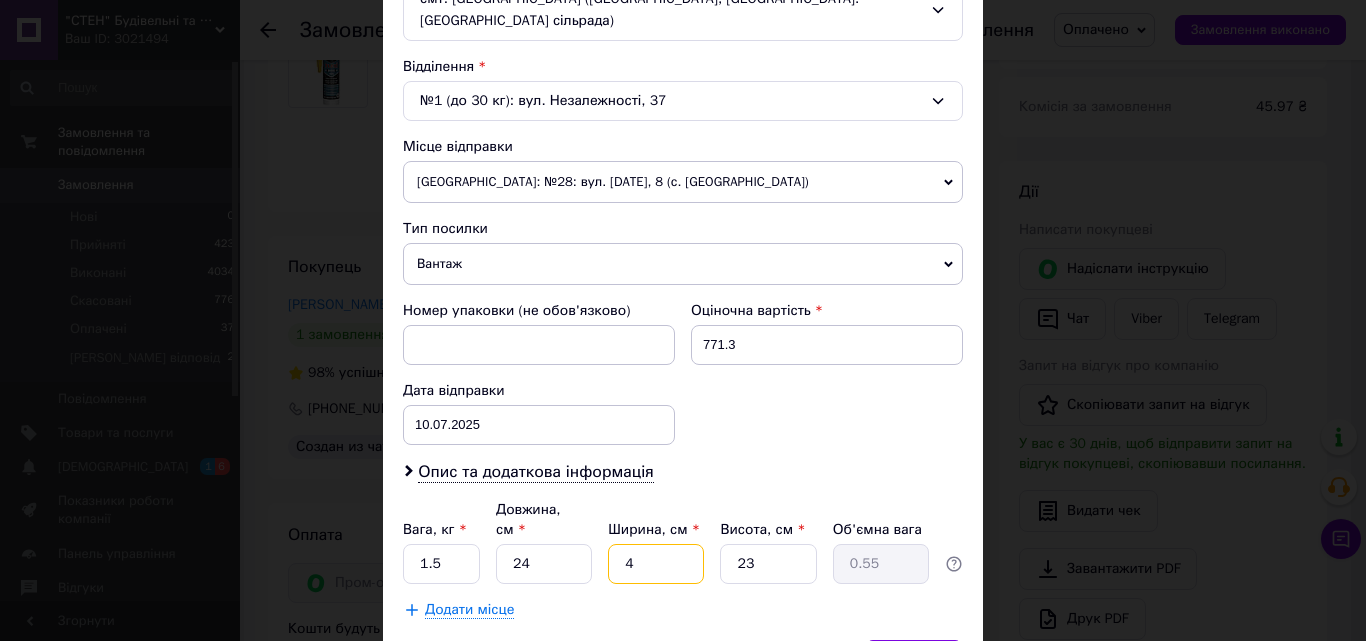 drag, startPoint x: 675, startPoint y: 533, endPoint x: 639, endPoint y: 540, distance: 36.67424 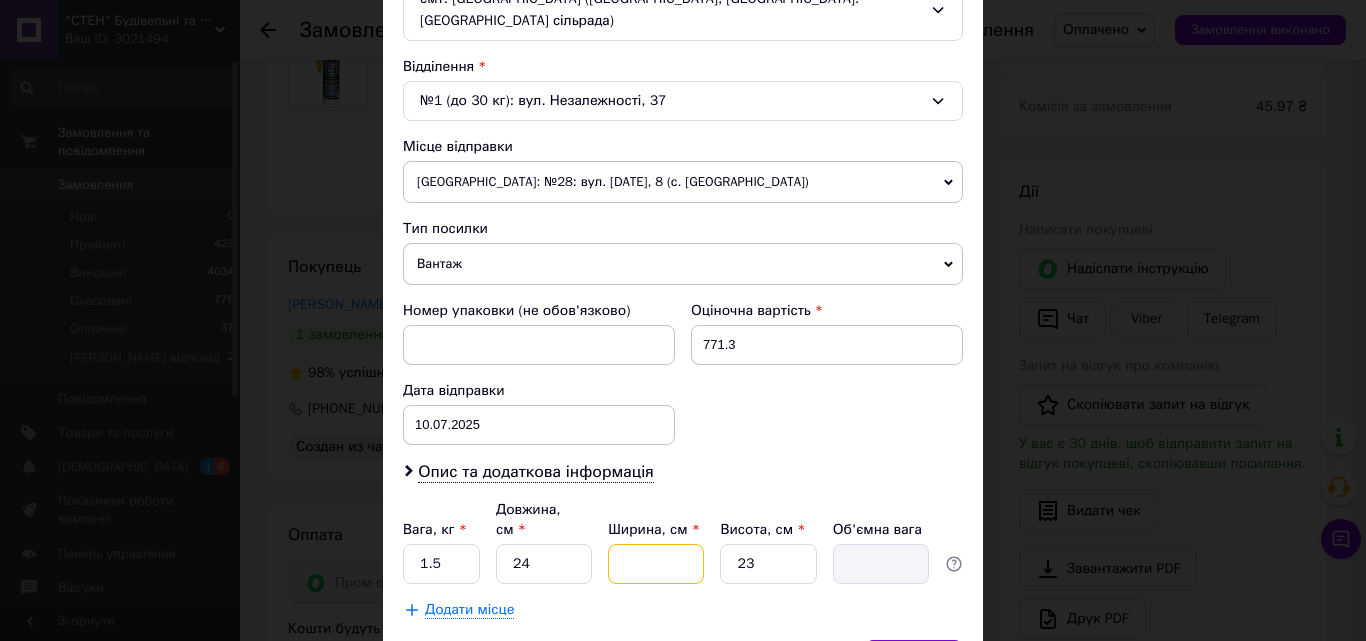 type on "1" 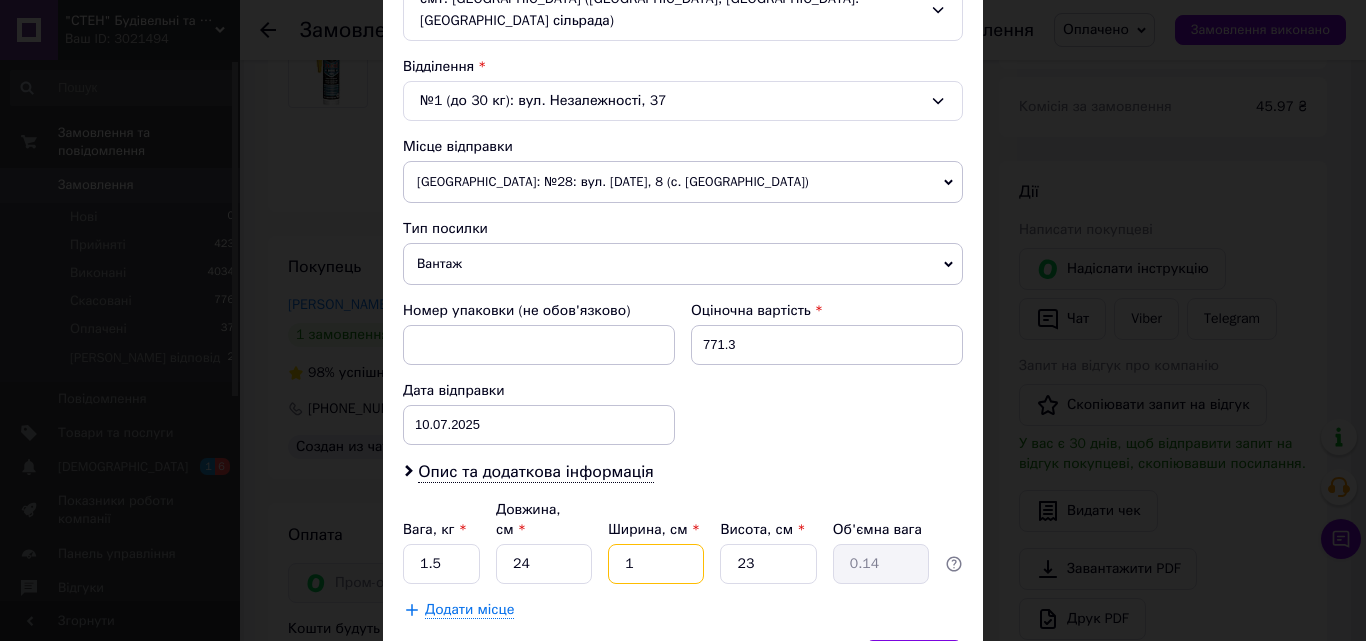 type on "16" 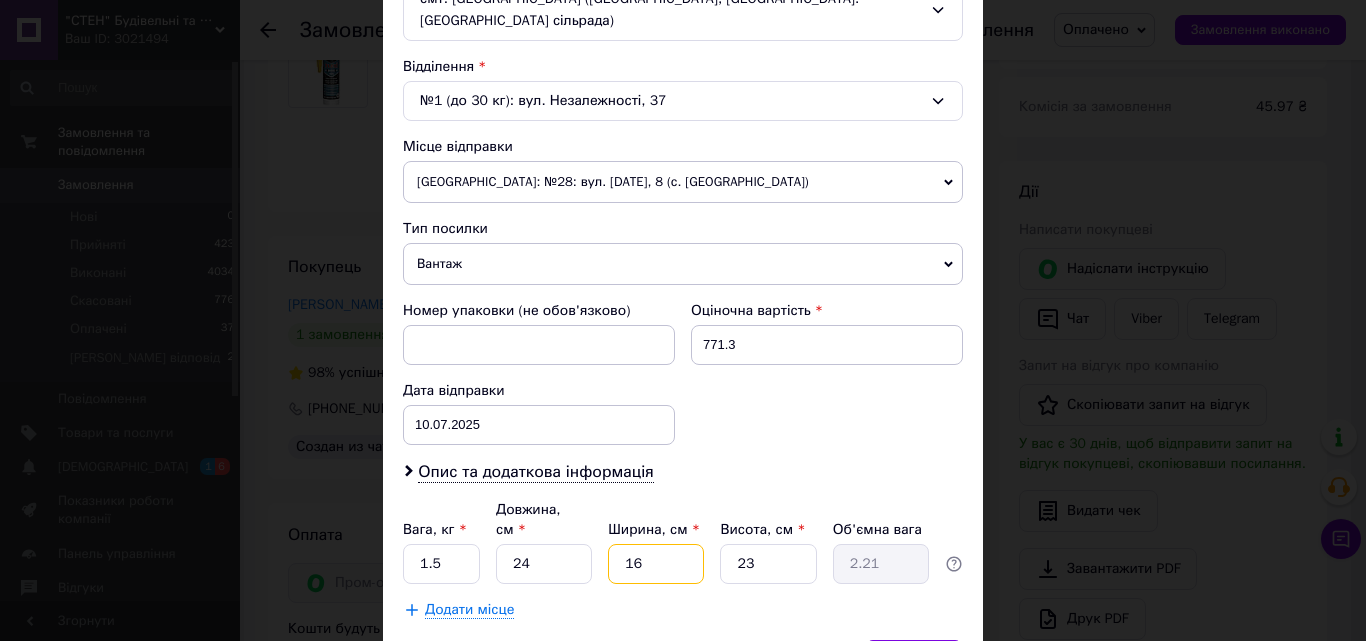 type on "16" 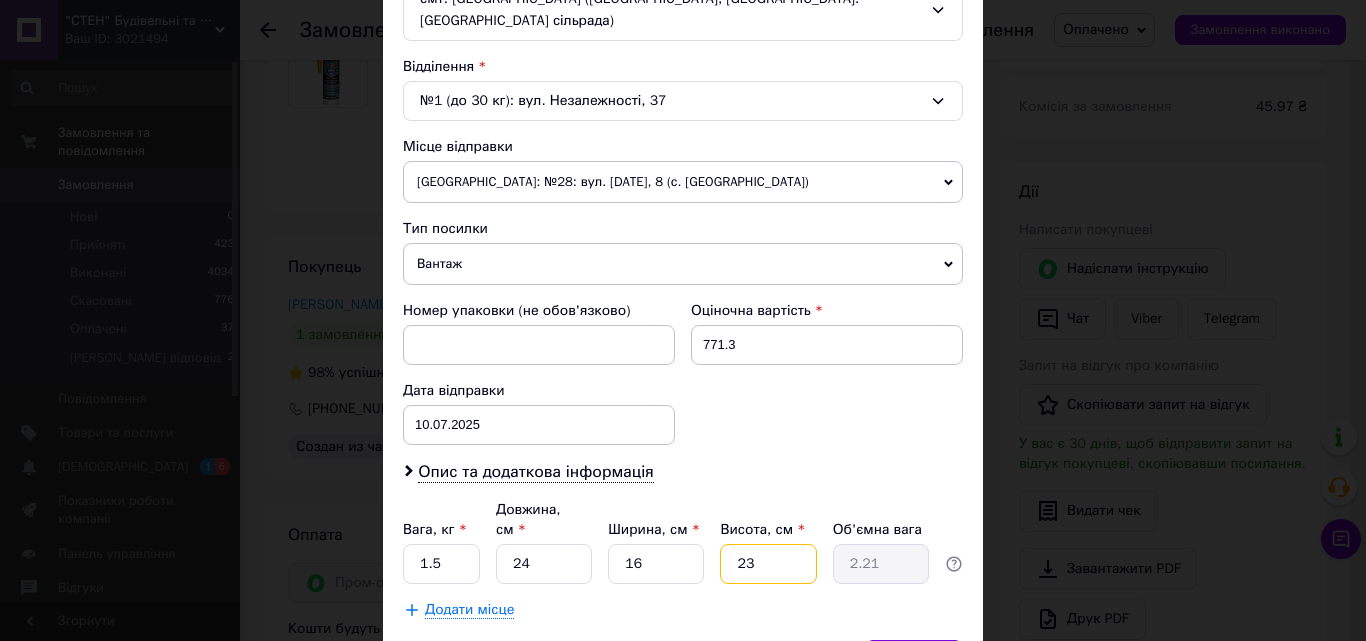 click on "23" at bounding box center (768, 564) 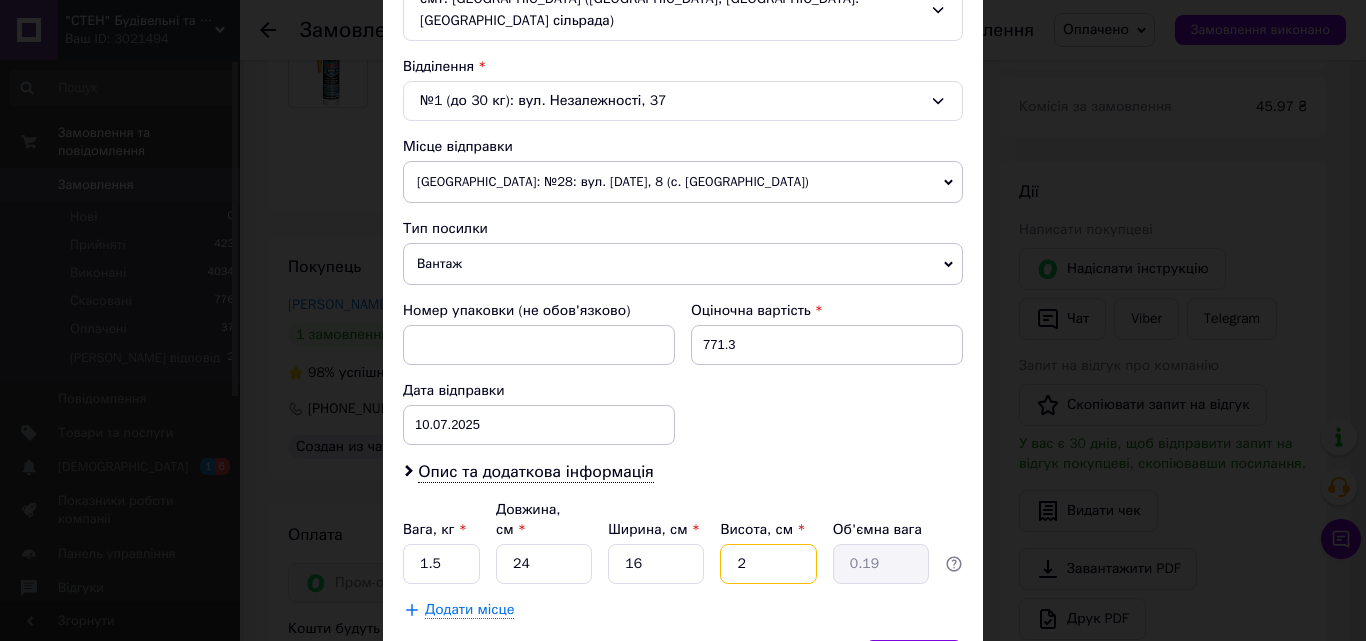 type 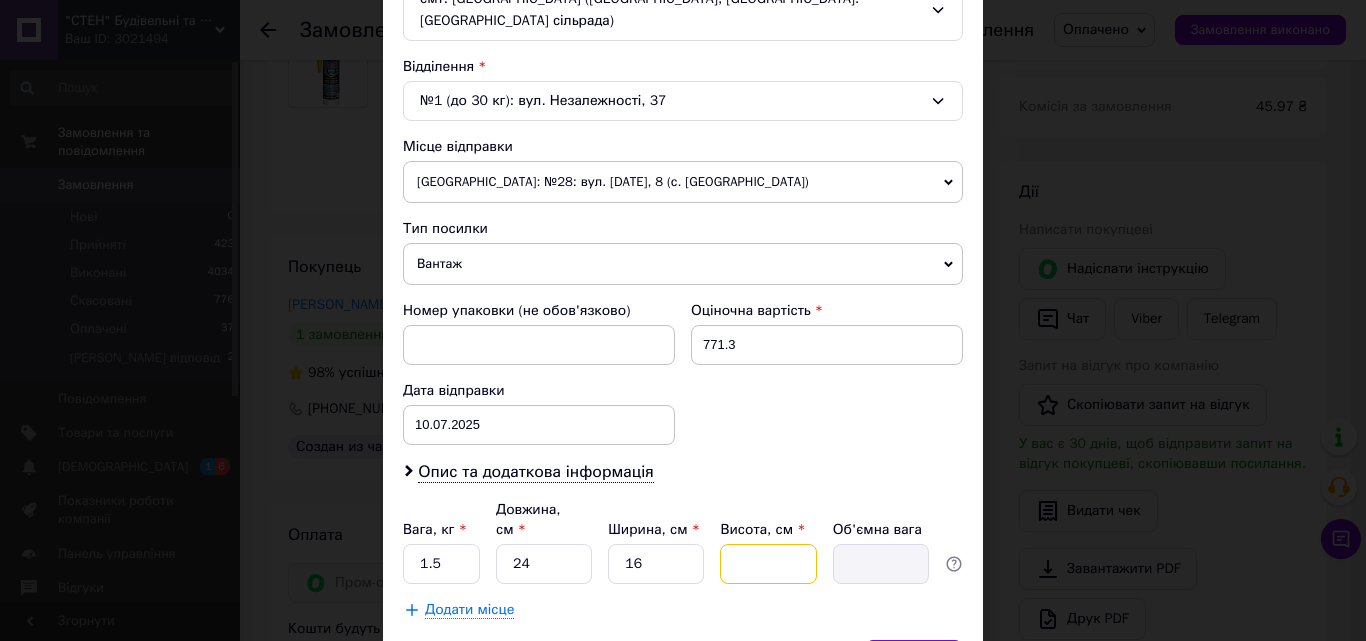 type on "6" 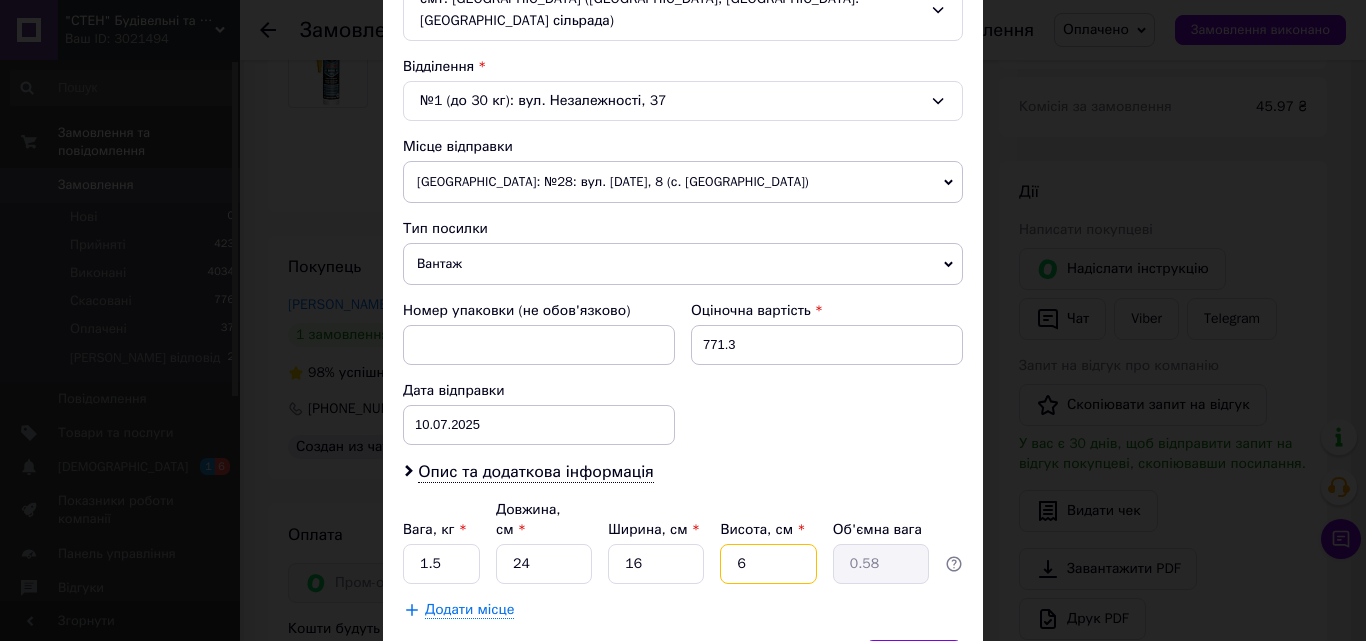 type on "6" 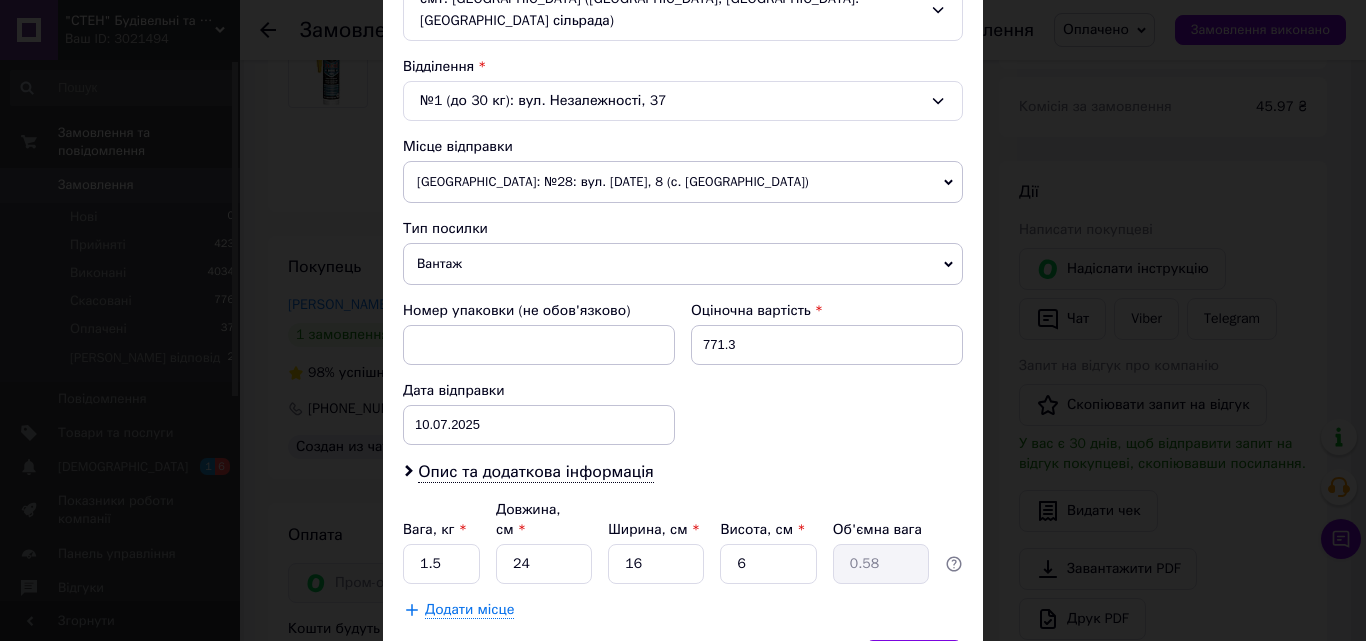 click on "Зберегти" at bounding box center [914, 660] 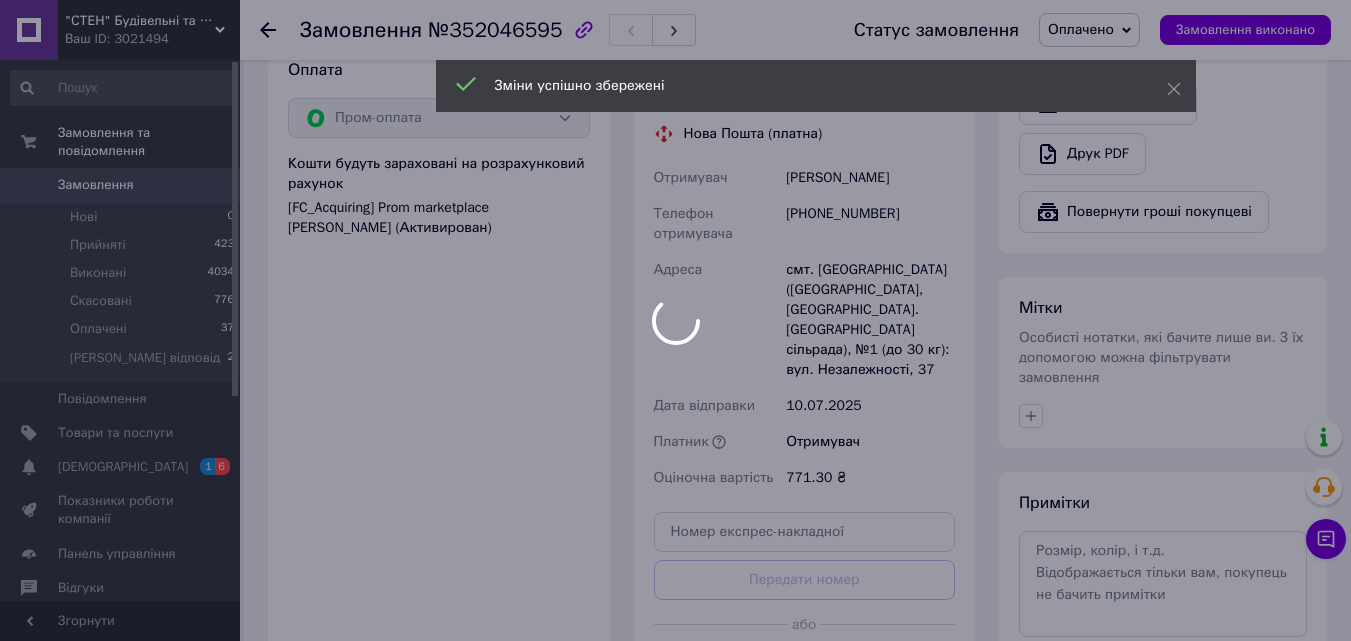 scroll, scrollTop: 1300, scrollLeft: 0, axis: vertical 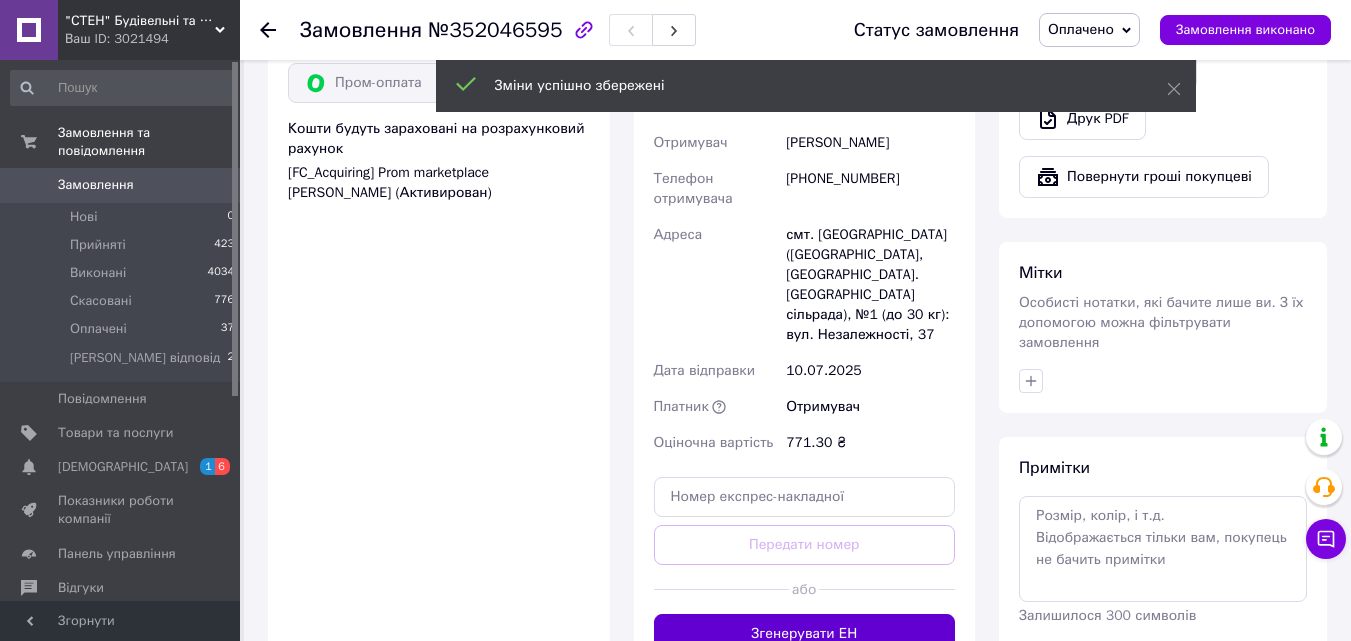 click on "Згенерувати ЕН" at bounding box center [805, 634] 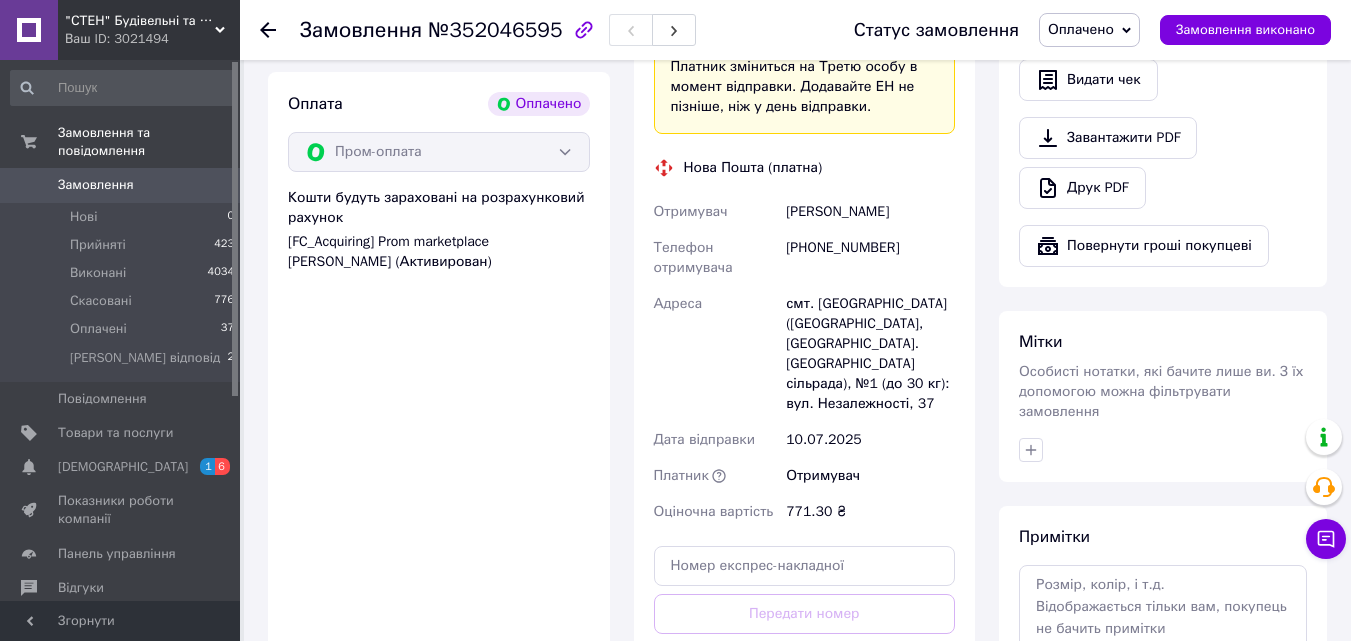 scroll, scrollTop: 1100, scrollLeft: 0, axis: vertical 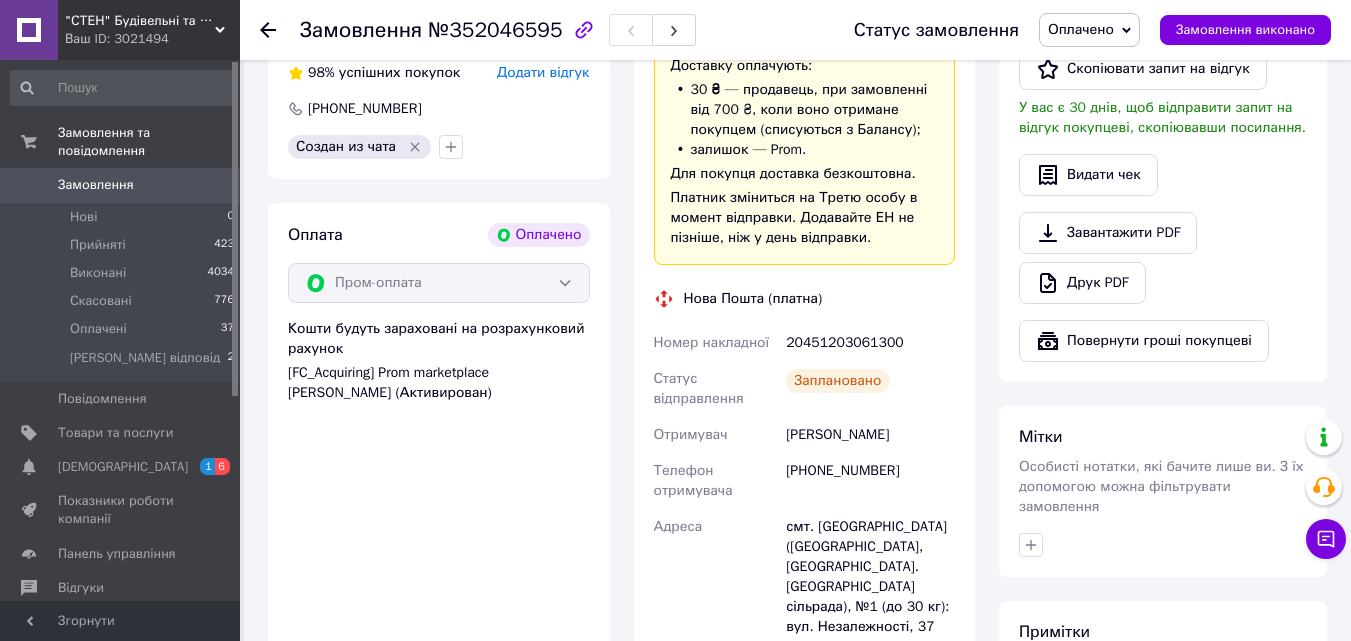 click 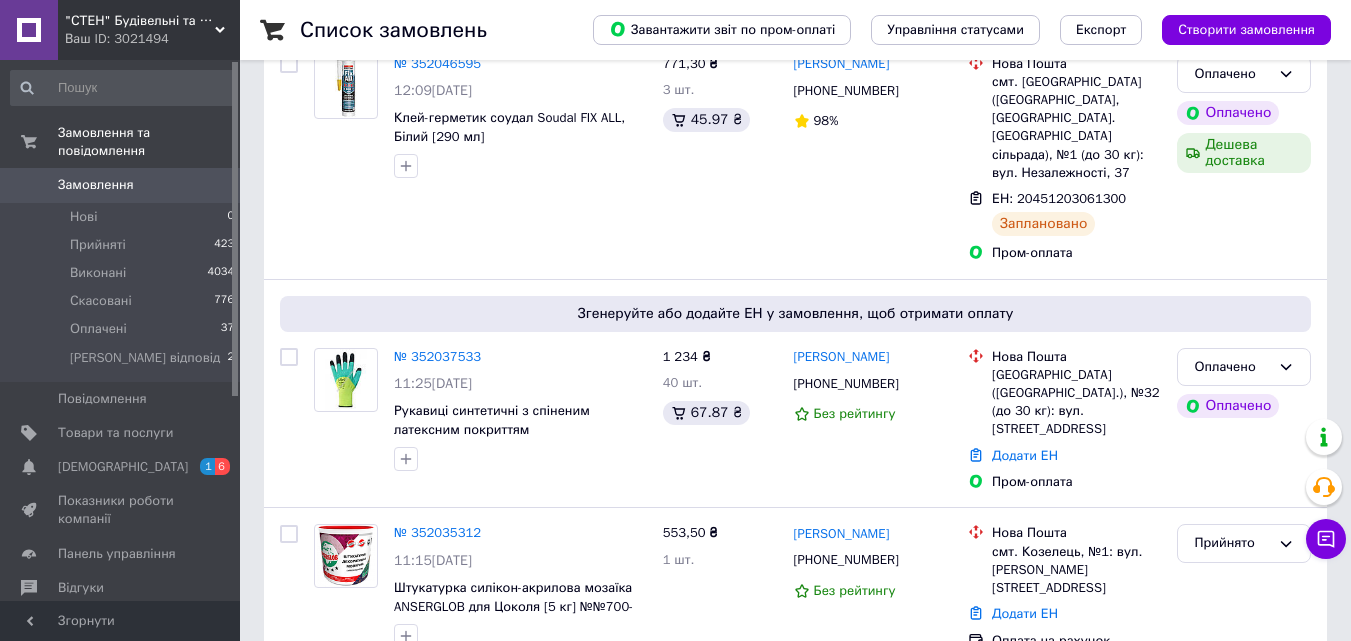scroll, scrollTop: 300, scrollLeft: 0, axis: vertical 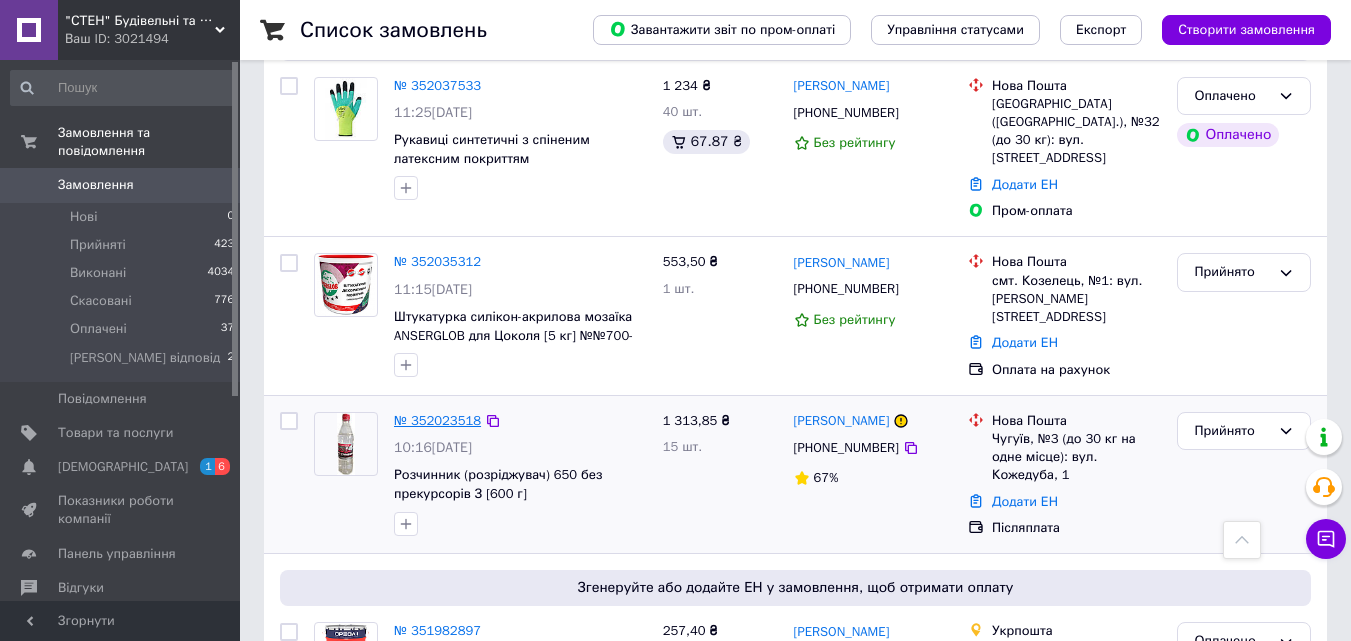 click on "№ 352023518" at bounding box center [437, 420] 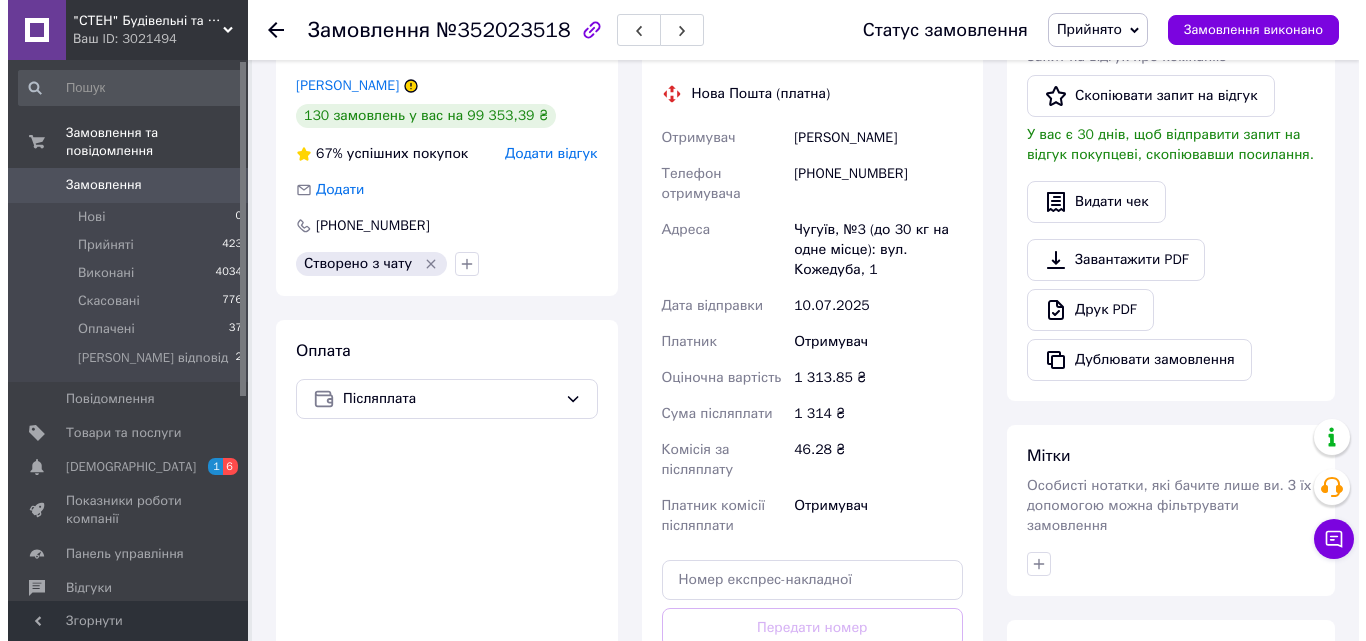 scroll, scrollTop: 300, scrollLeft: 0, axis: vertical 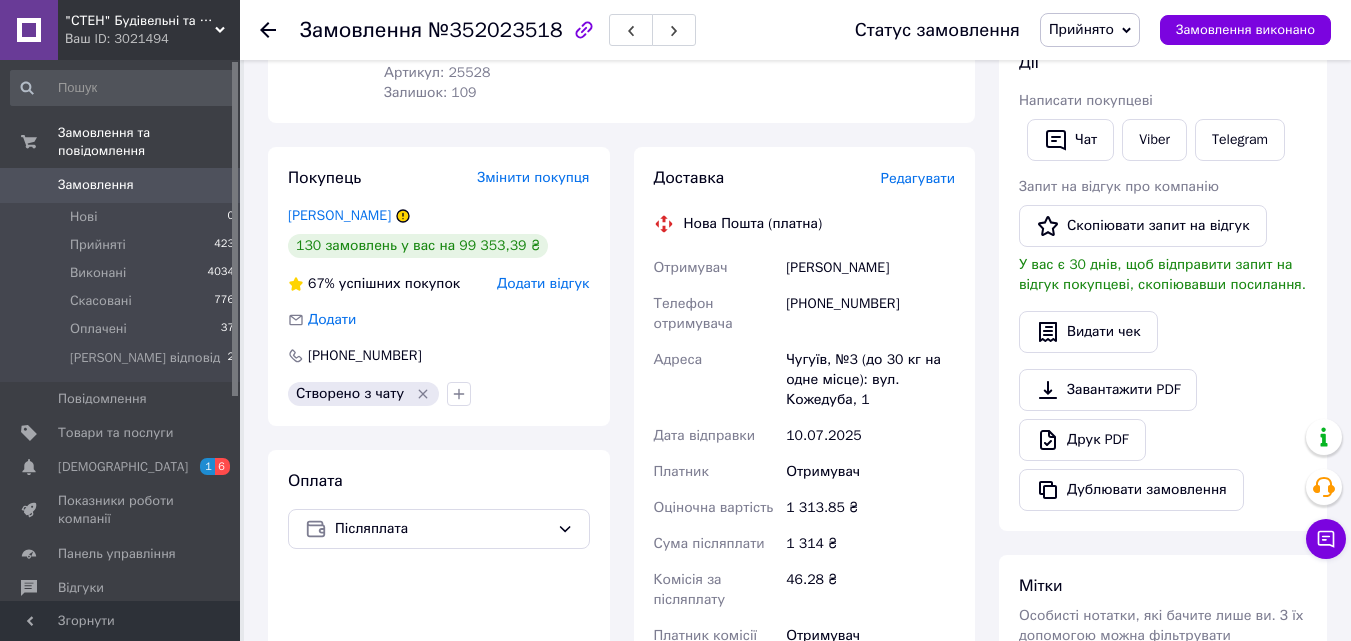 click on "Редагувати" at bounding box center [918, 178] 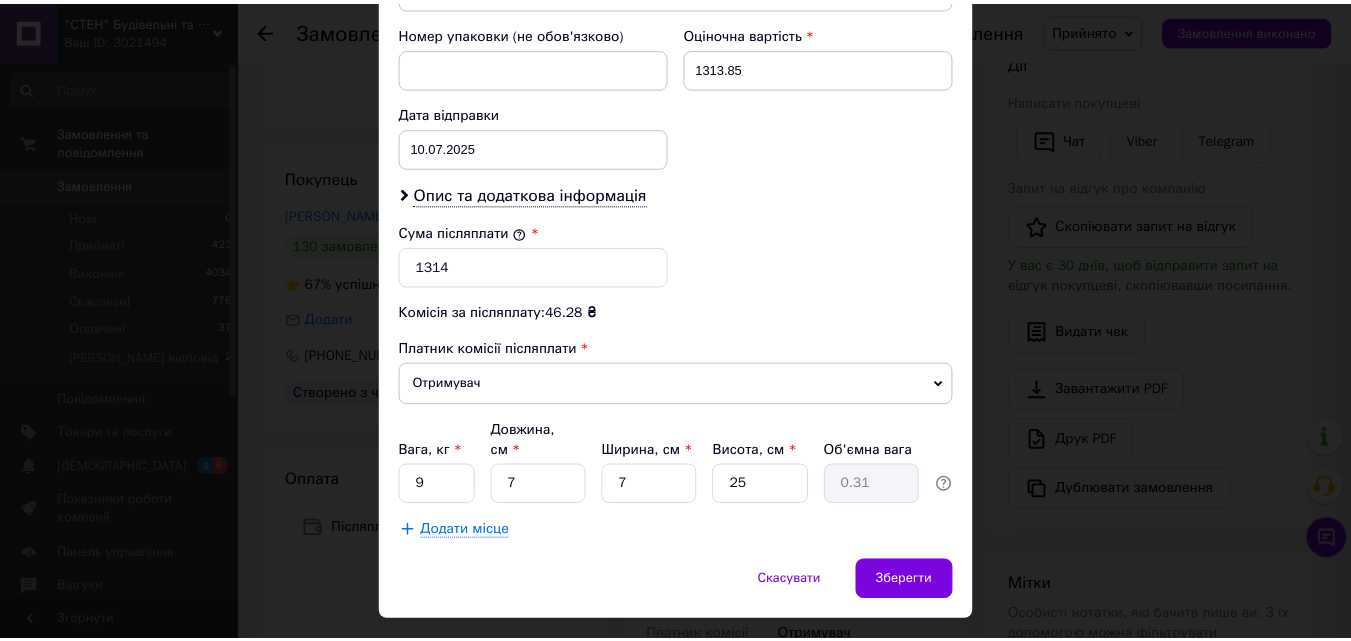 scroll, scrollTop: 885, scrollLeft: 0, axis: vertical 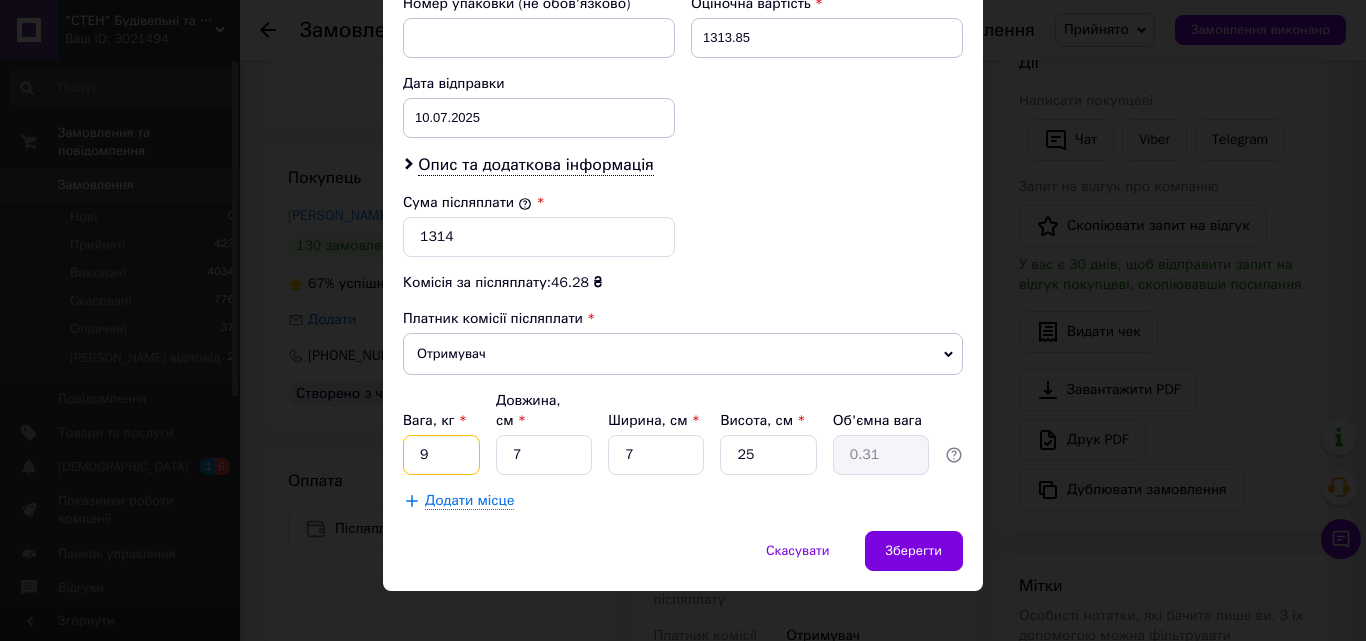 click on "9" at bounding box center (441, 455) 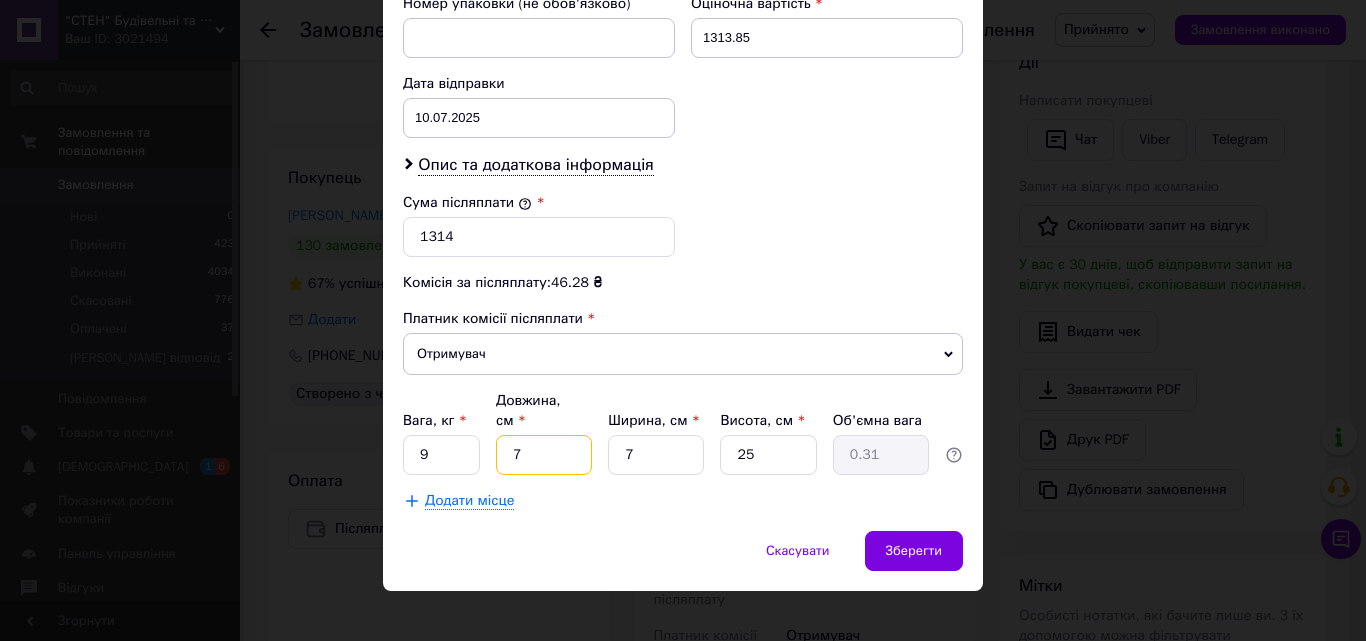 drag, startPoint x: 523, startPoint y: 433, endPoint x: 513, endPoint y: 434, distance: 10.049875 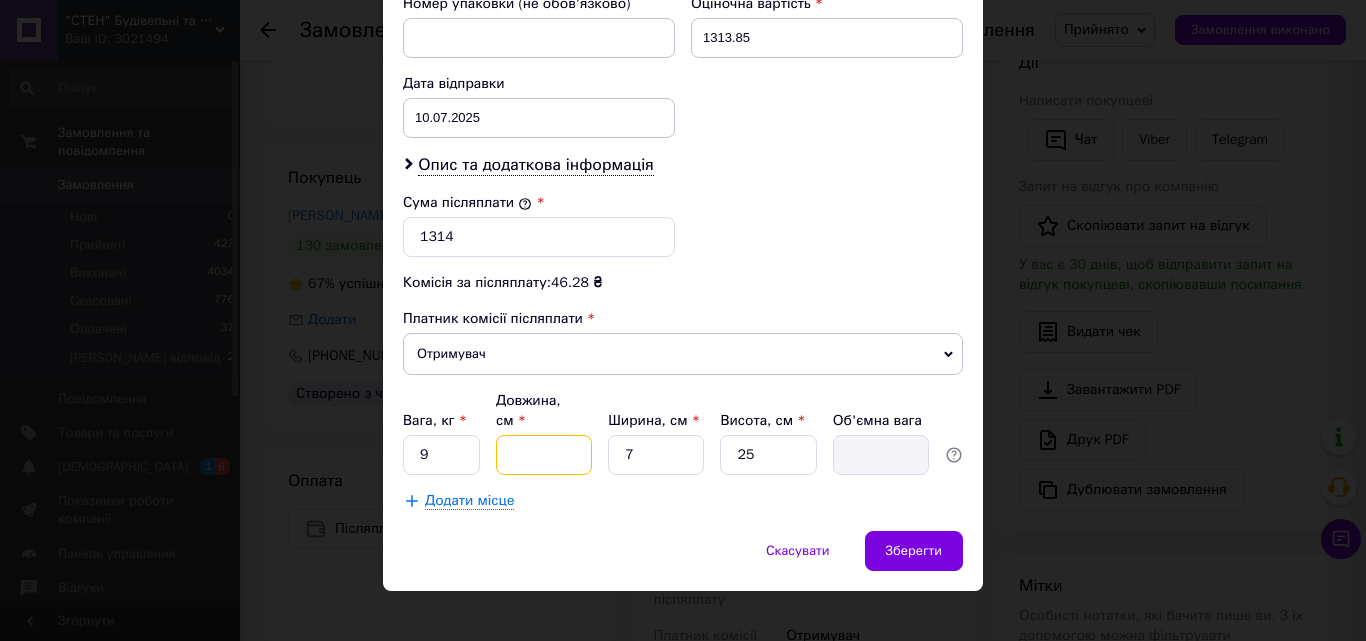 type on "3" 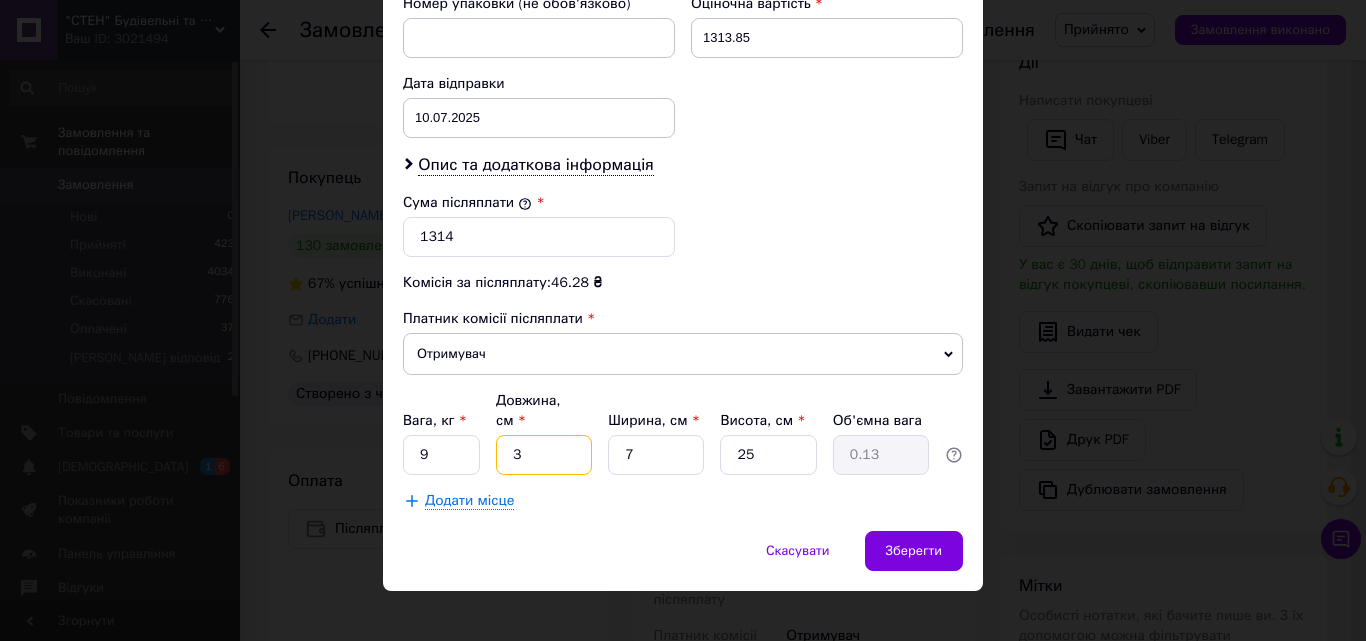 type on "37" 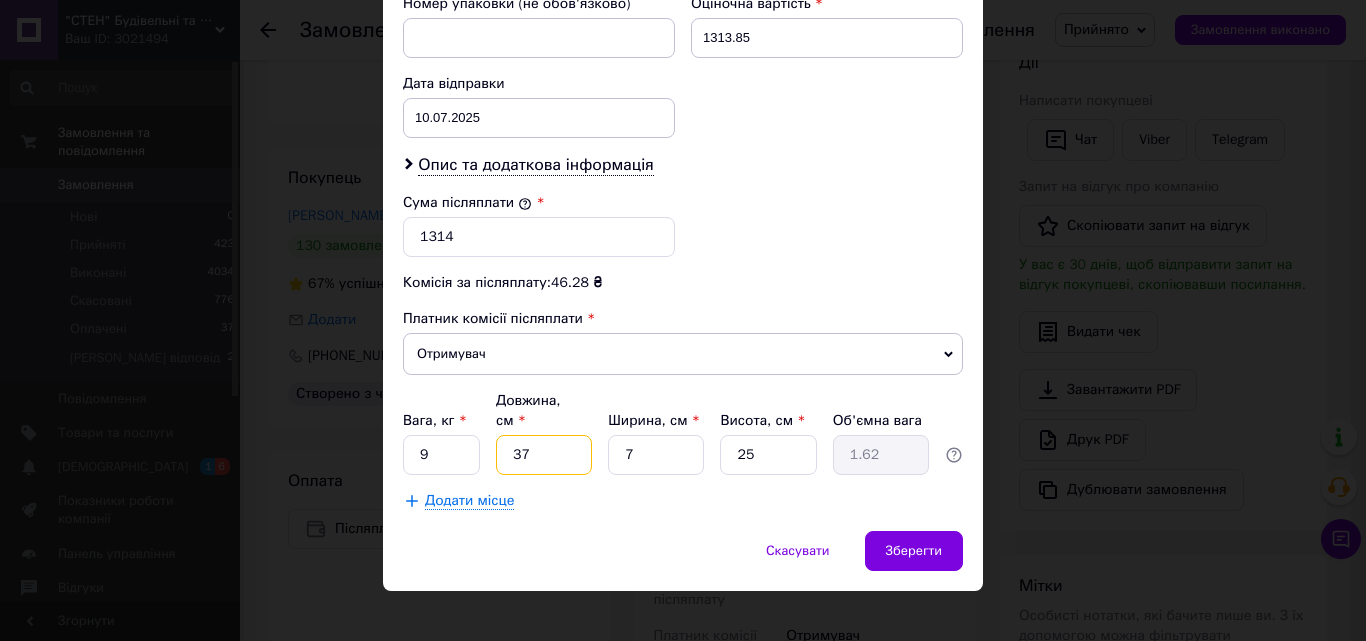 type on "37" 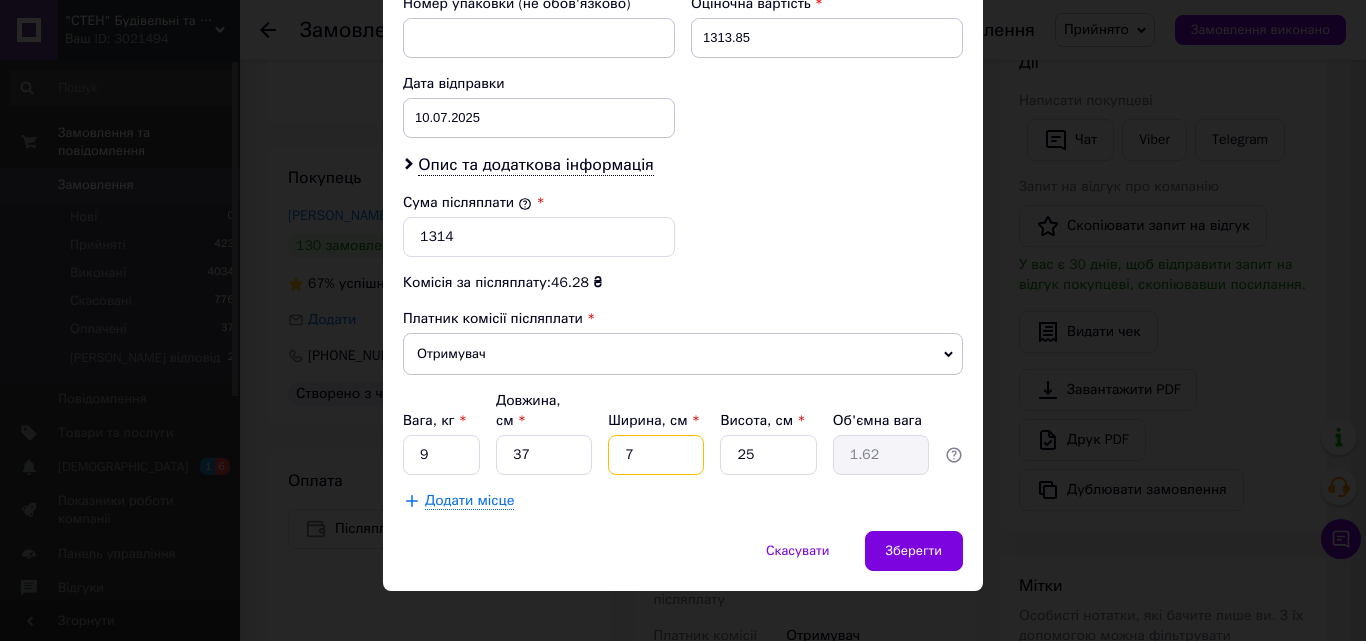 click on "7" at bounding box center [656, 455] 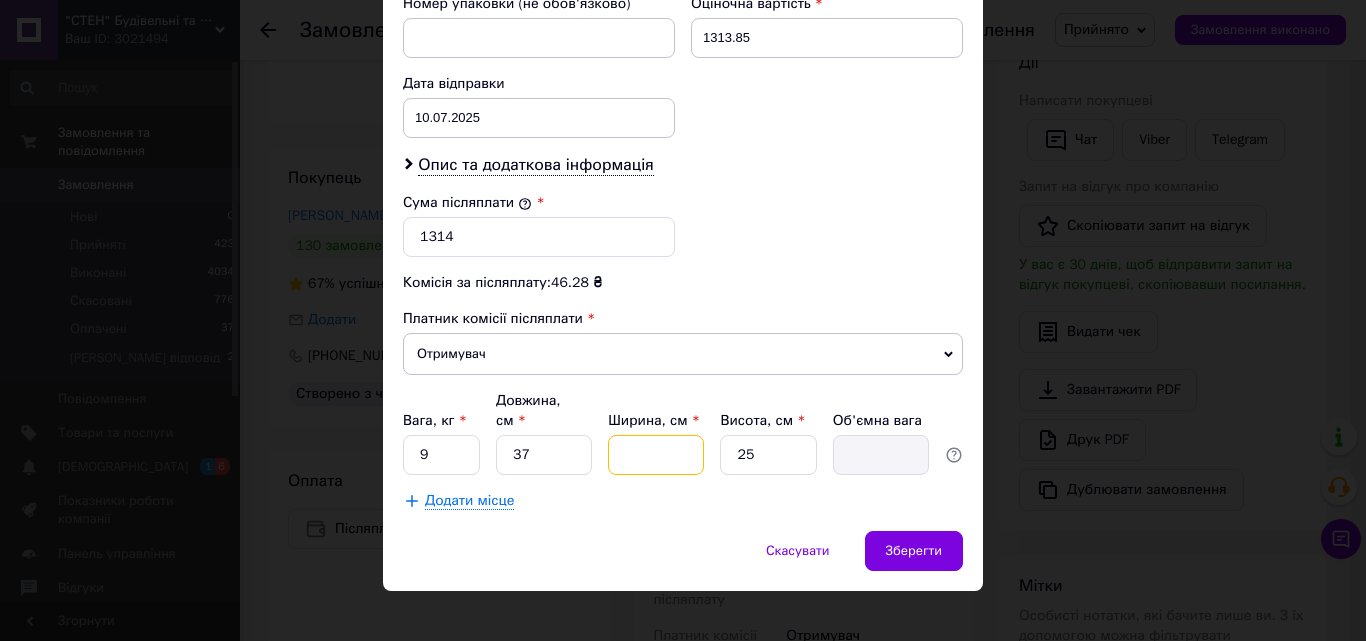 type on "2" 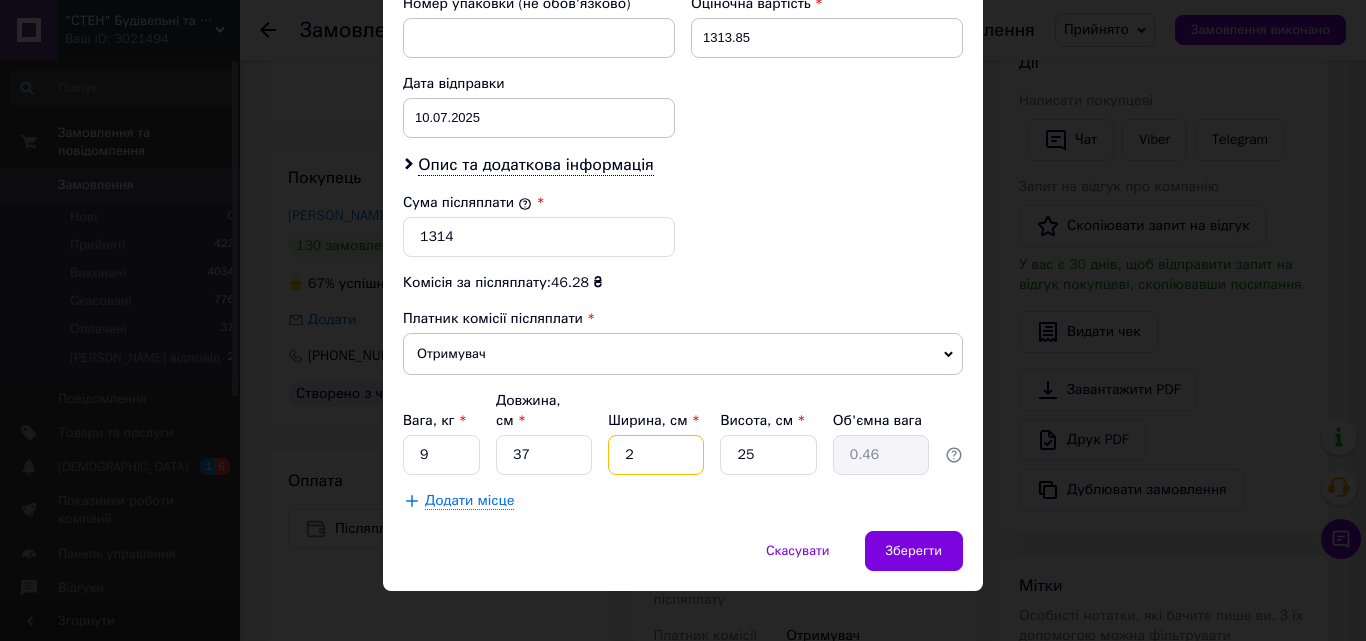 type on "23" 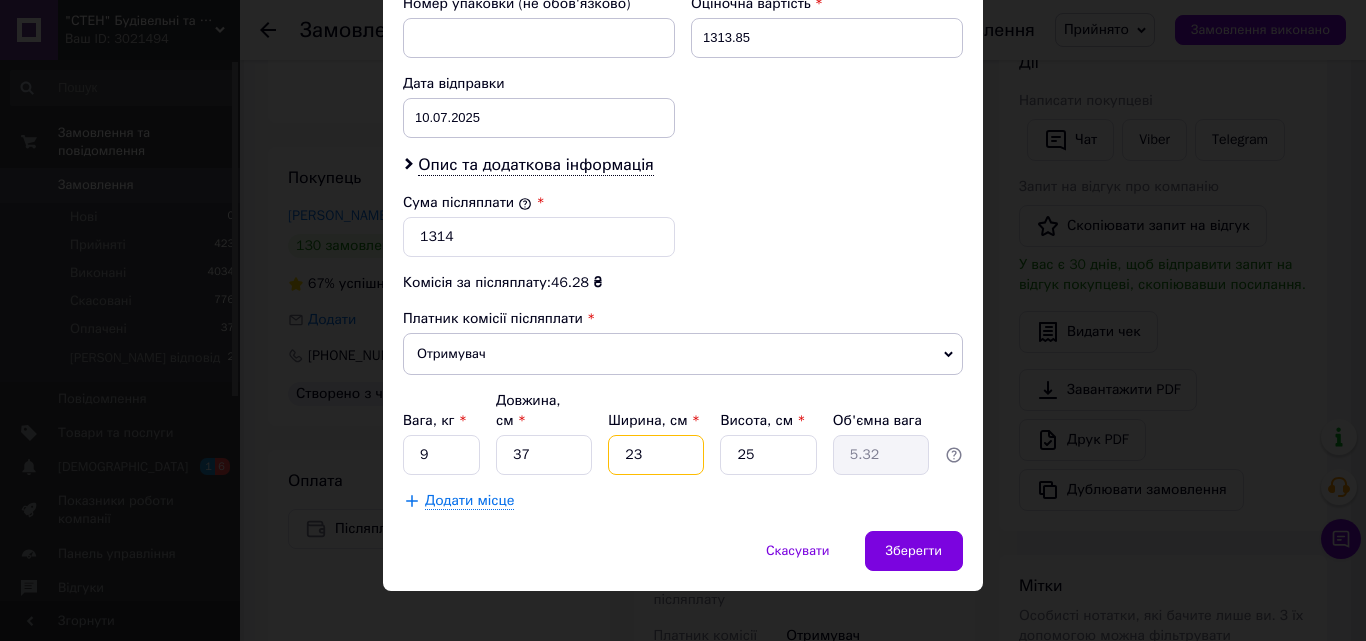 type on "23" 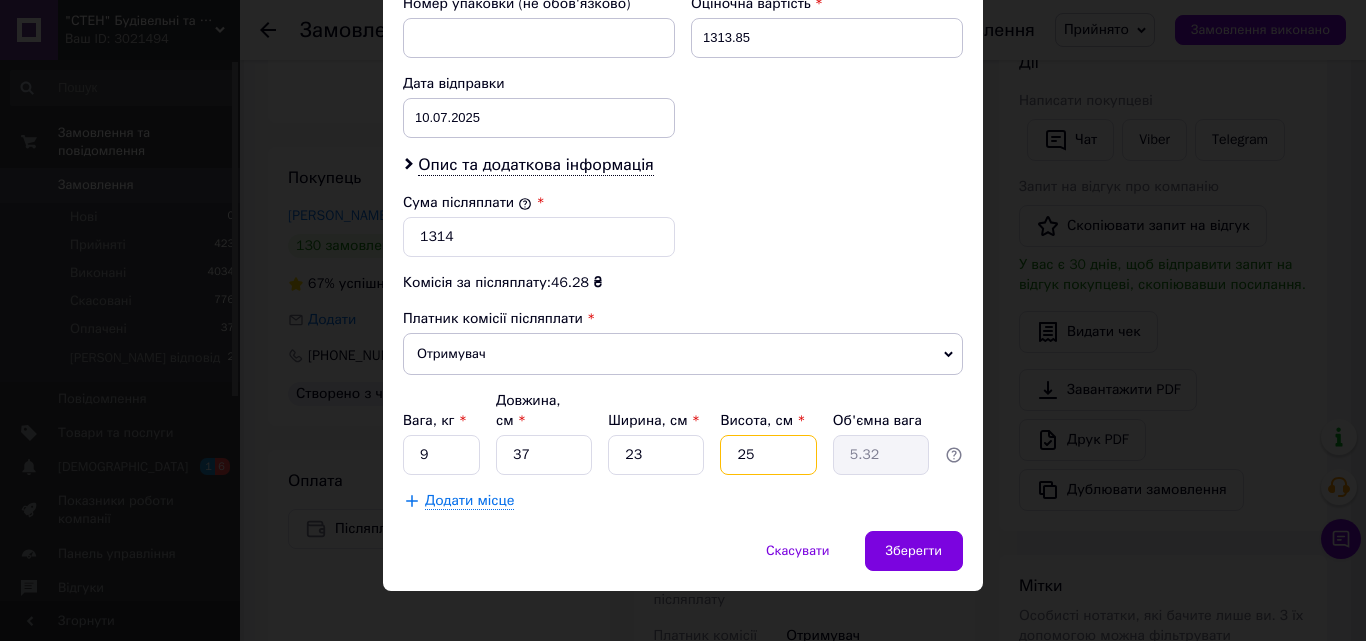click on "25" at bounding box center (768, 455) 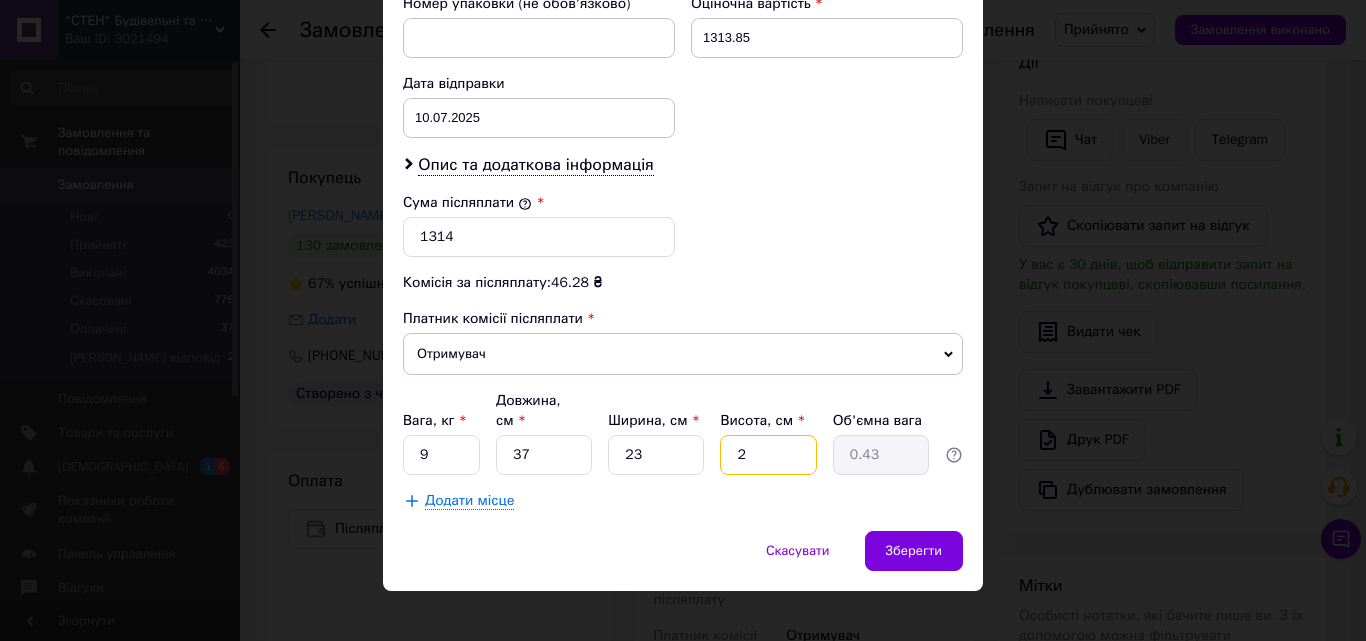 type on "26" 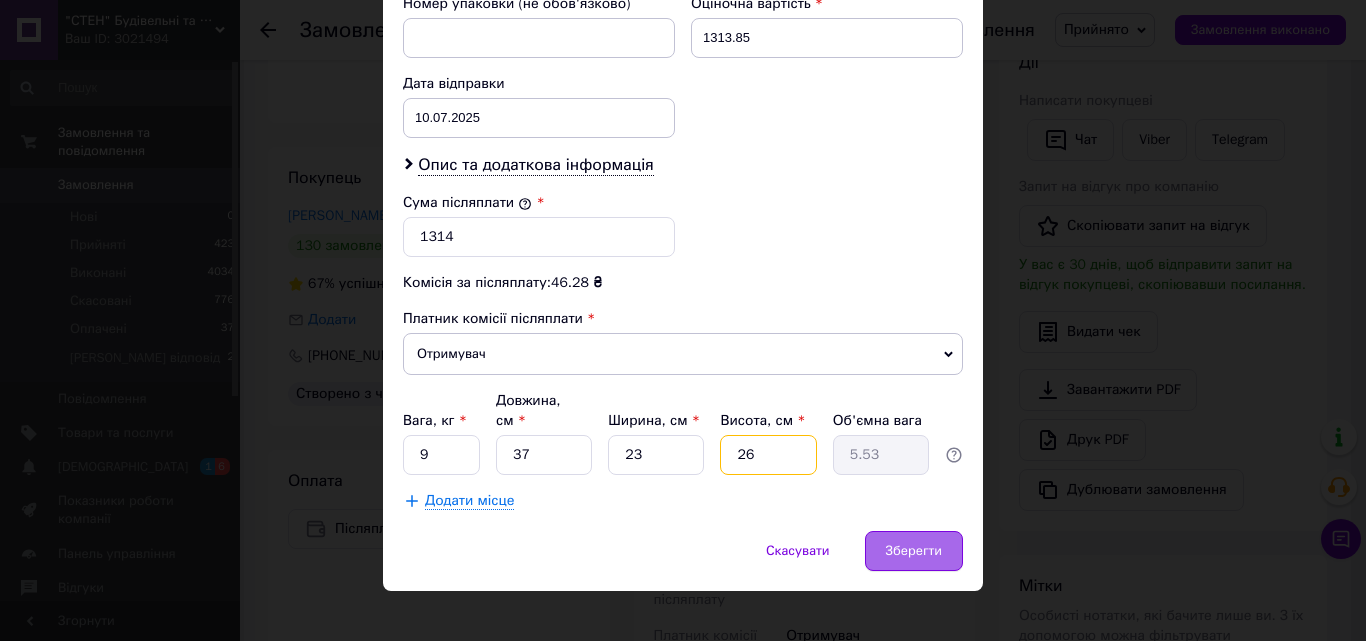 type on "26" 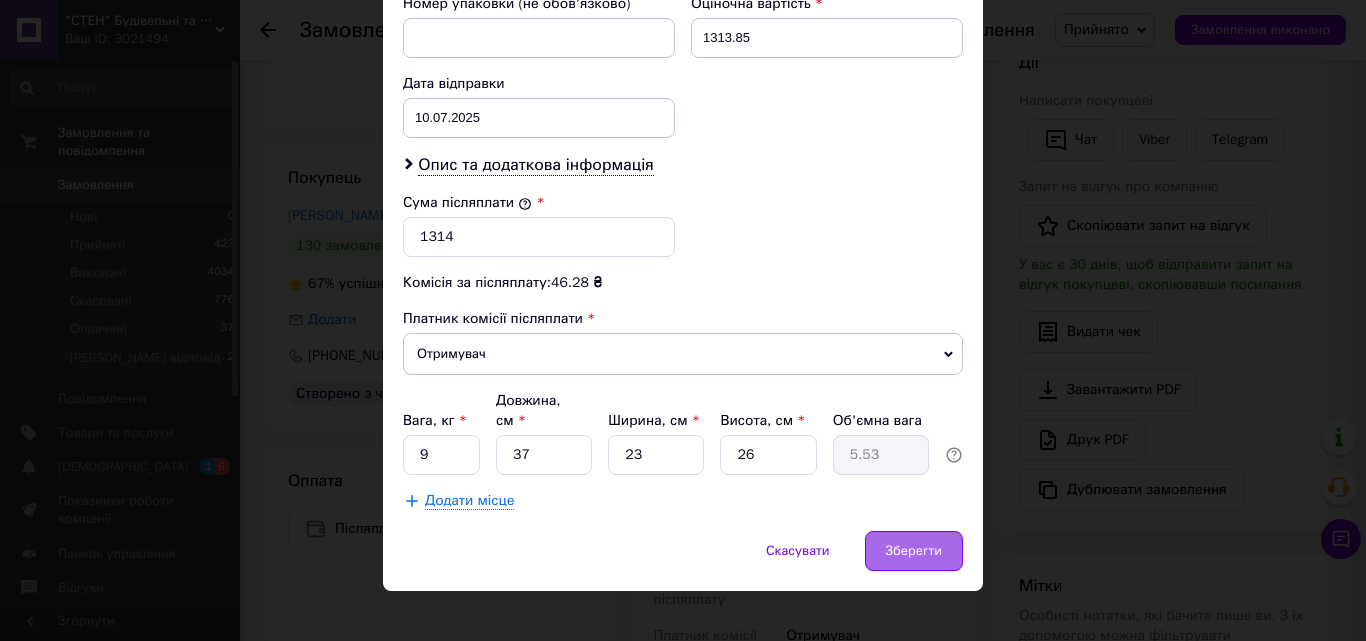 click on "Зберегти" at bounding box center (914, 551) 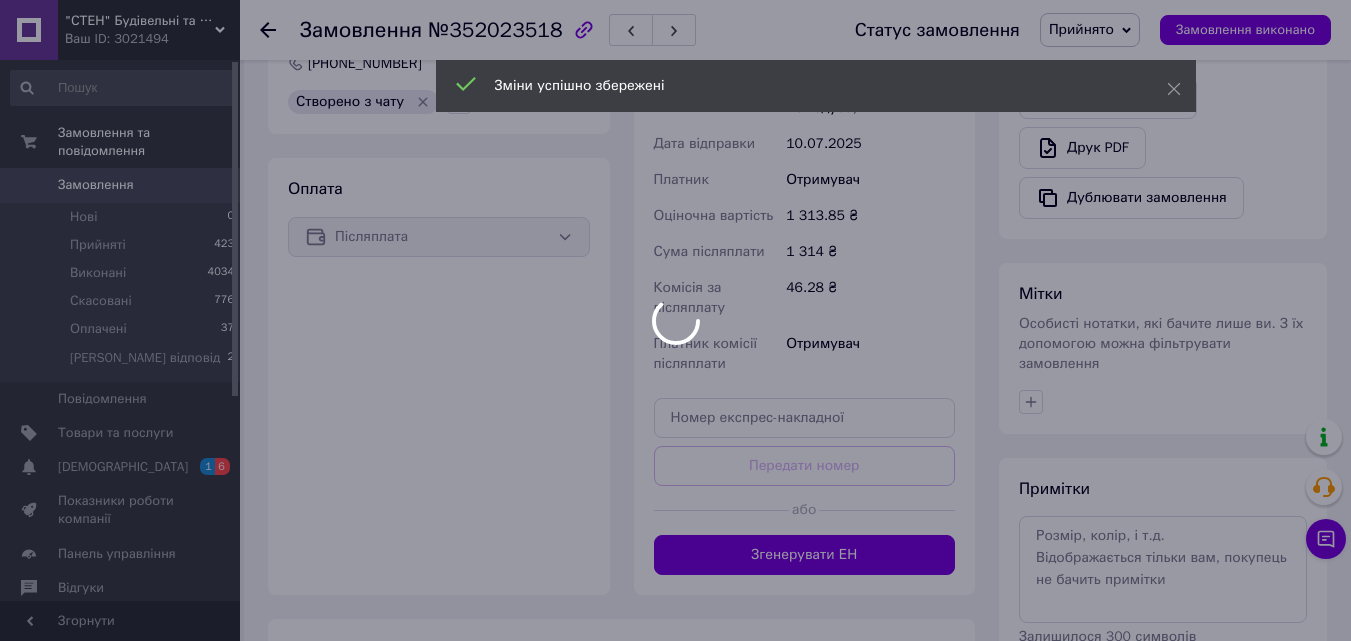 scroll, scrollTop: 600, scrollLeft: 0, axis: vertical 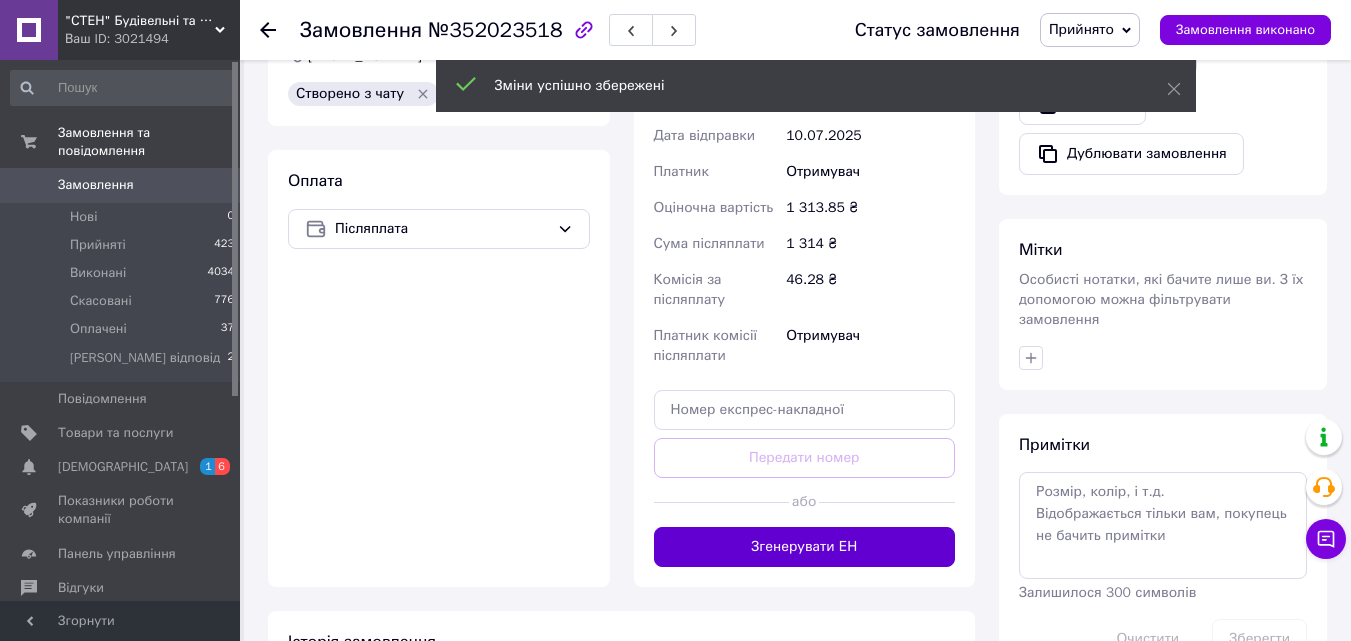 click on "Згенерувати ЕН" at bounding box center [805, 547] 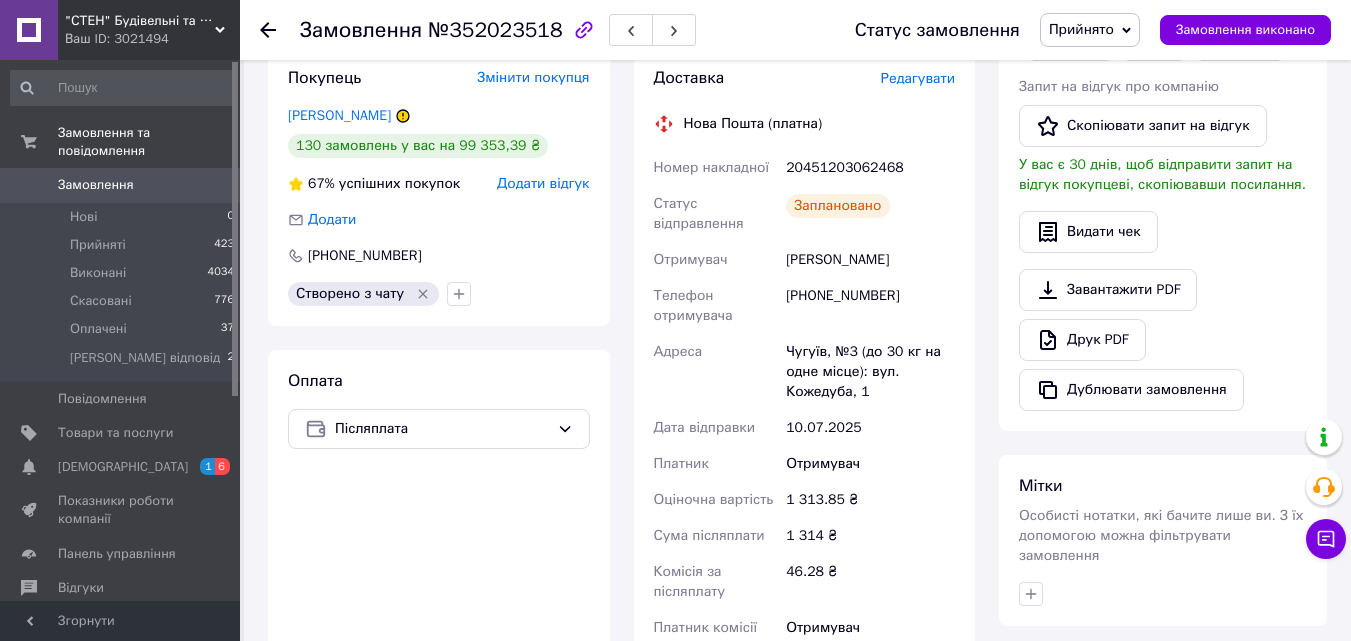 scroll, scrollTop: 0, scrollLeft: 0, axis: both 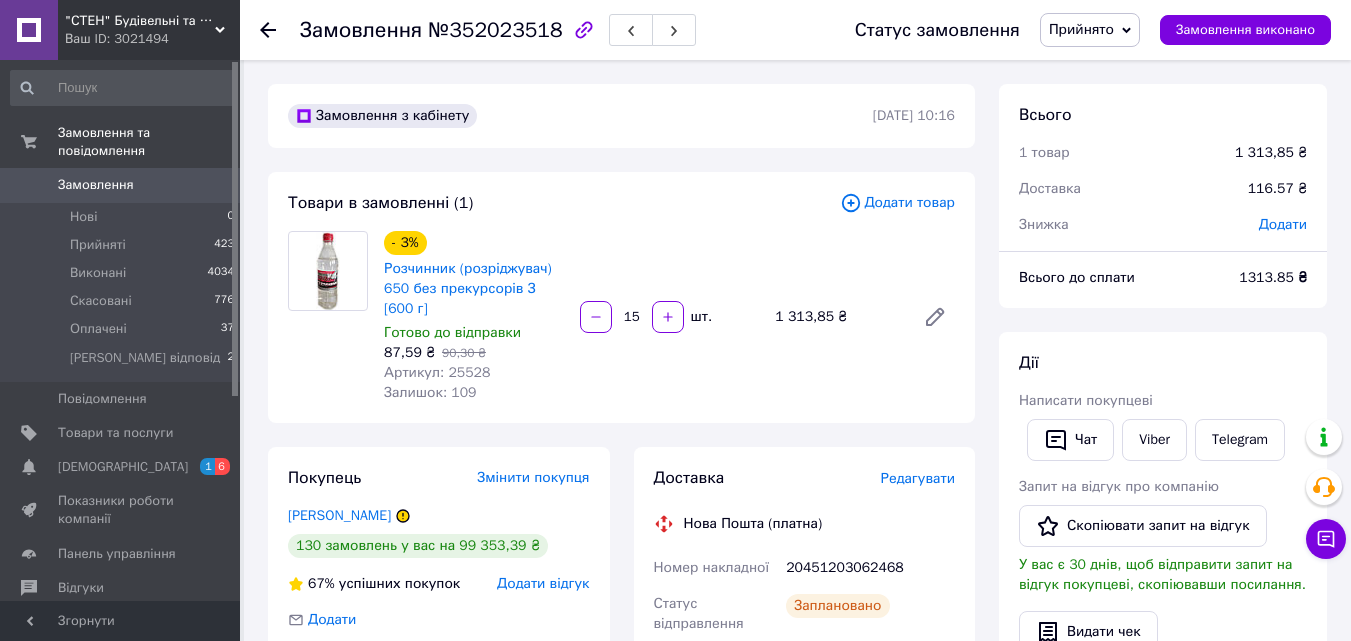 click 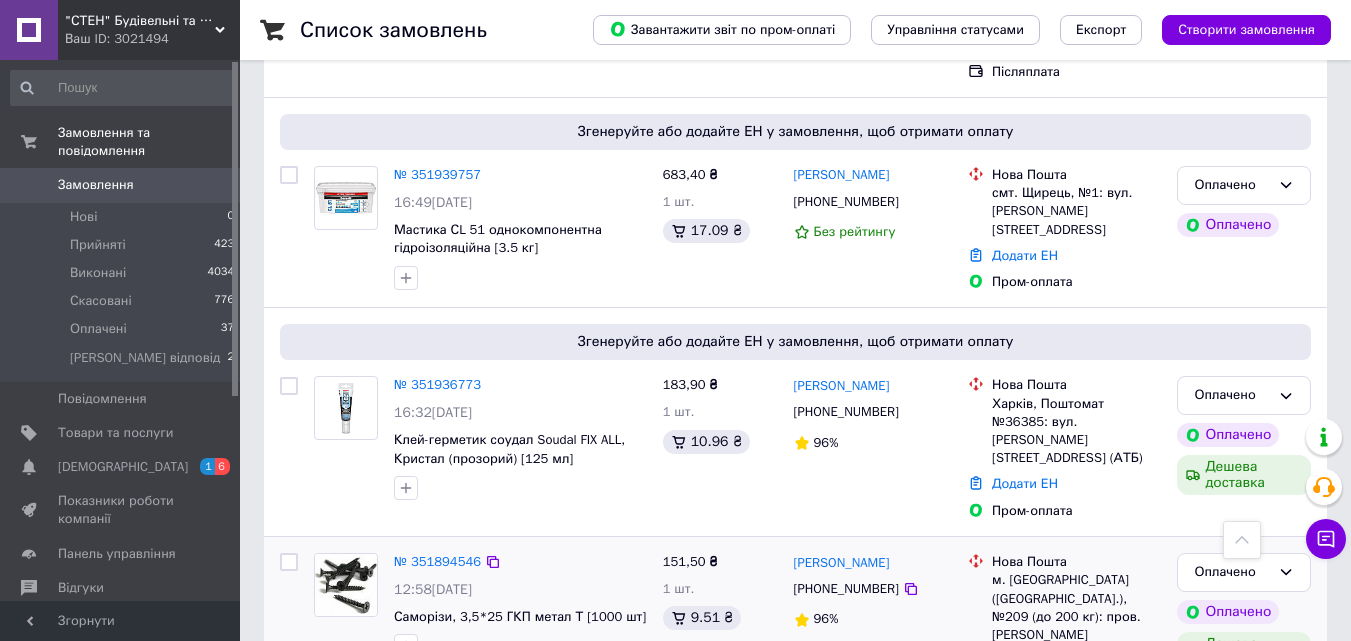 scroll, scrollTop: 1500, scrollLeft: 0, axis: vertical 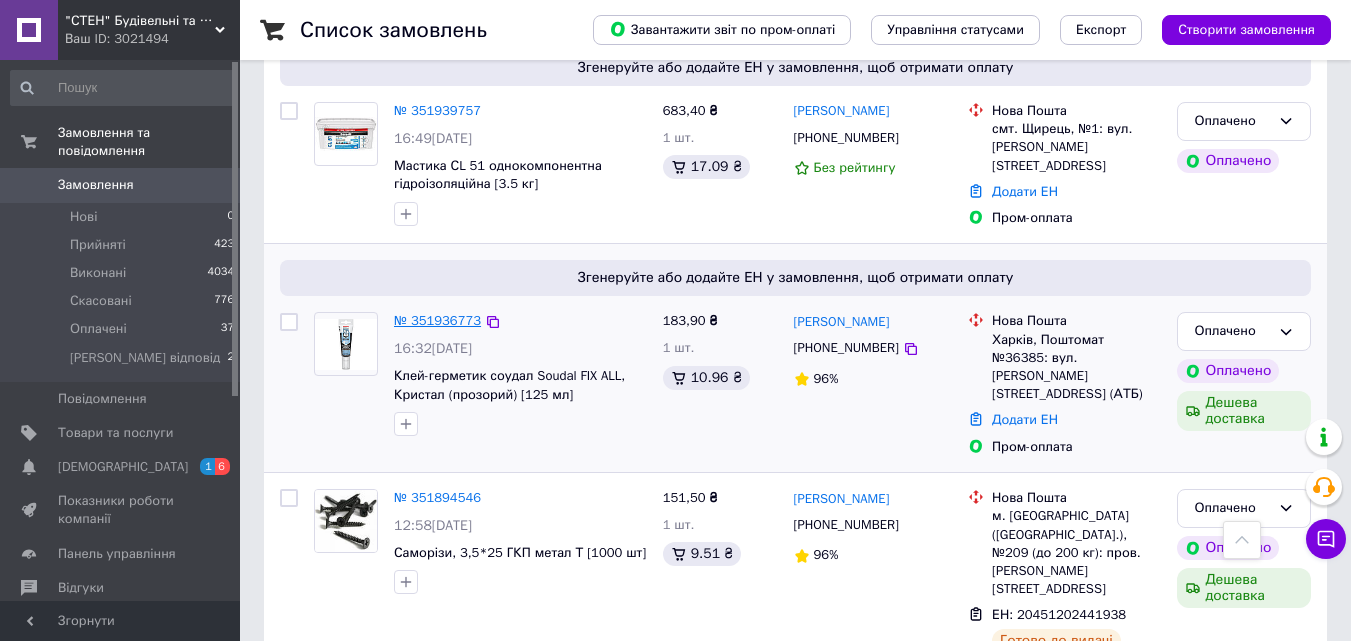 click on "№ 351936773" at bounding box center (437, 320) 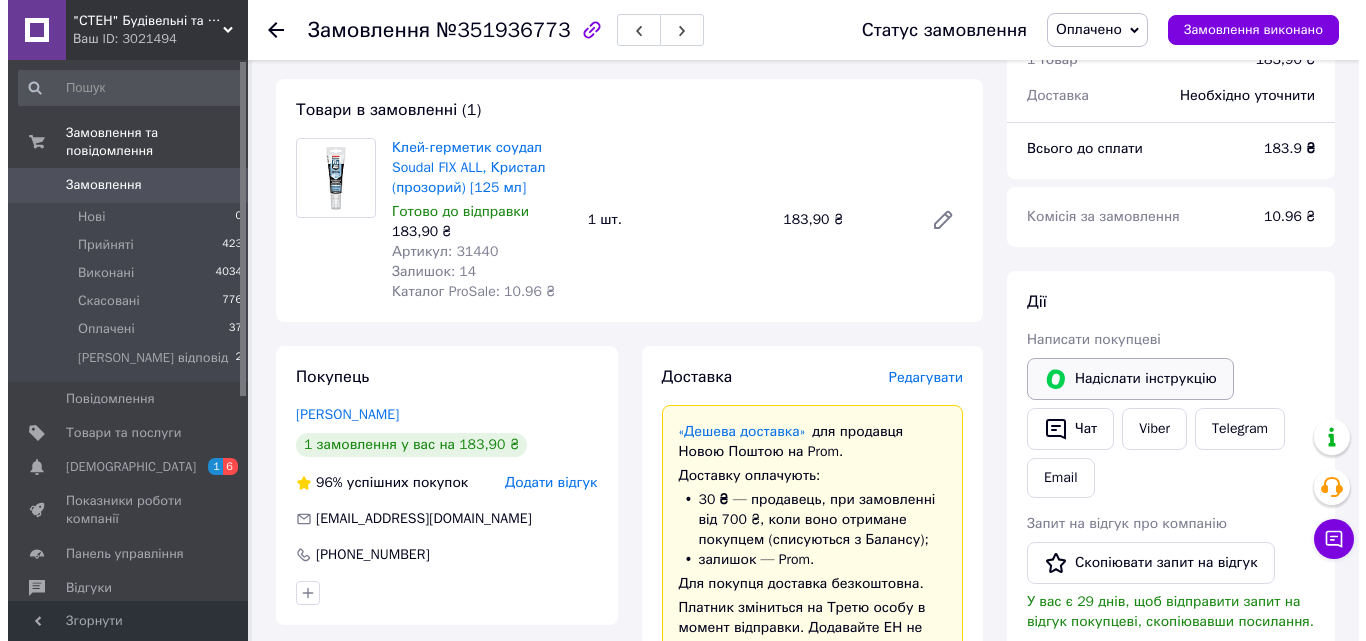 scroll, scrollTop: 800, scrollLeft: 0, axis: vertical 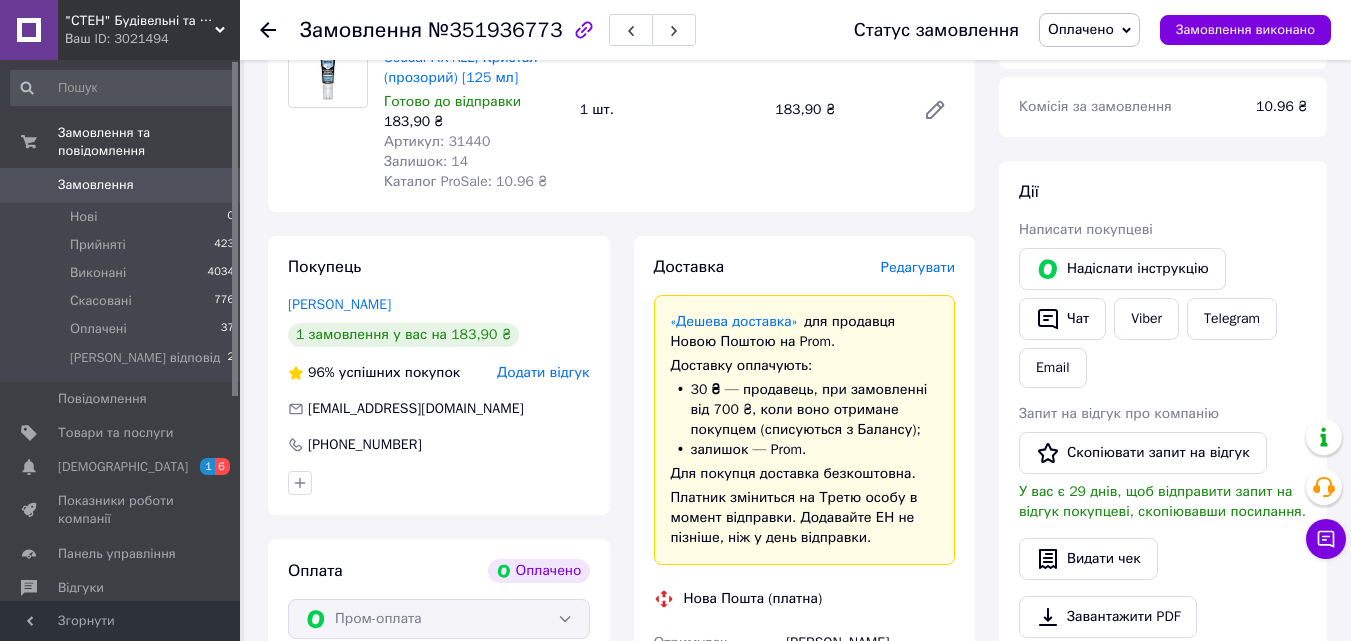 click on "Редагувати" at bounding box center (918, 267) 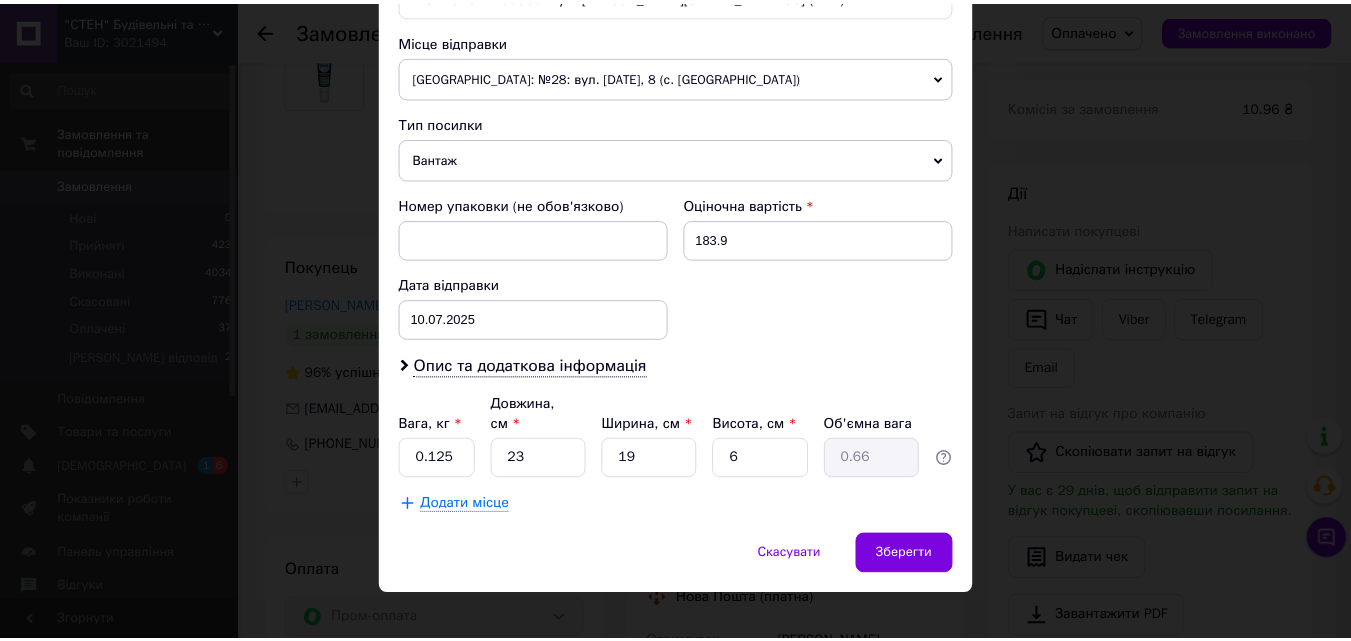 scroll, scrollTop: 687, scrollLeft: 0, axis: vertical 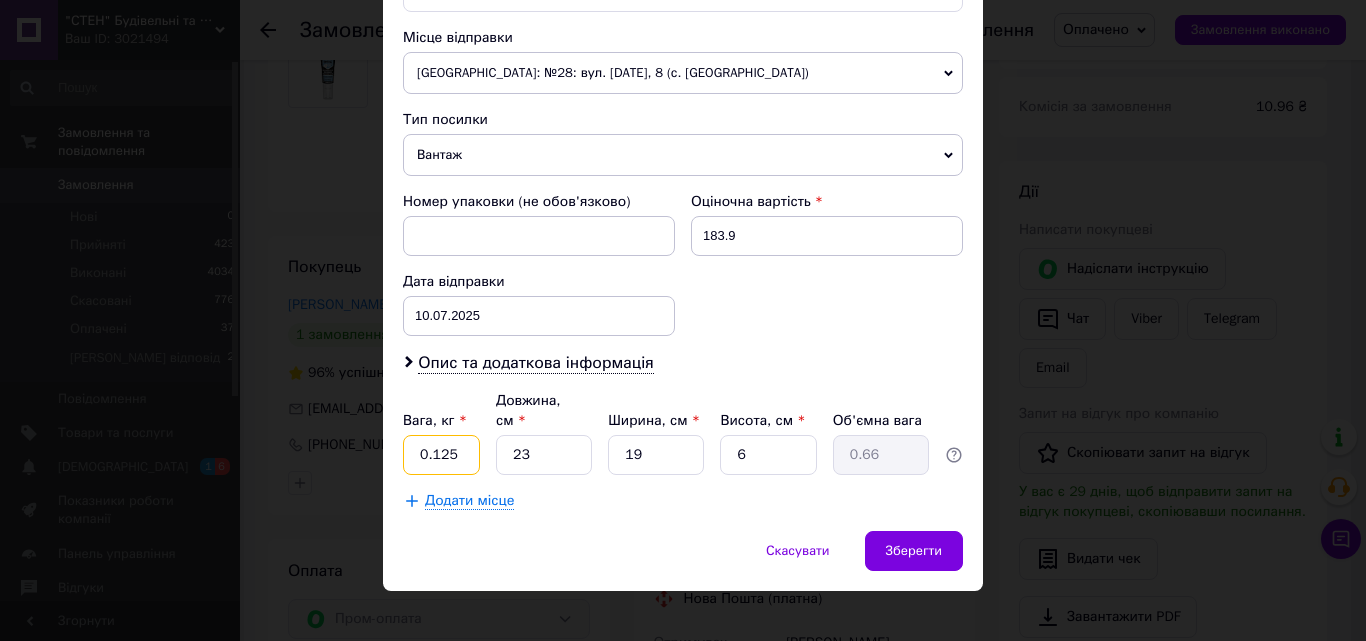click on "0.125" at bounding box center (441, 455) 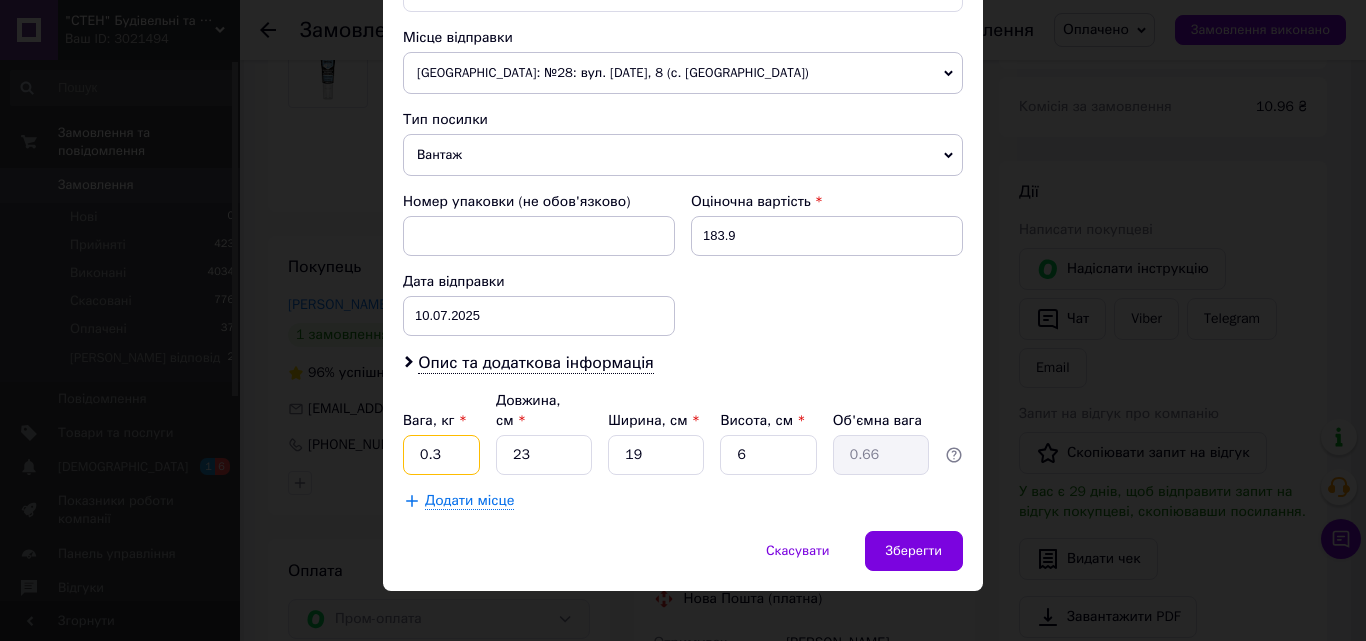 type on "0.3" 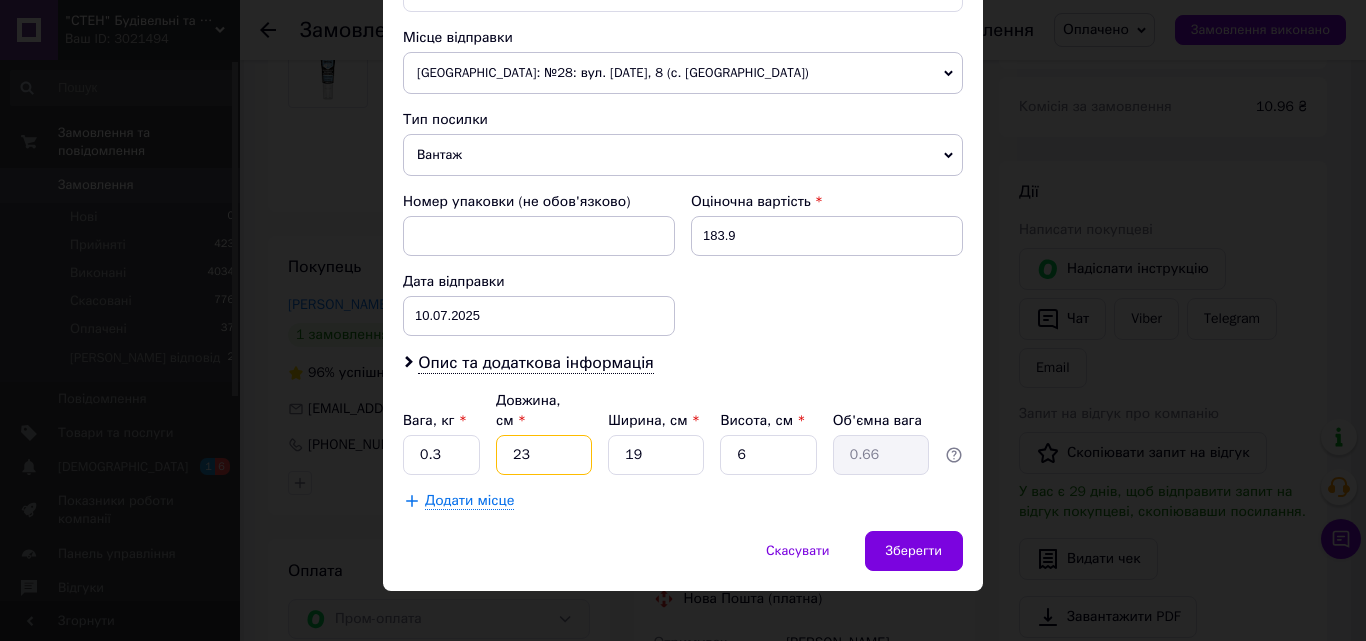 click on "23" at bounding box center [544, 455] 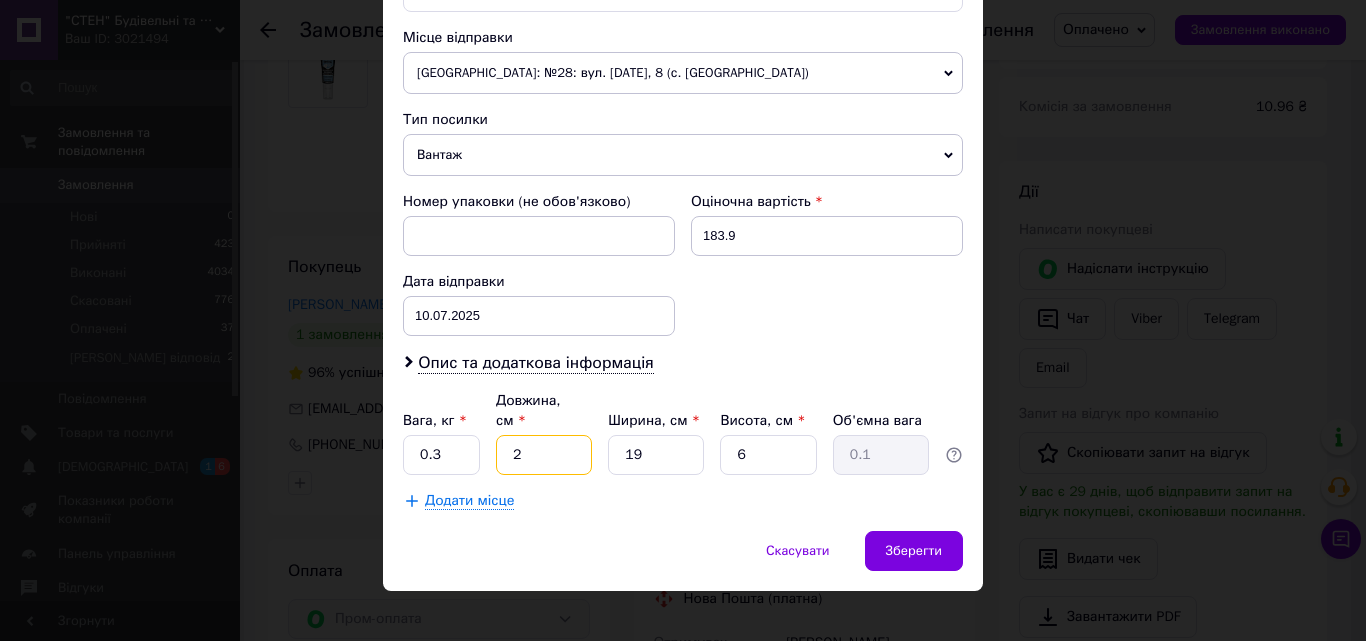 type 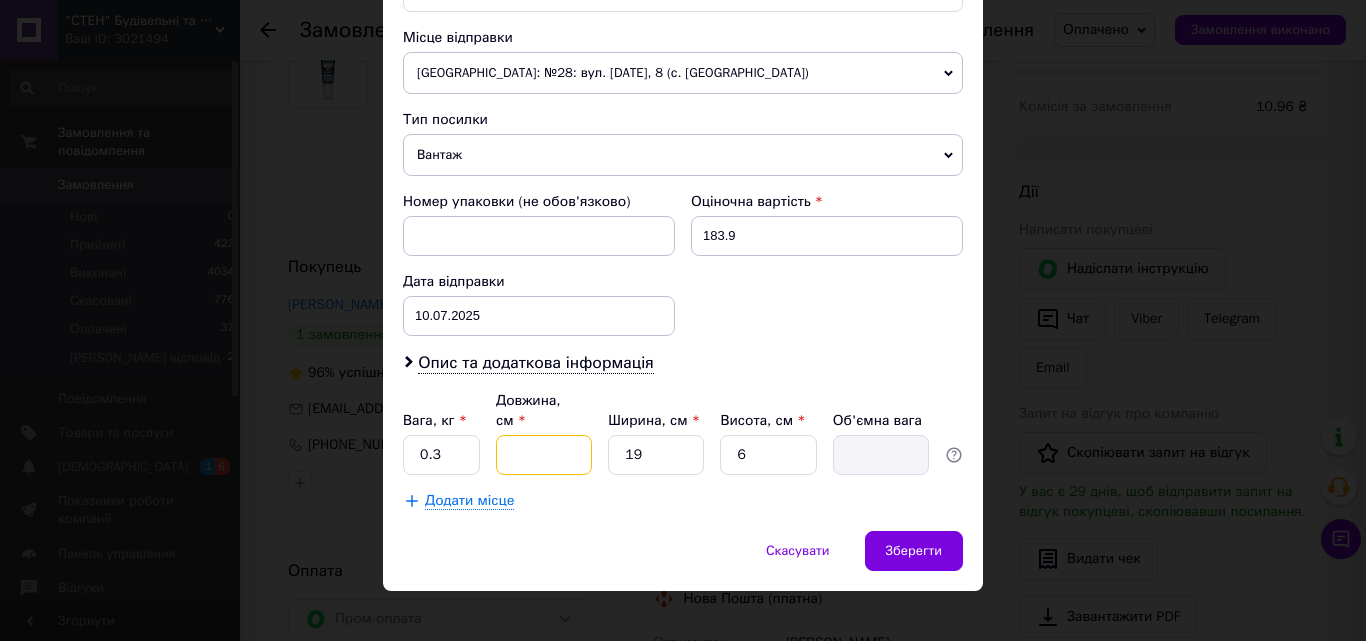 type on "2" 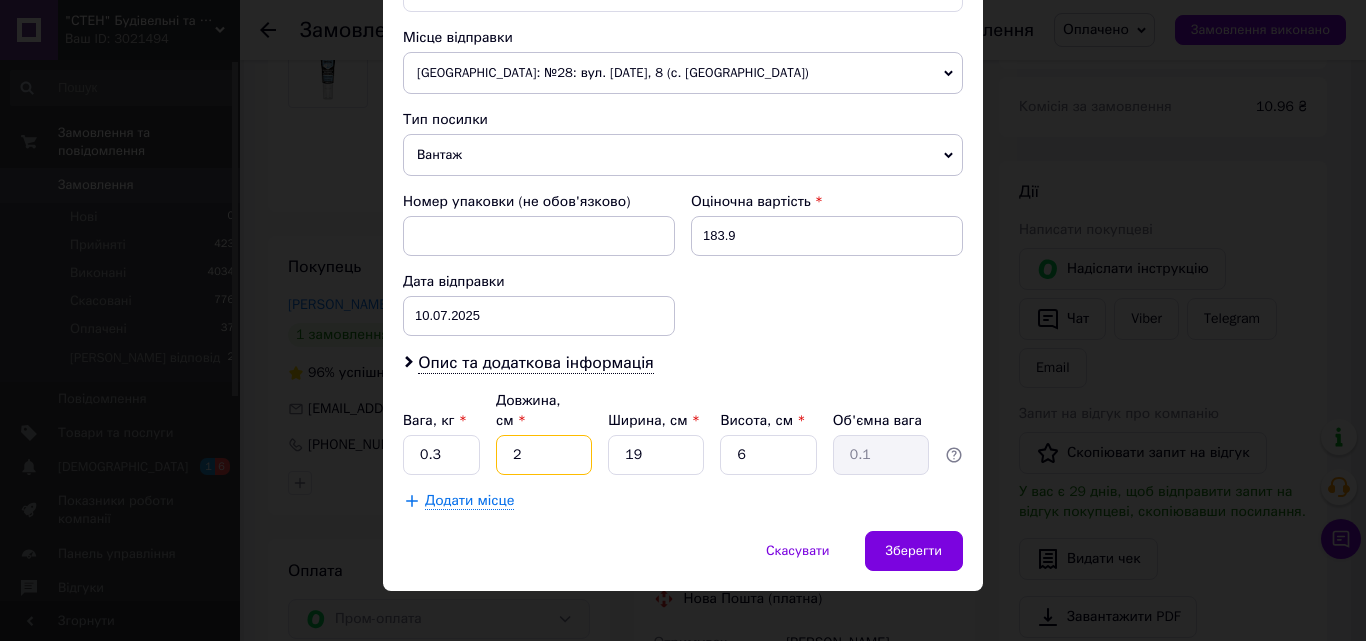 type on "23" 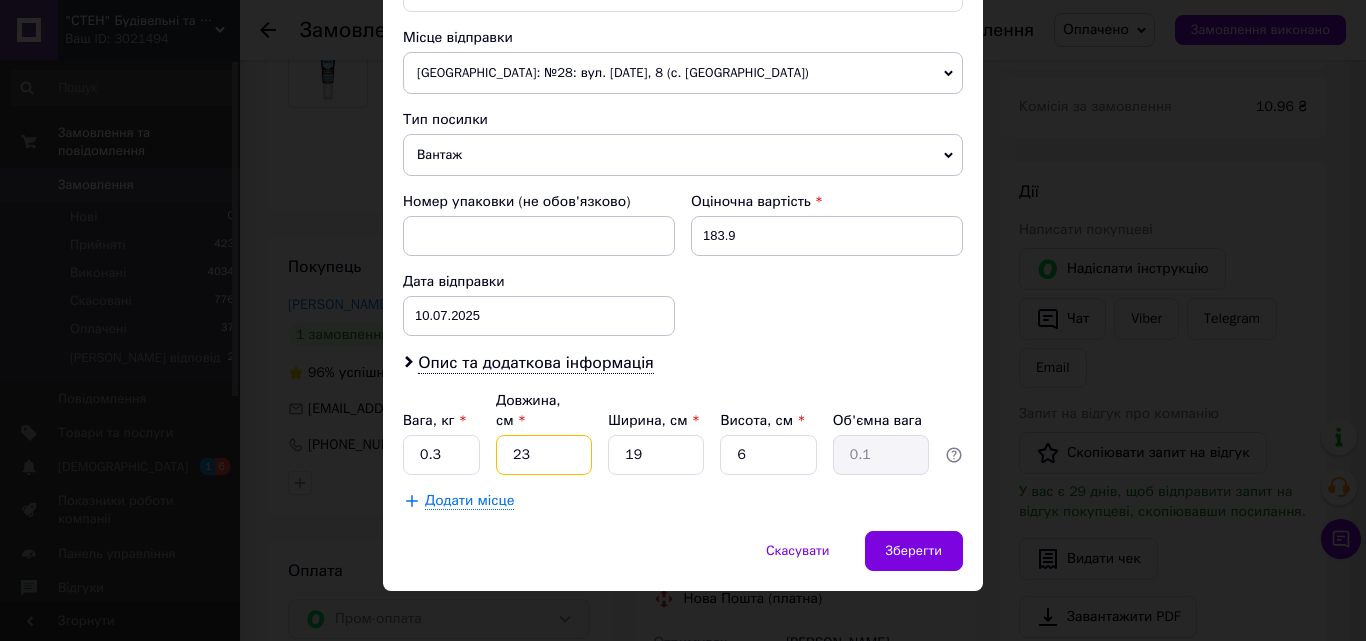 type on "0.66" 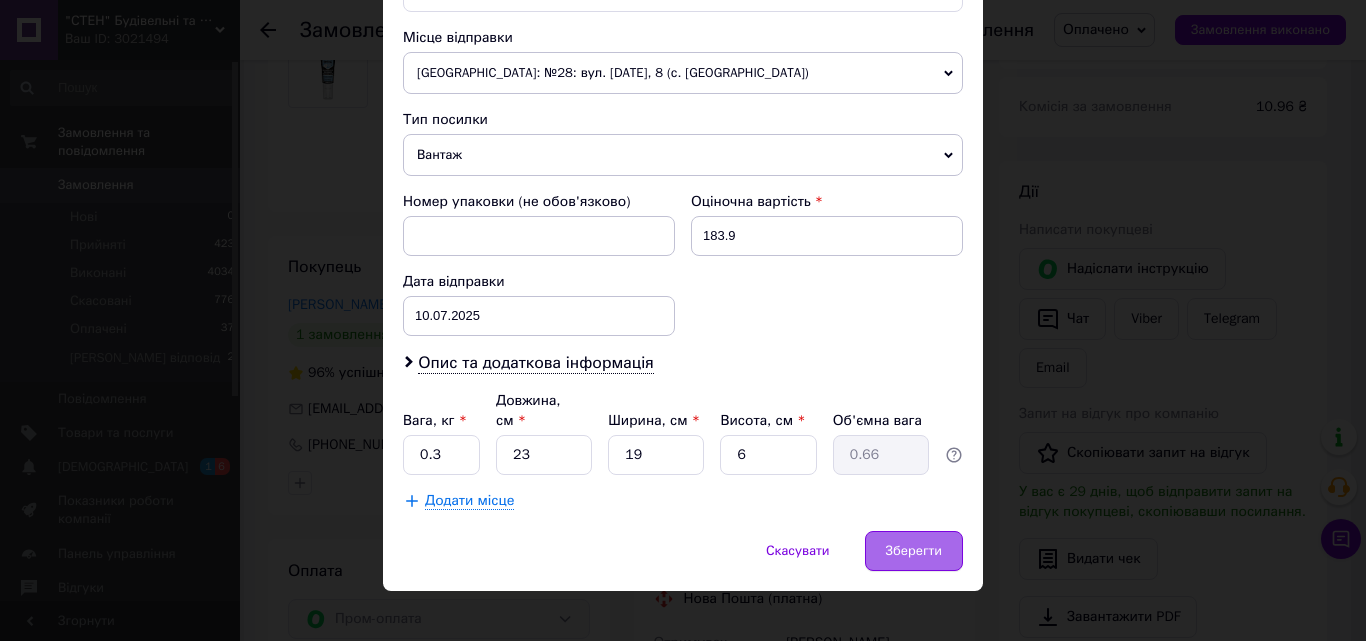 click on "Зберегти" at bounding box center (914, 551) 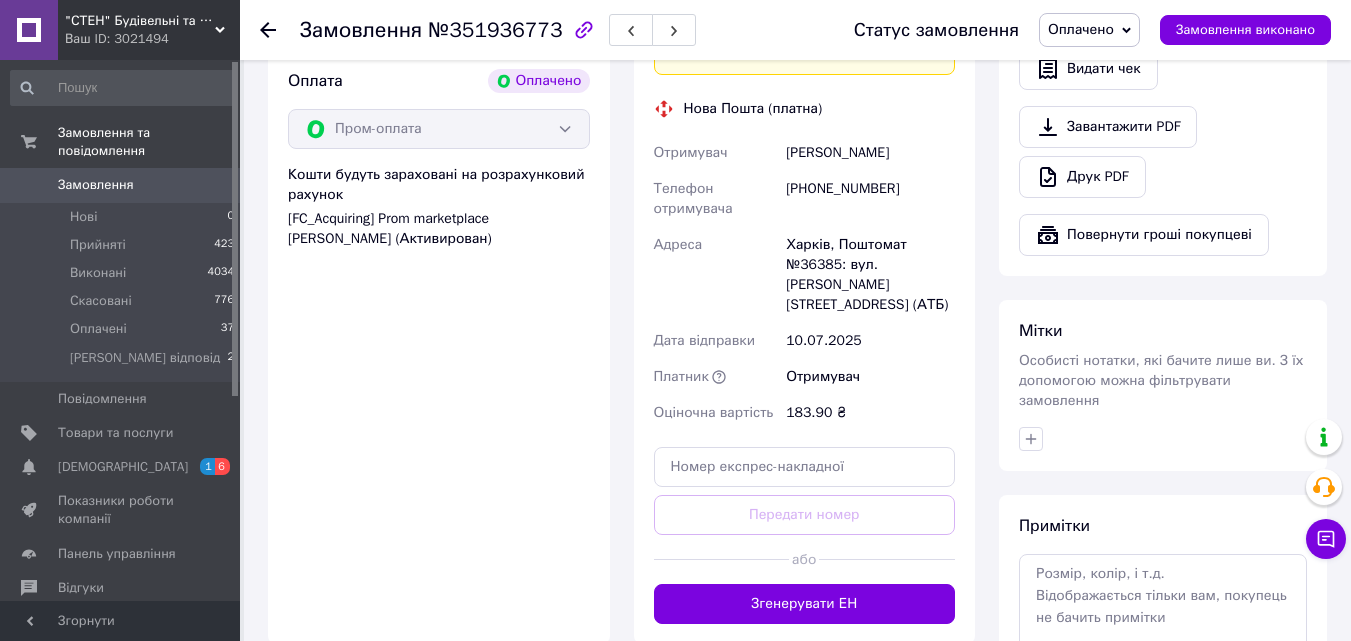 scroll, scrollTop: 1300, scrollLeft: 0, axis: vertical 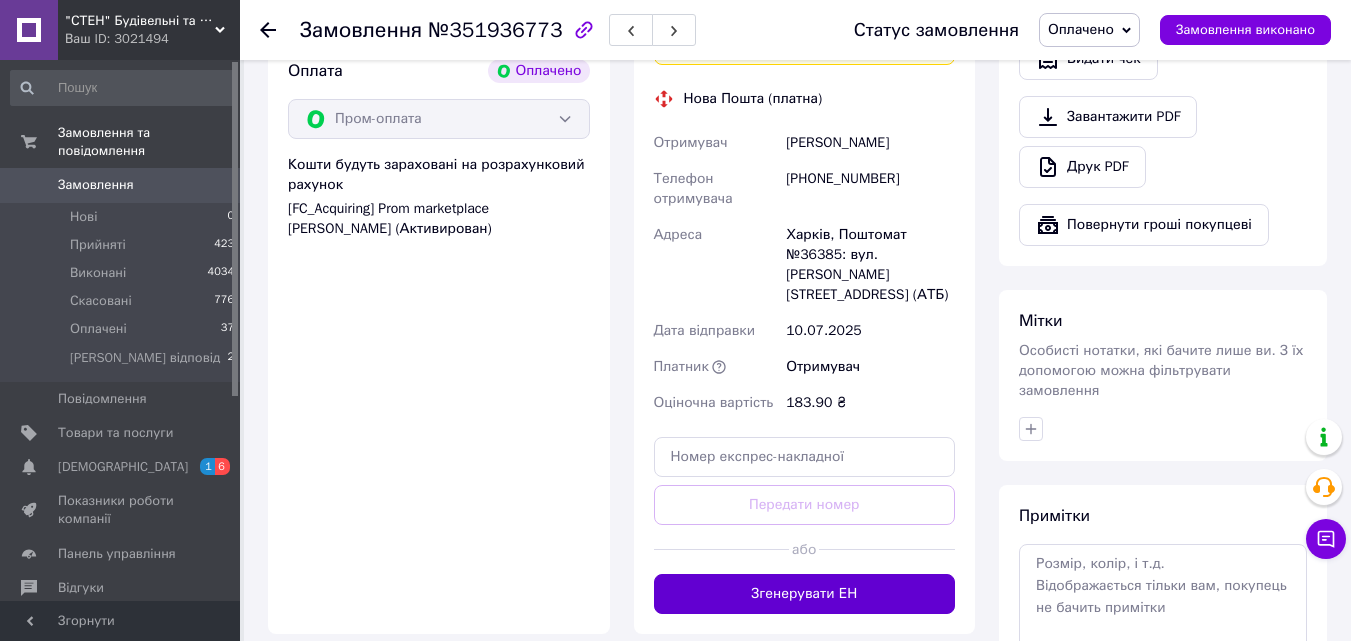 click on "Згенерувати ЕН" at bounding box center [805, 594] 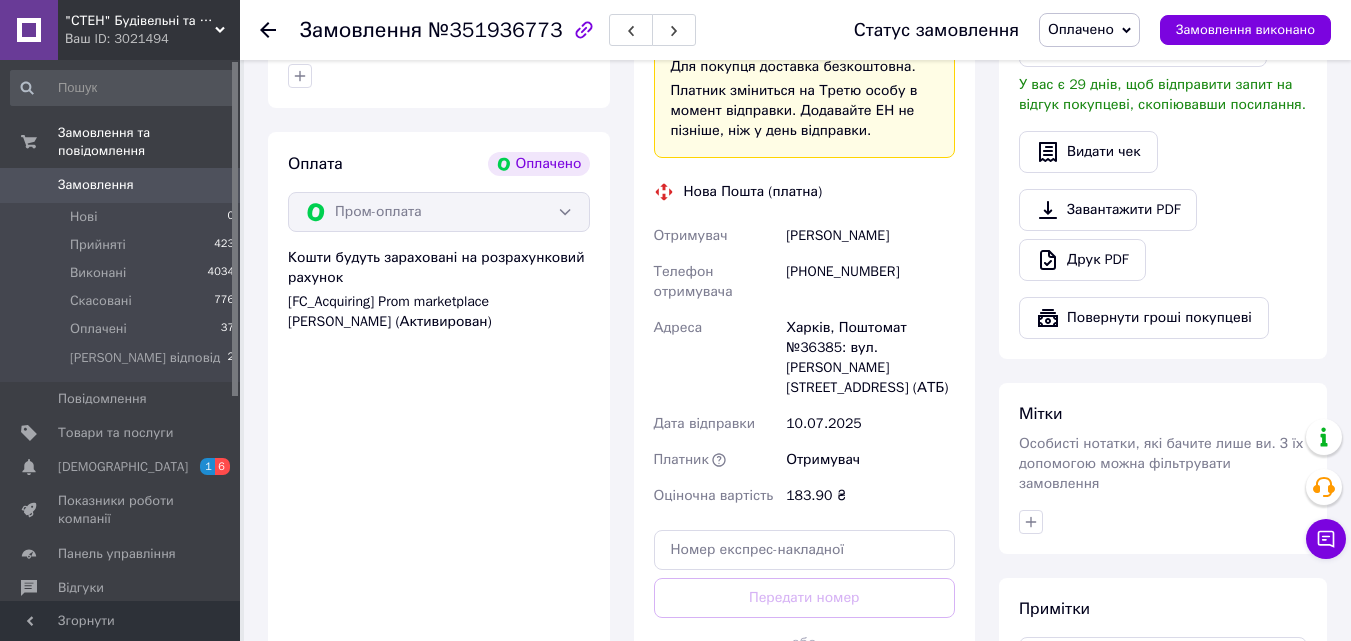 scroll, scrollTop: 1100, scrollLeft: 0, axis: vertical 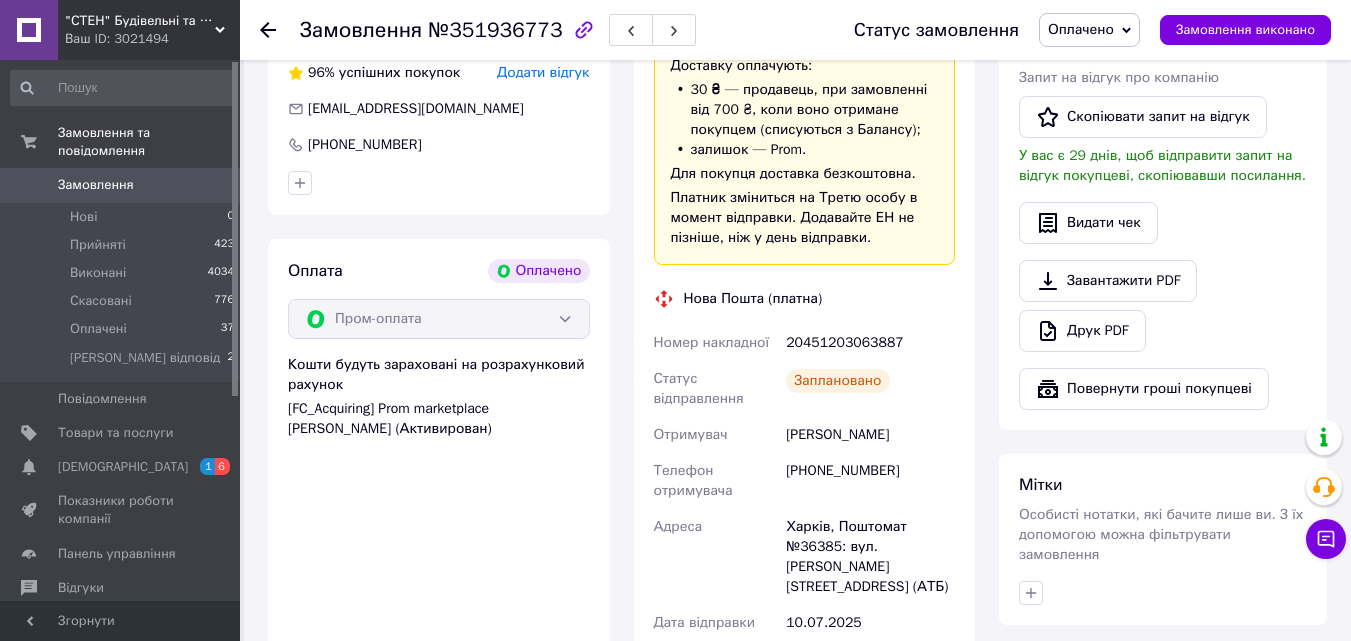 click 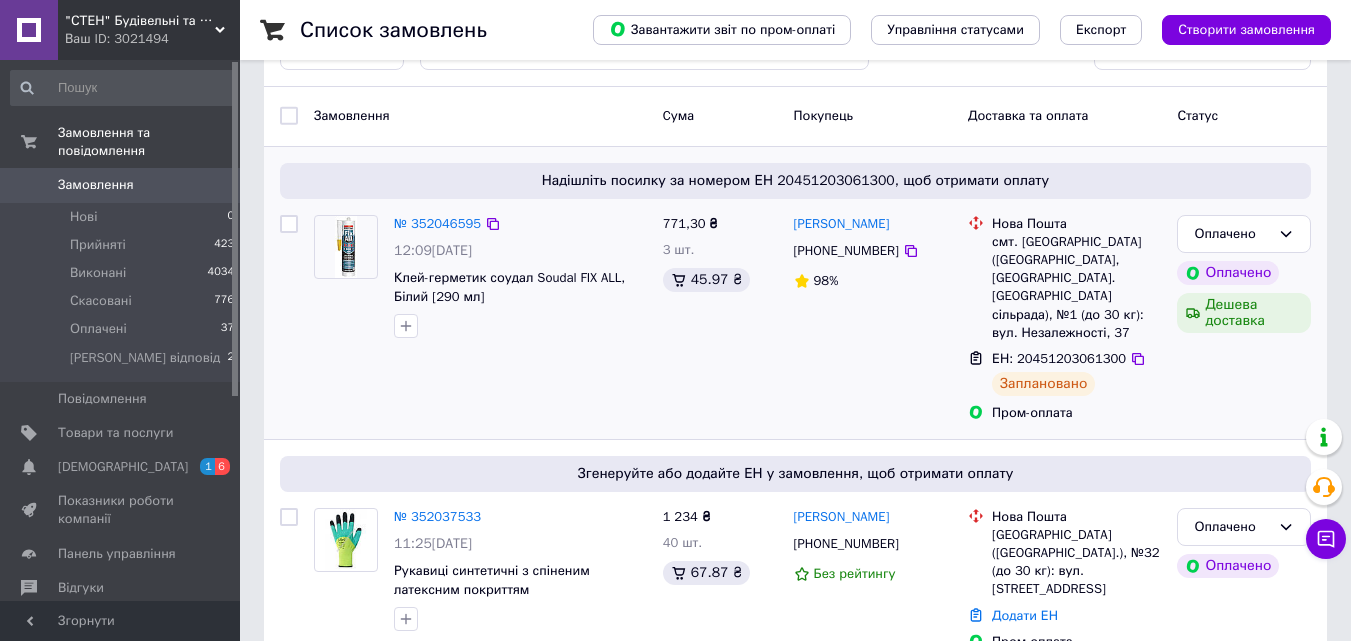 scroll, scrollTop: 100, scrollLeft: 0, axis: vertical 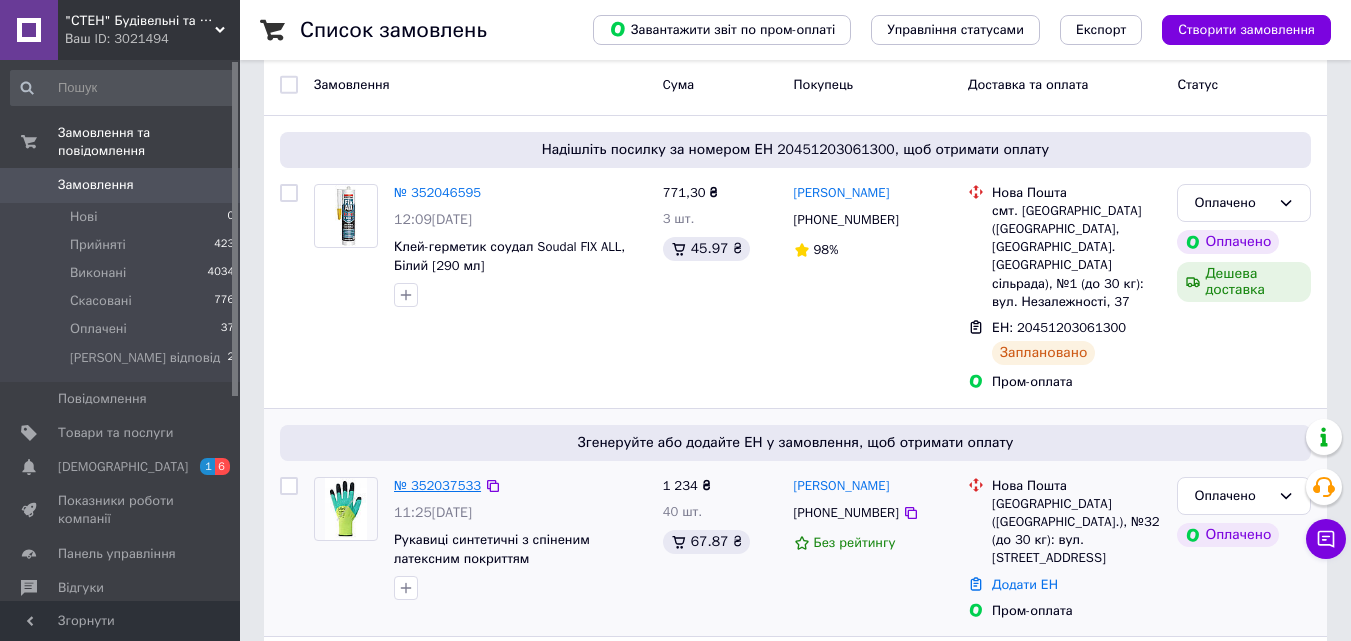 click on "№ 352037533" at bounding box center [437, 485] 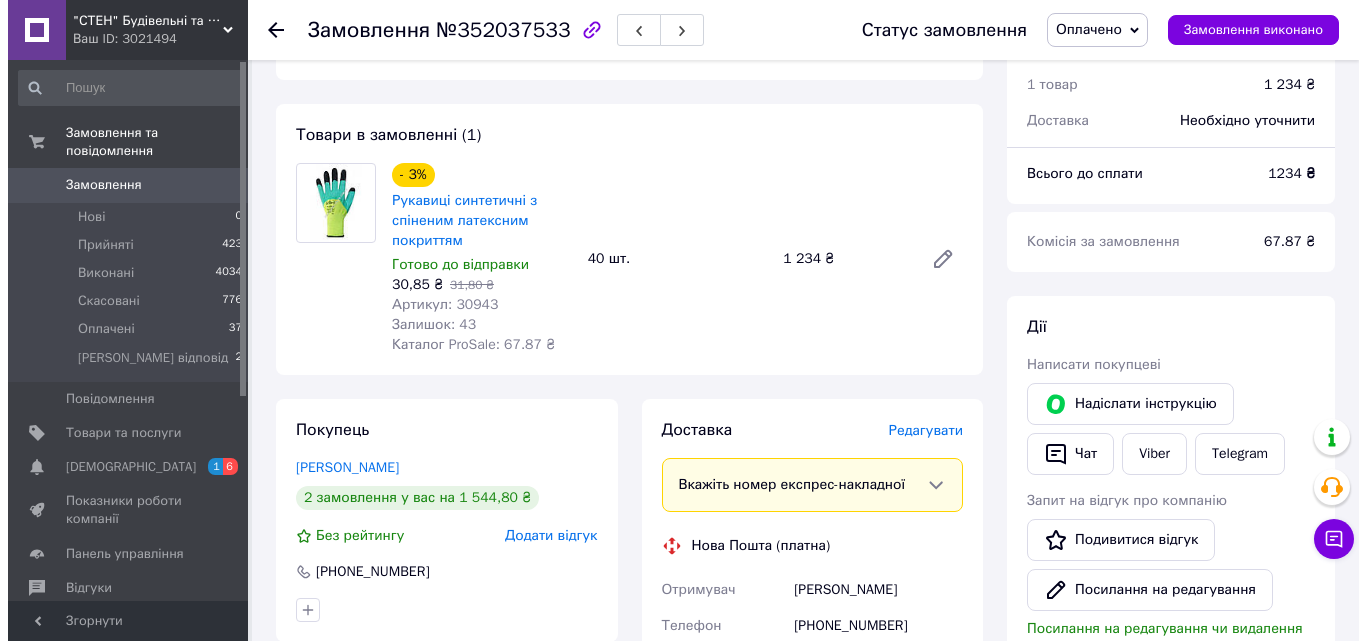 scroll, scrollTop: 700, scrollLeft: 0, axis: vertical 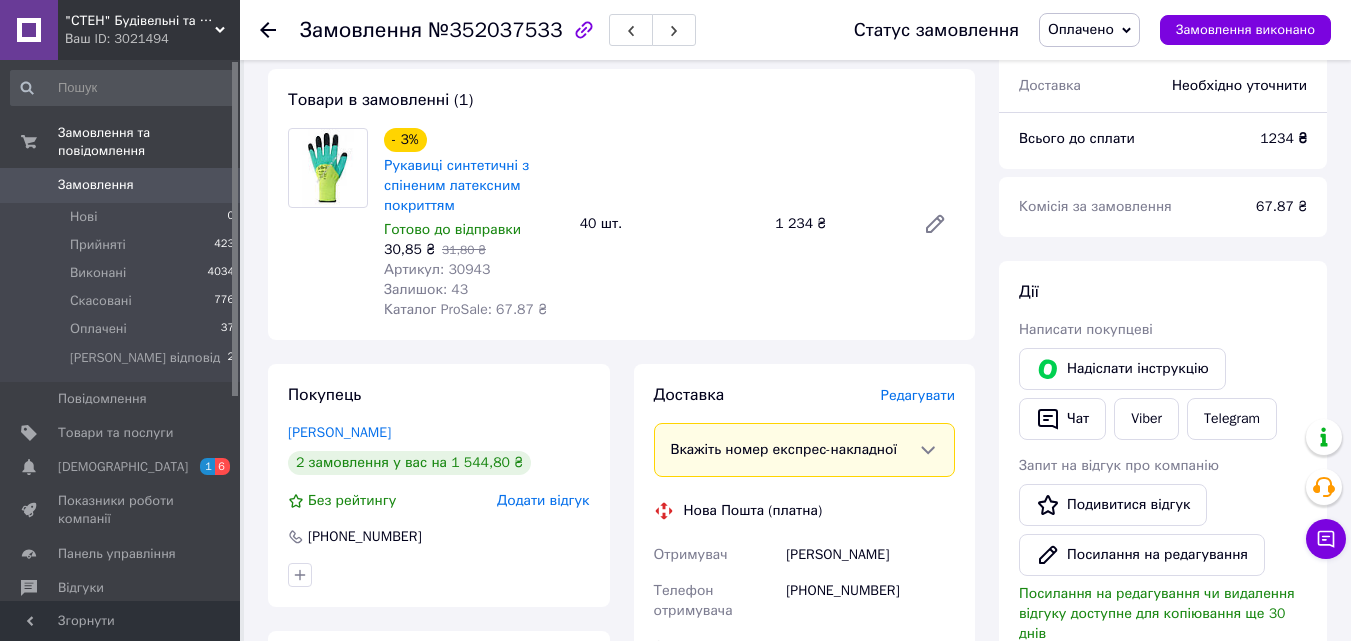 click on "Редагувати" at bounding box center (918, 395) 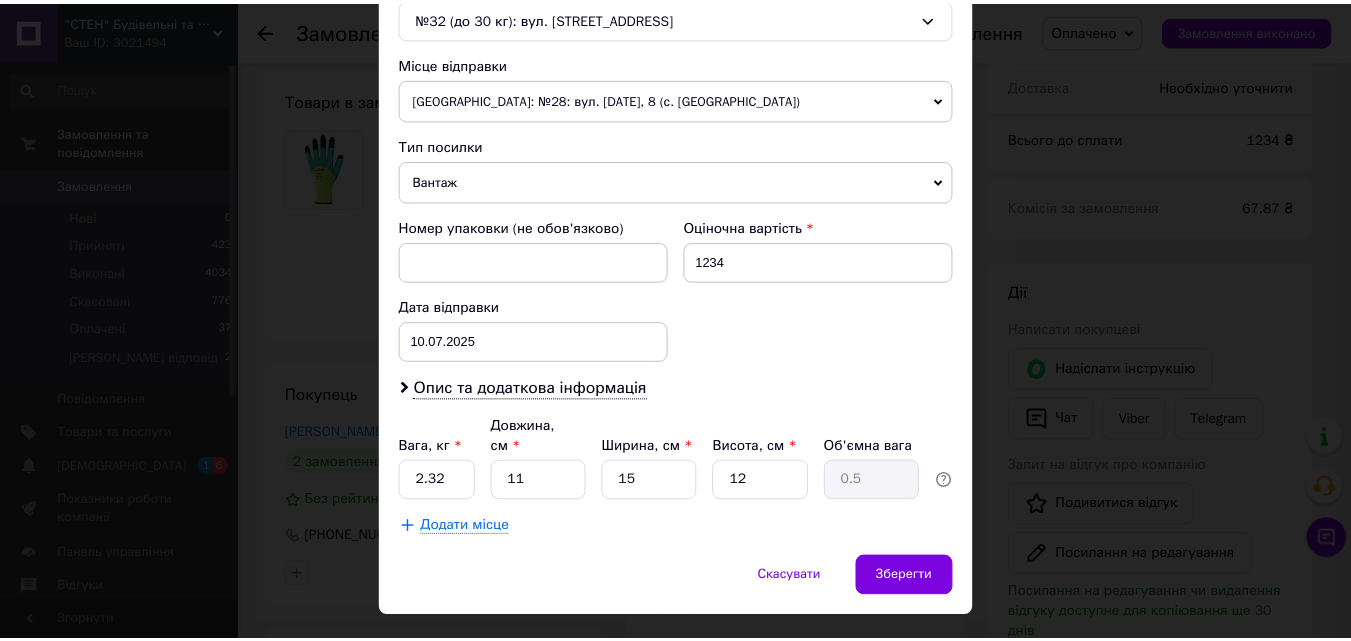 scroll, scrollTop: 687, scrollLeft: 0, axis: vertical 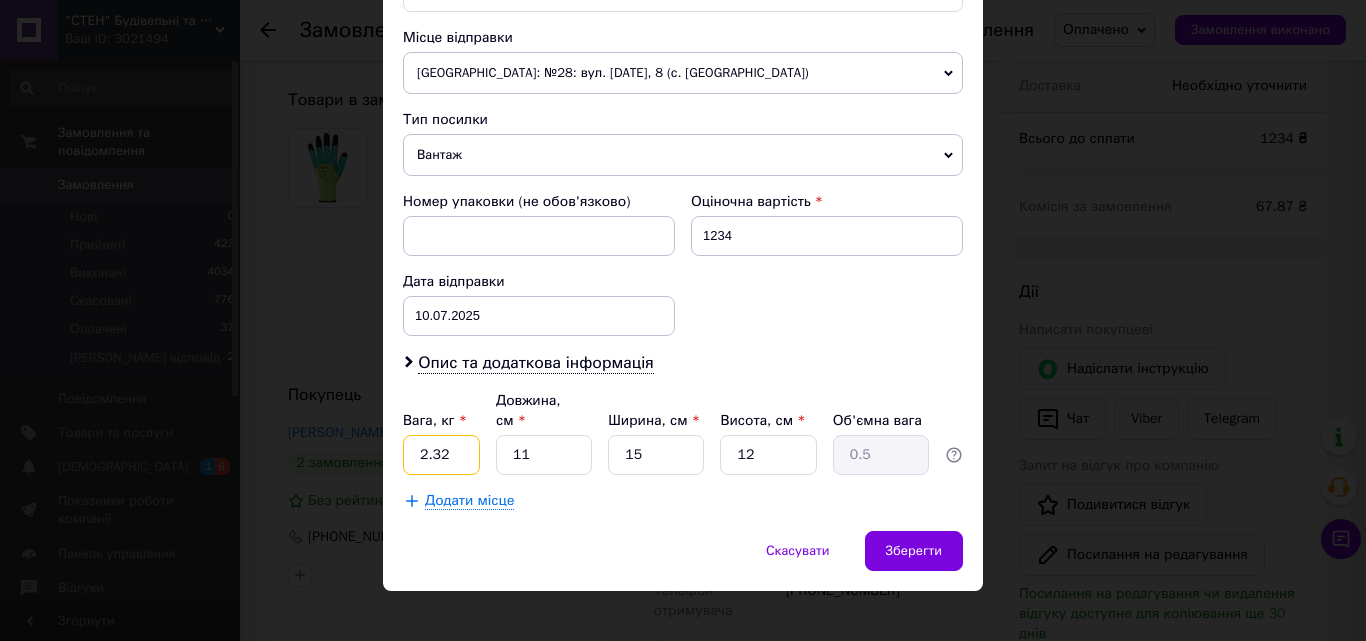 click on "2.32" at bounding box center [441, 455] 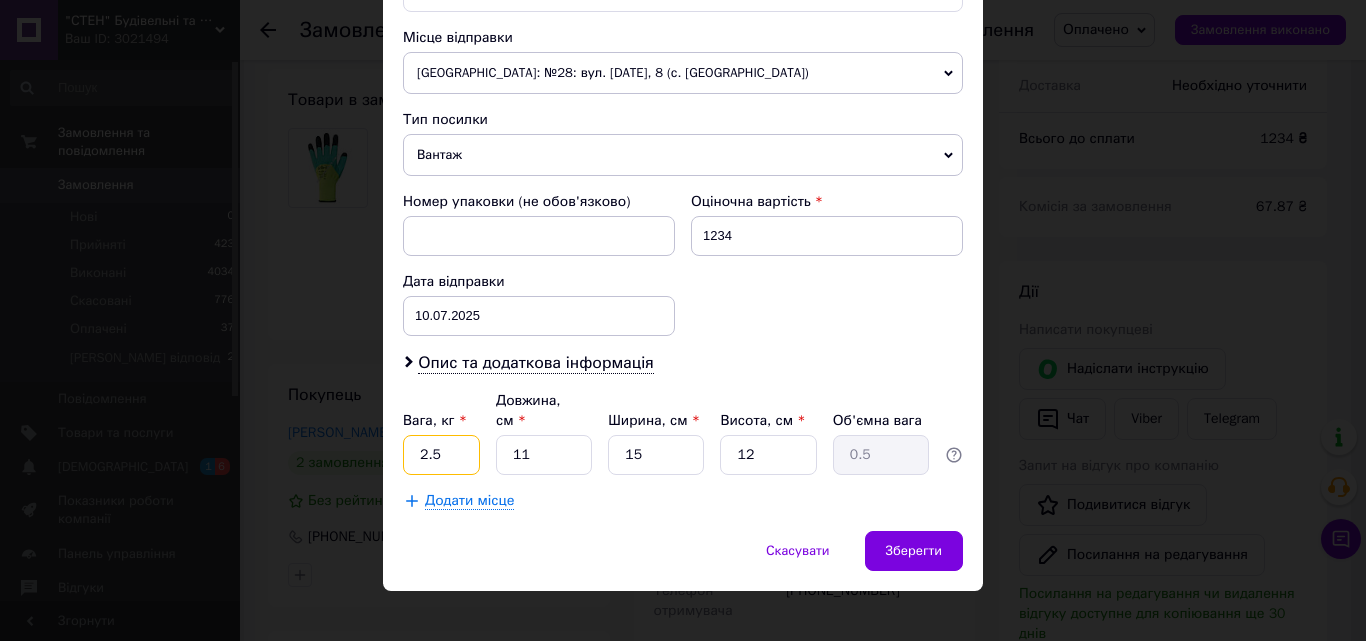 type on "2.5" 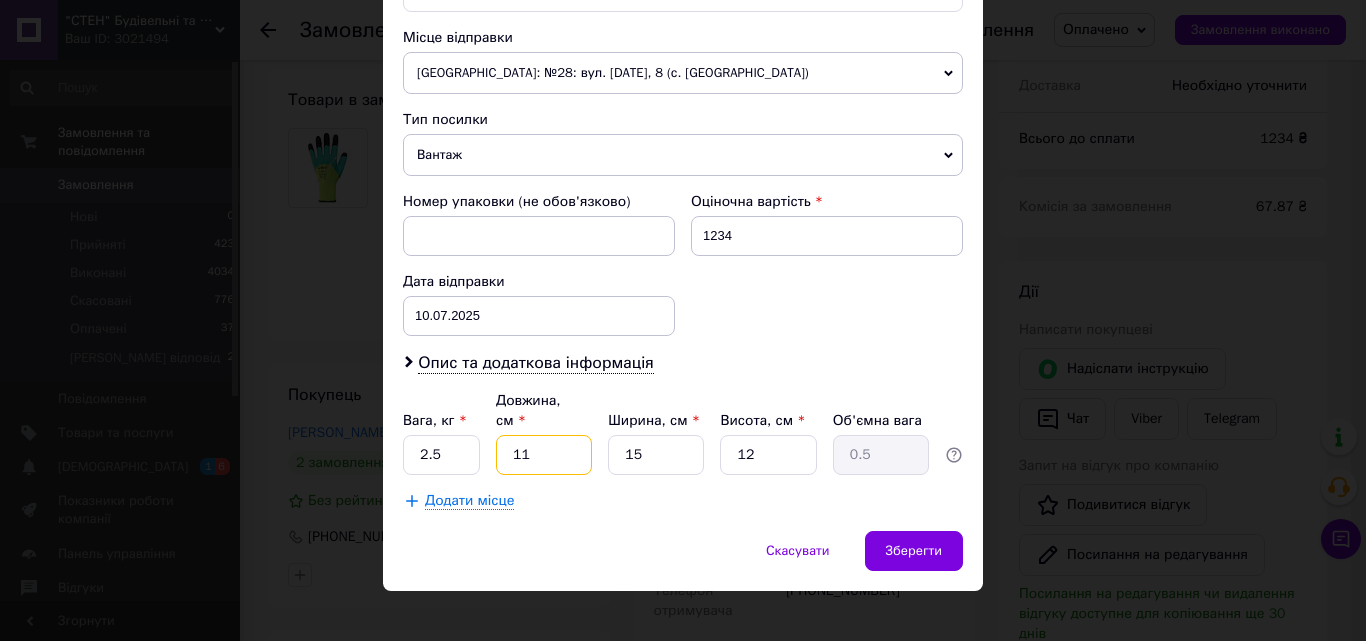 drag, startPoint x: 530, startPoint y: 427, endPoint x: 509, endPoint y: 427, distance: 21 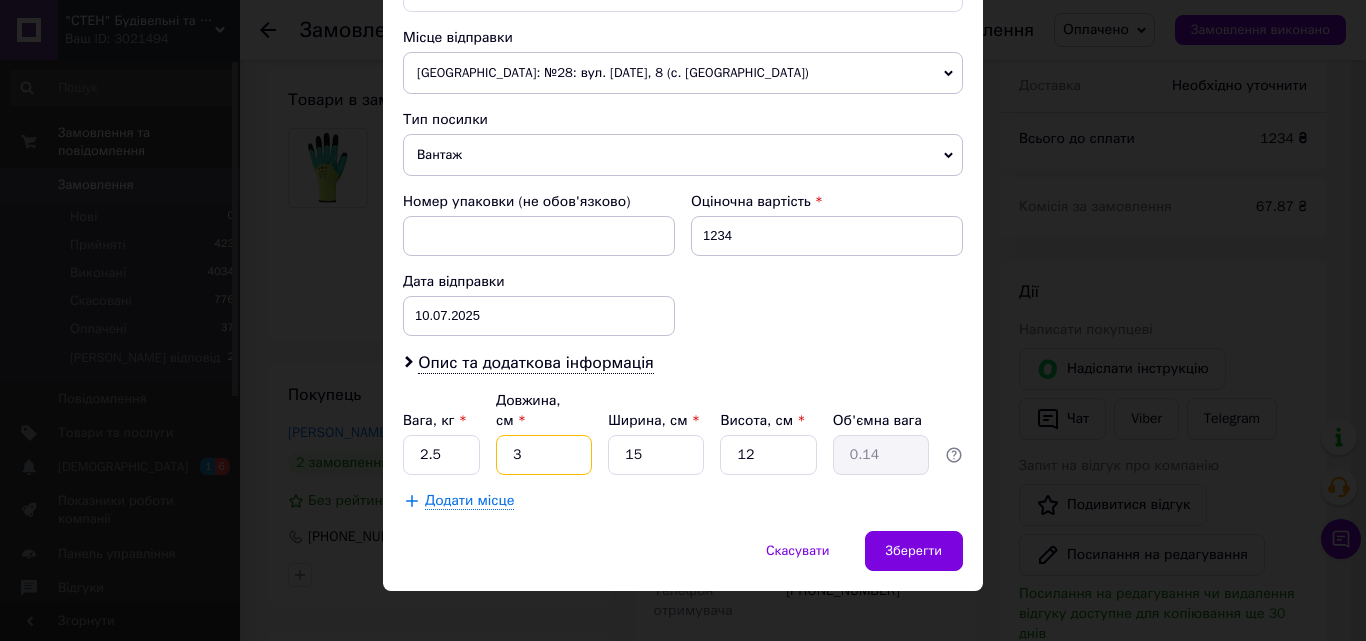 type on "32" 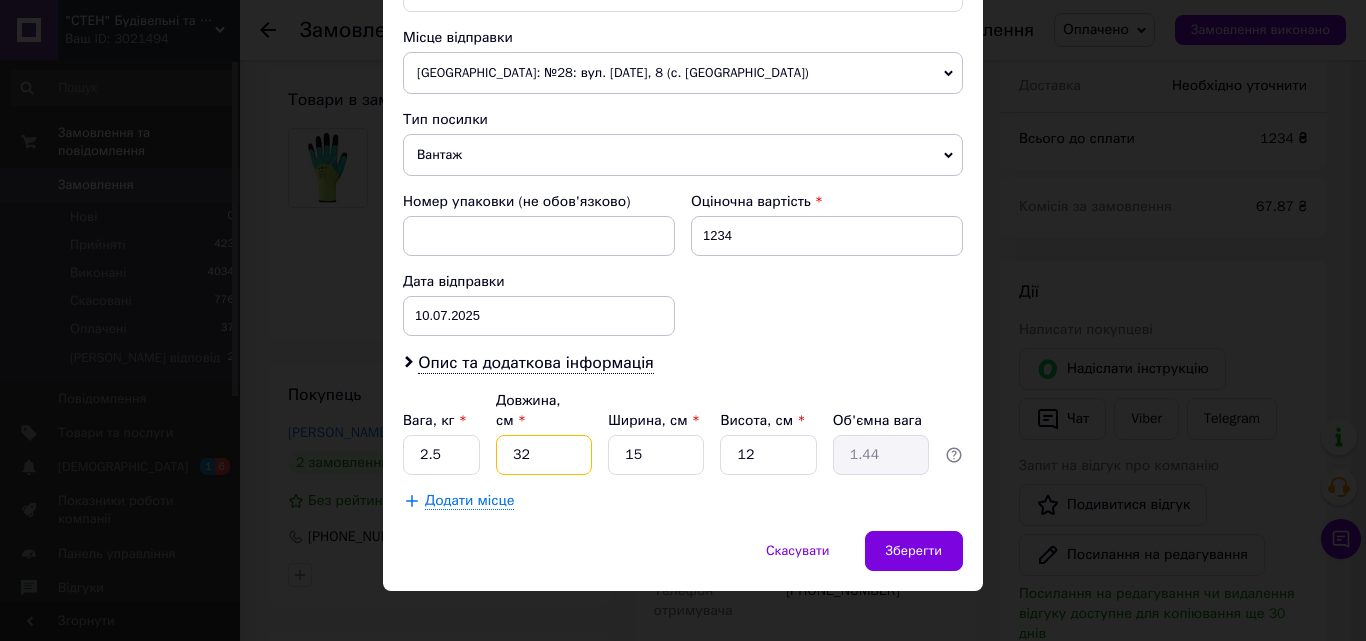 type on "32" 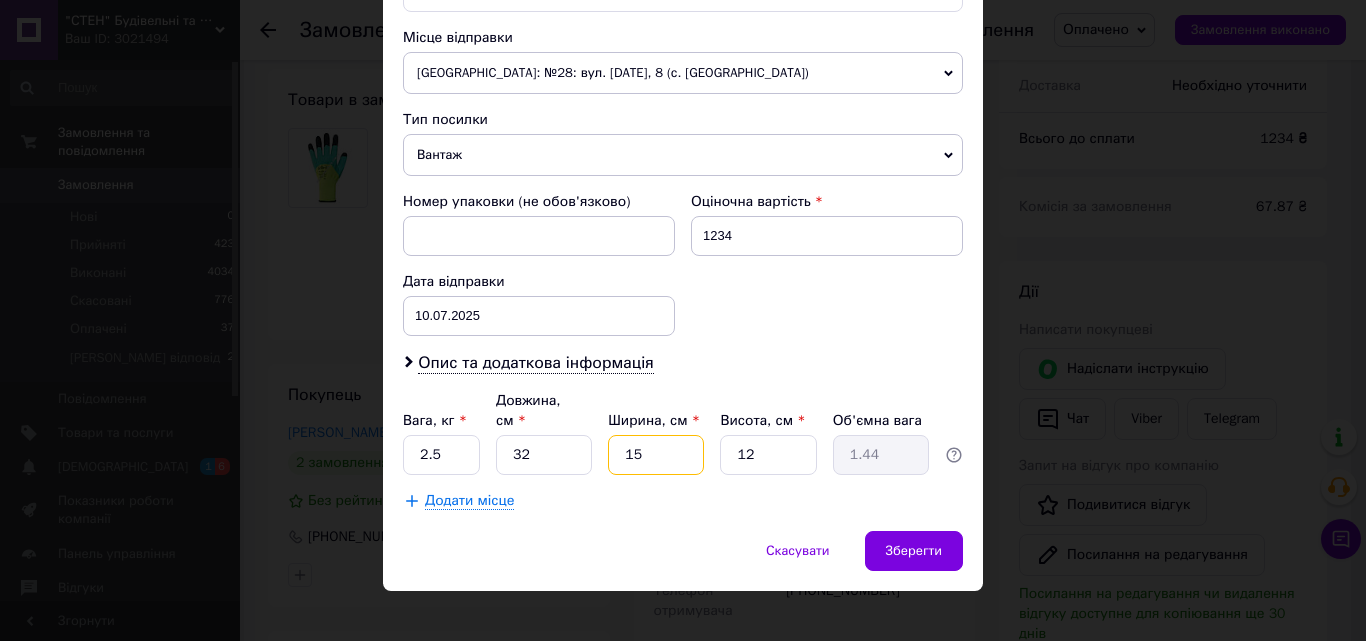 click on "15" at bounding box center (656, 455) 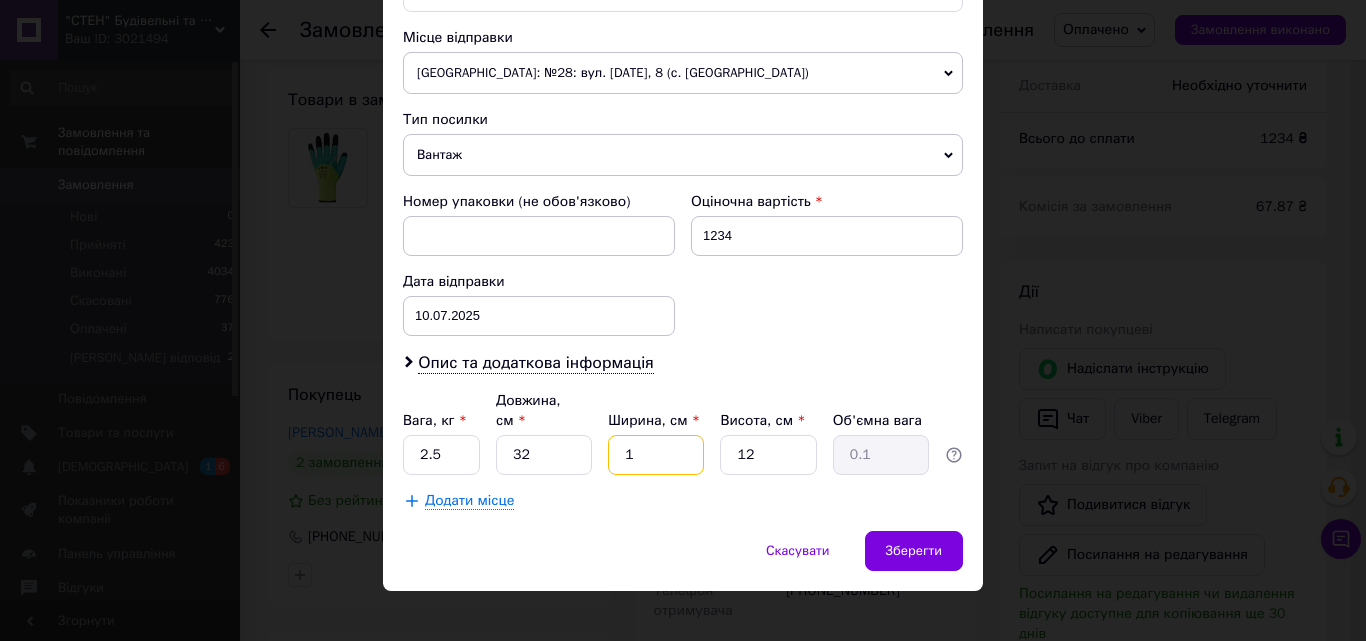 type 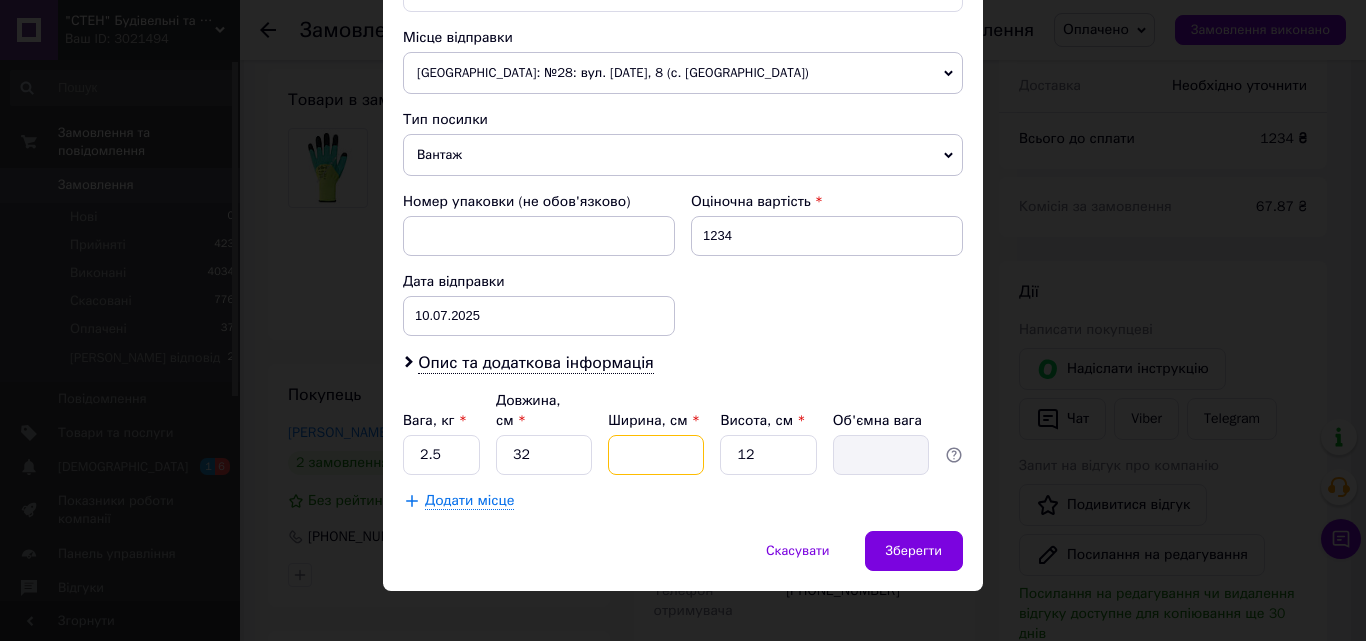 type on "2" 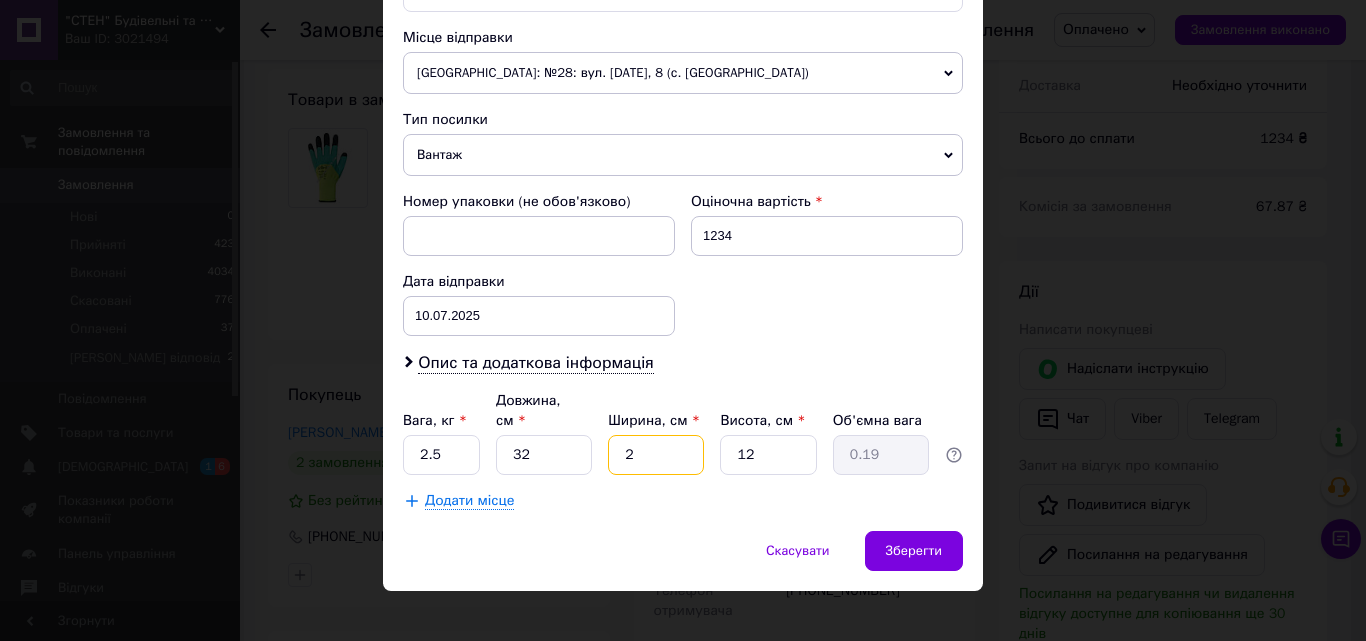type on "25" 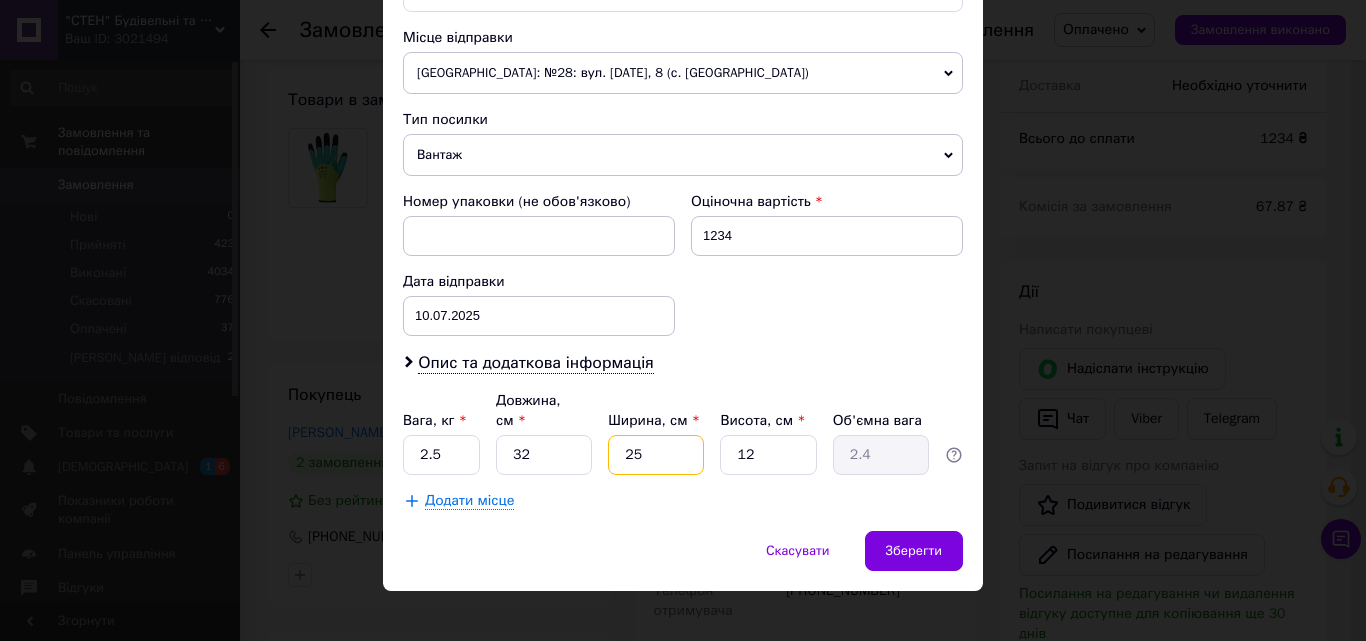 type on "25" 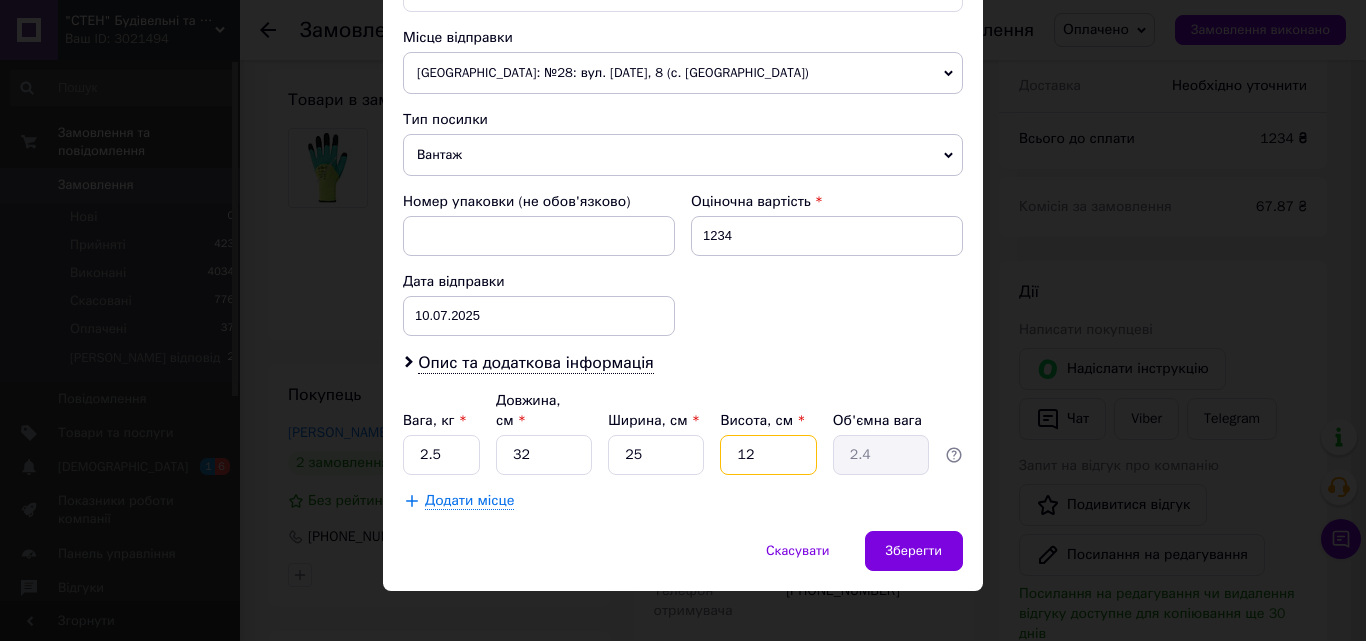 click on "12" at bounding box center [768, 455] 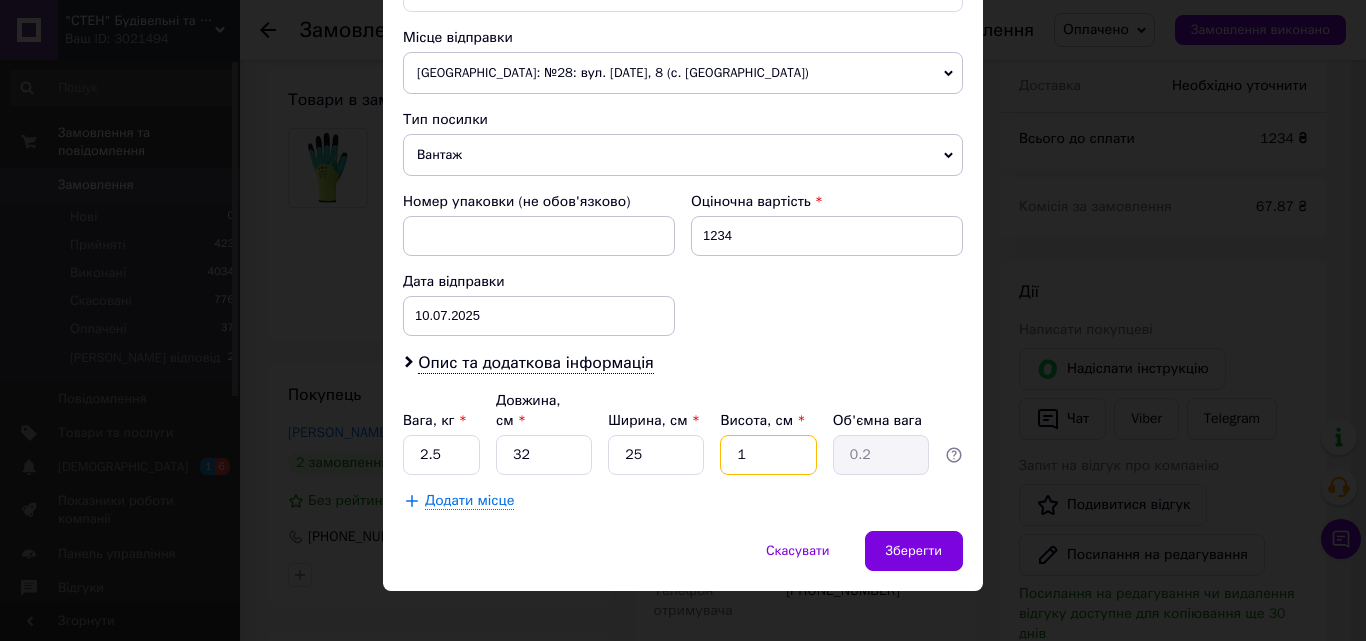 type 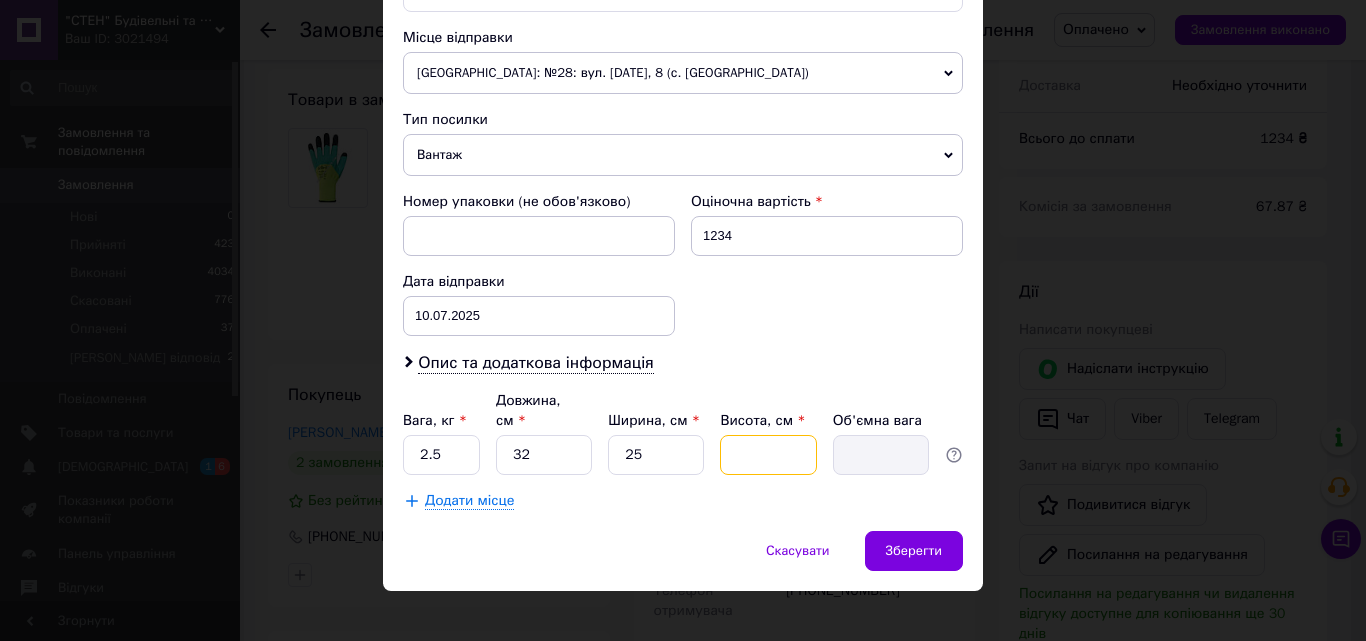 type on "2" 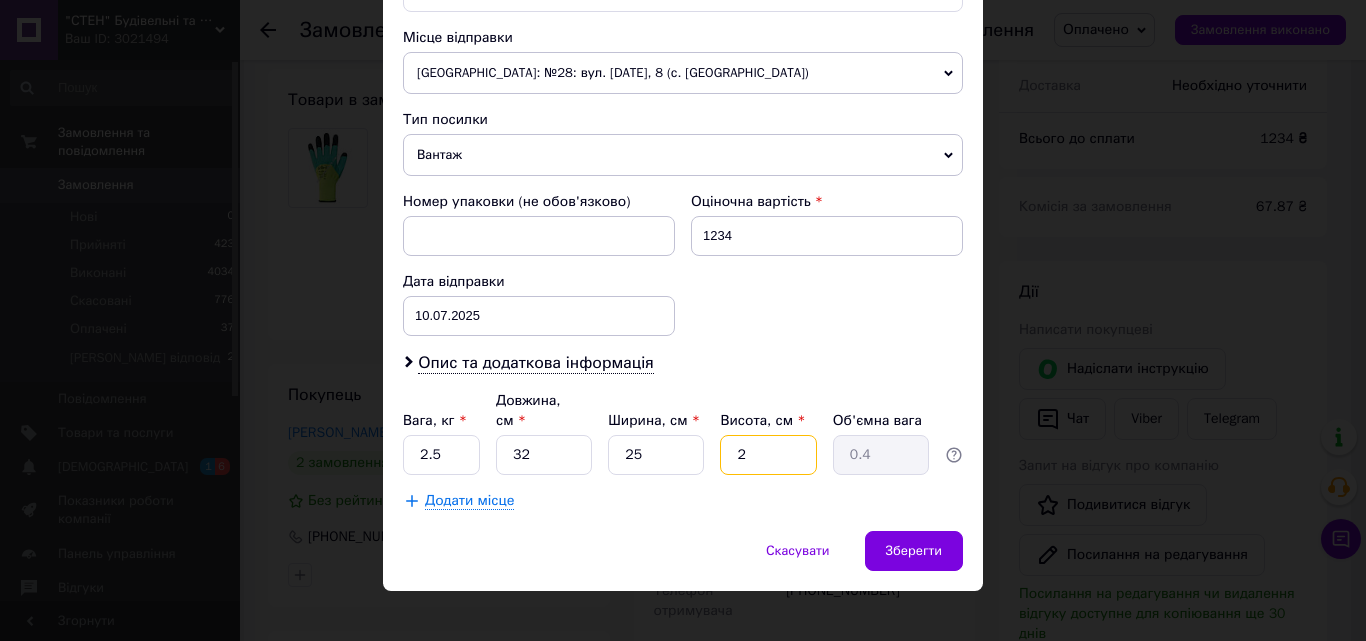 type on "20" 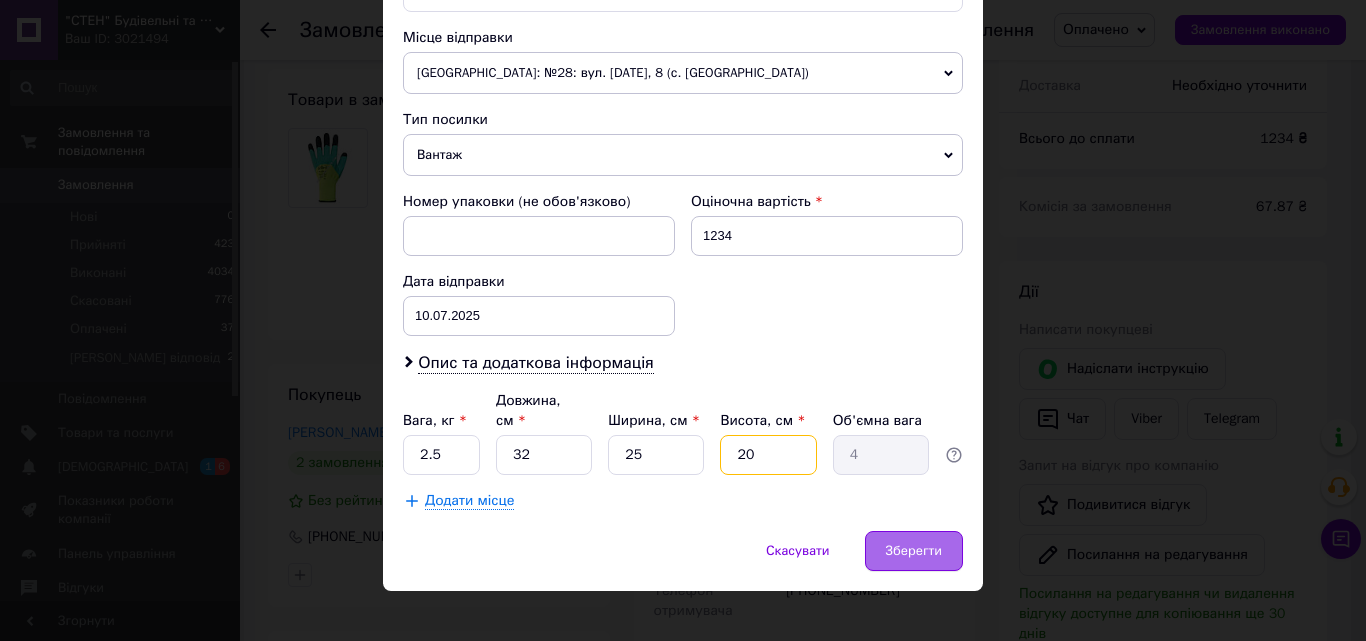 type on "20" 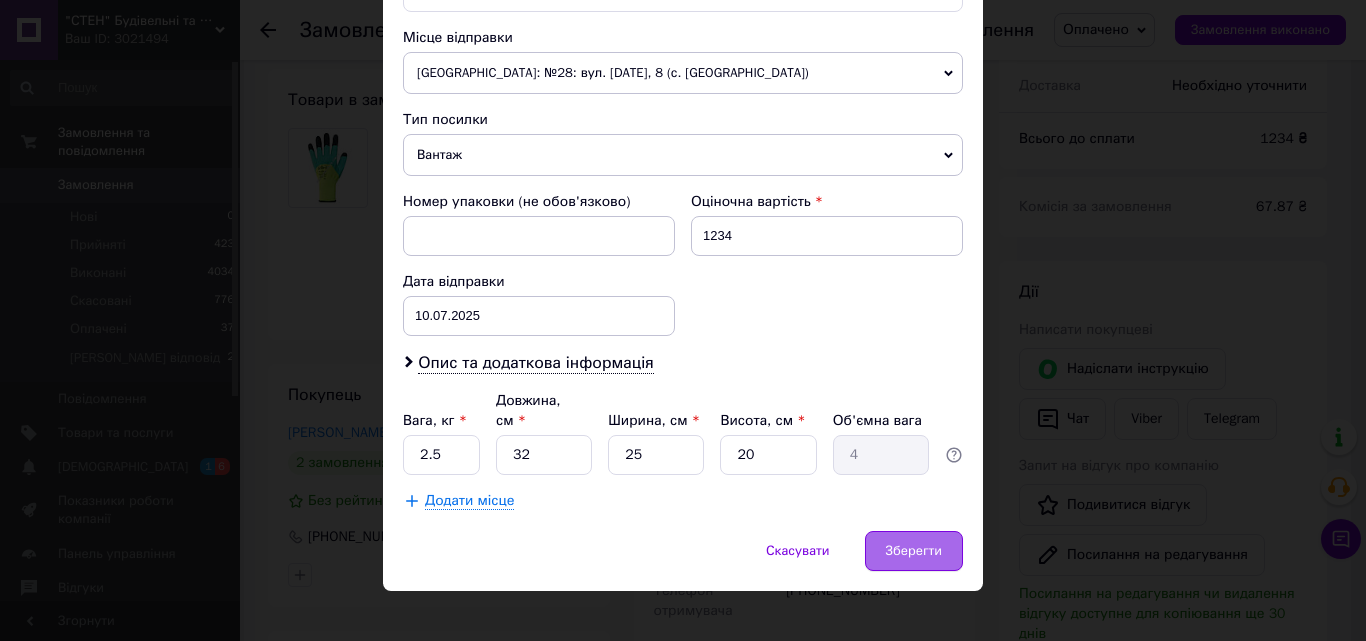 click on "Зберегти" at bounding box center [914, 551] 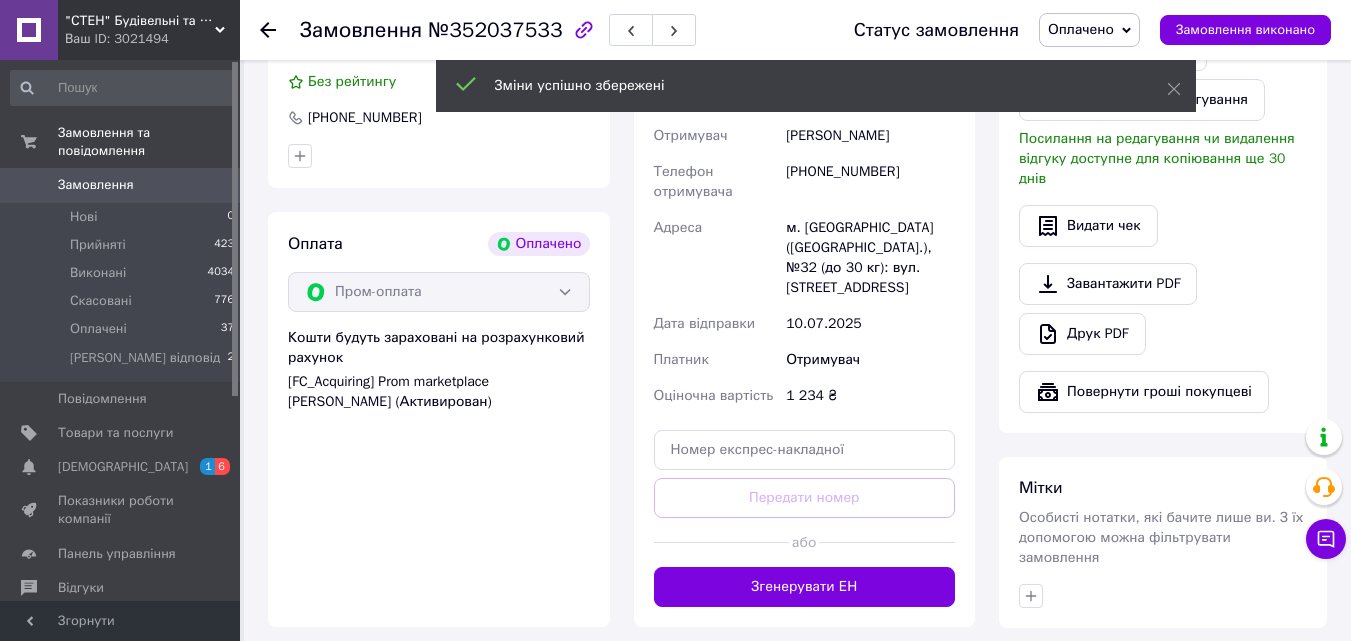 scroll, scrollTop: 1200, scrollLeft: 0, axis: vertical 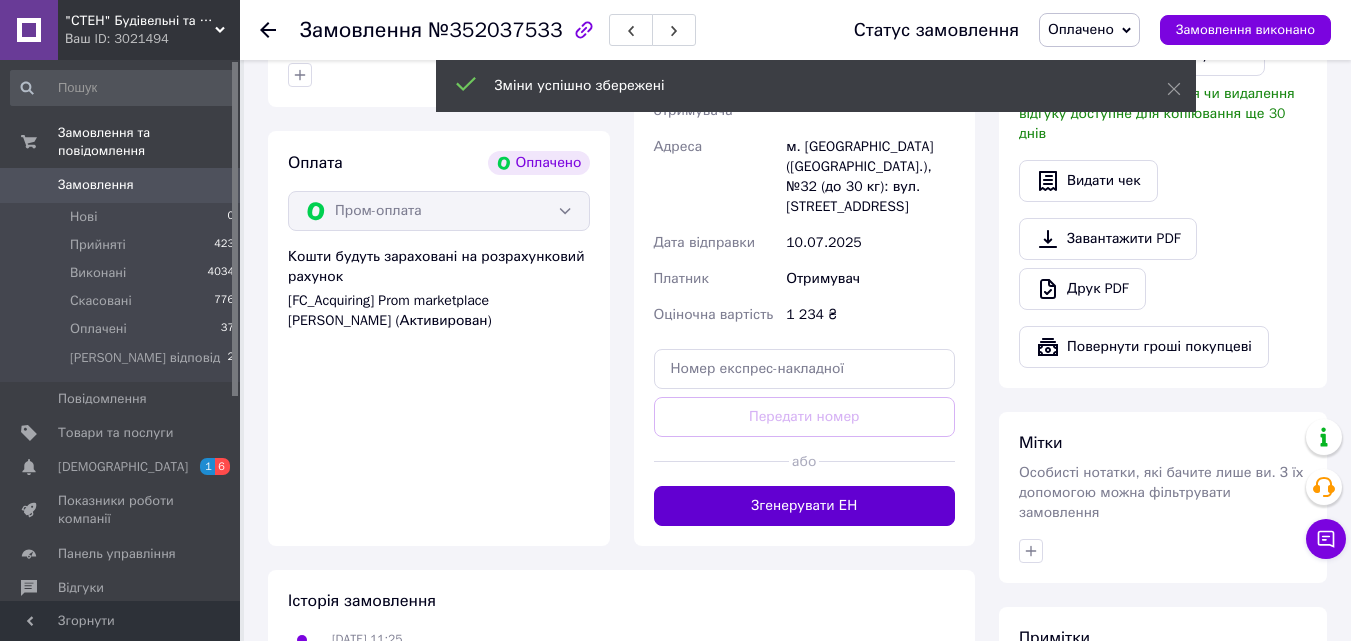 click on "Згенерувати ЕН" at bounding box center [805, 506] 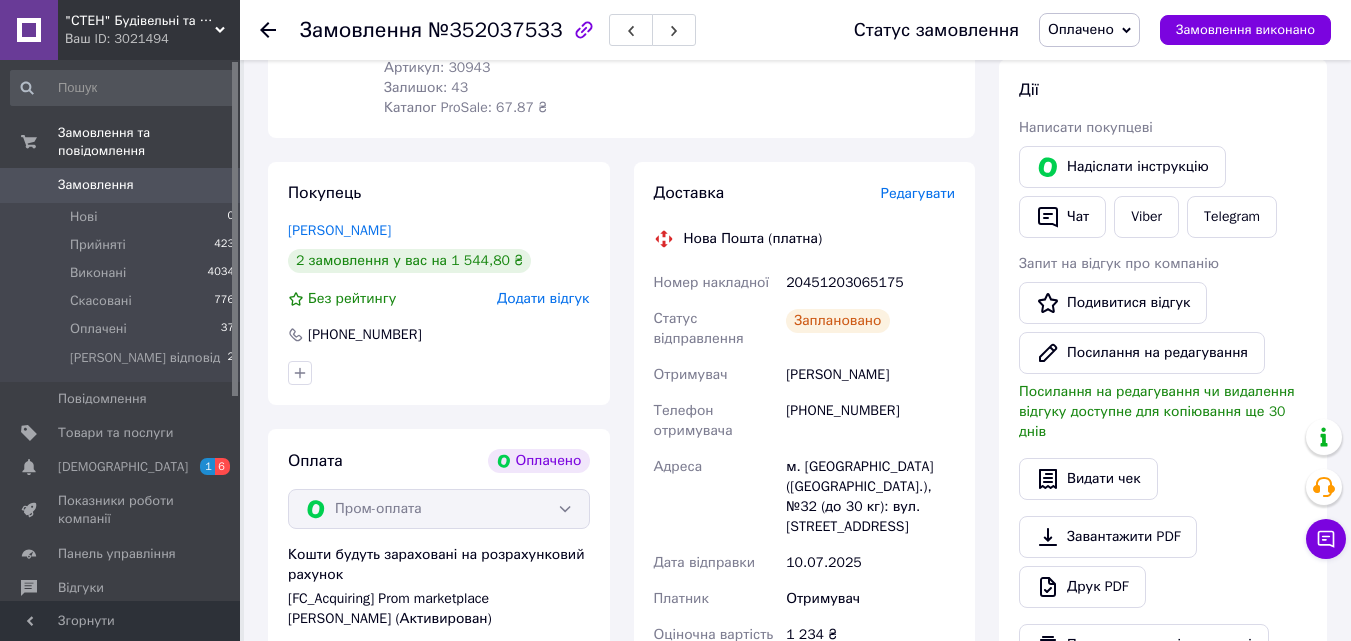 scroll, scrollTop: 900, scrollLeft: 0, axis: vertical 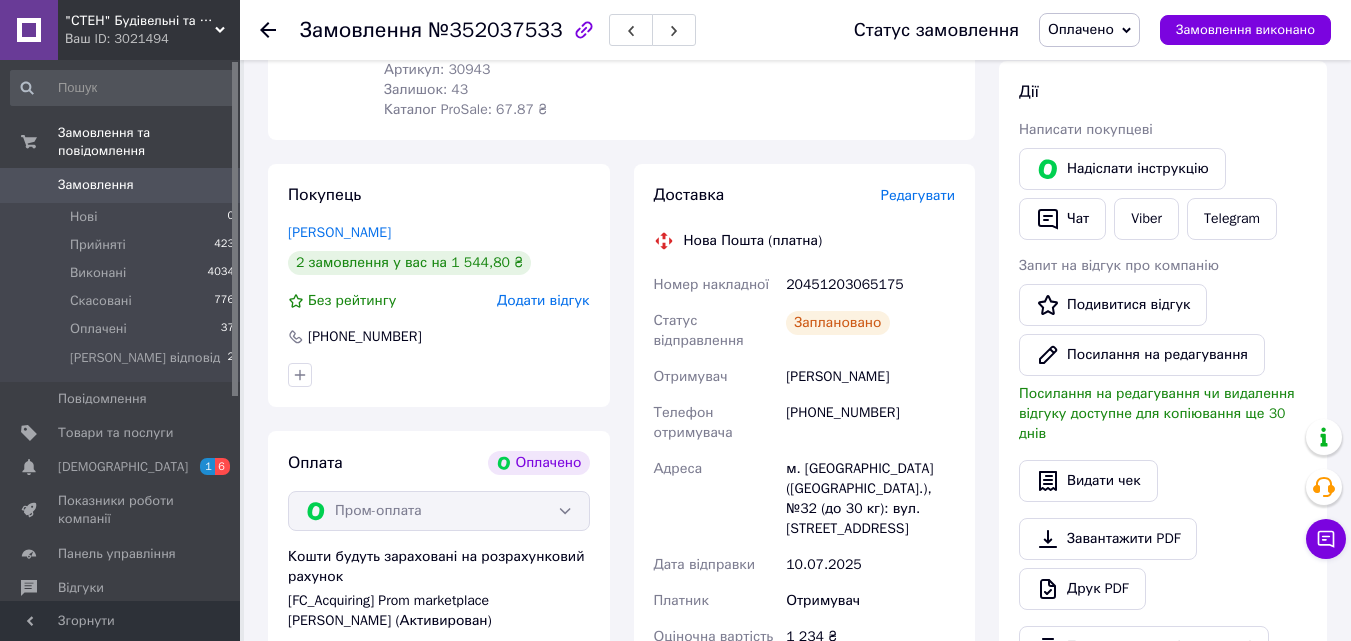 click 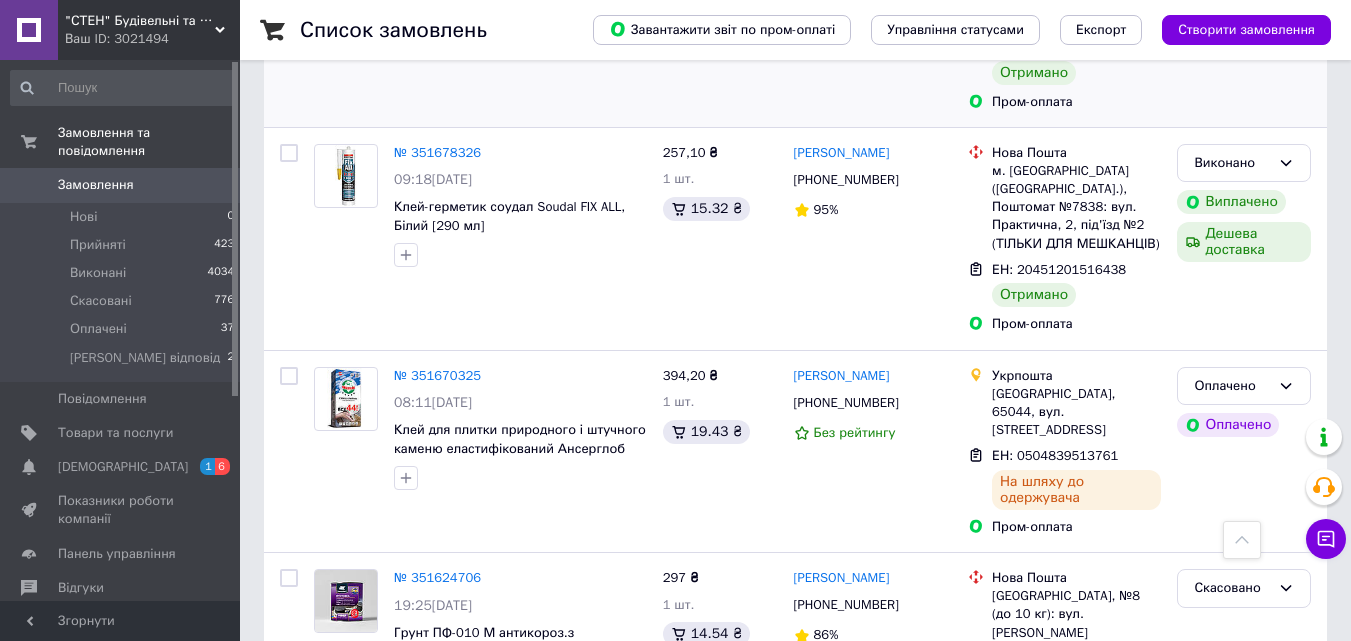 scroll, scrollTop: 3400, scrollLeft: 0, axis: vertical 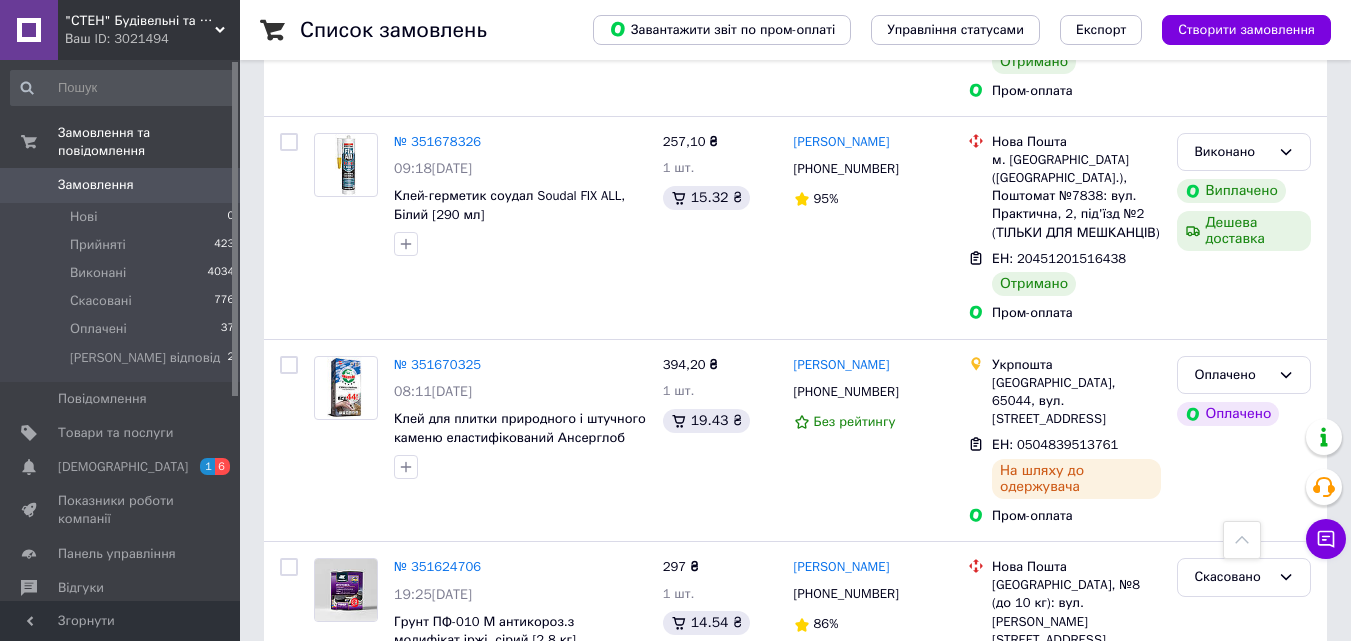 click 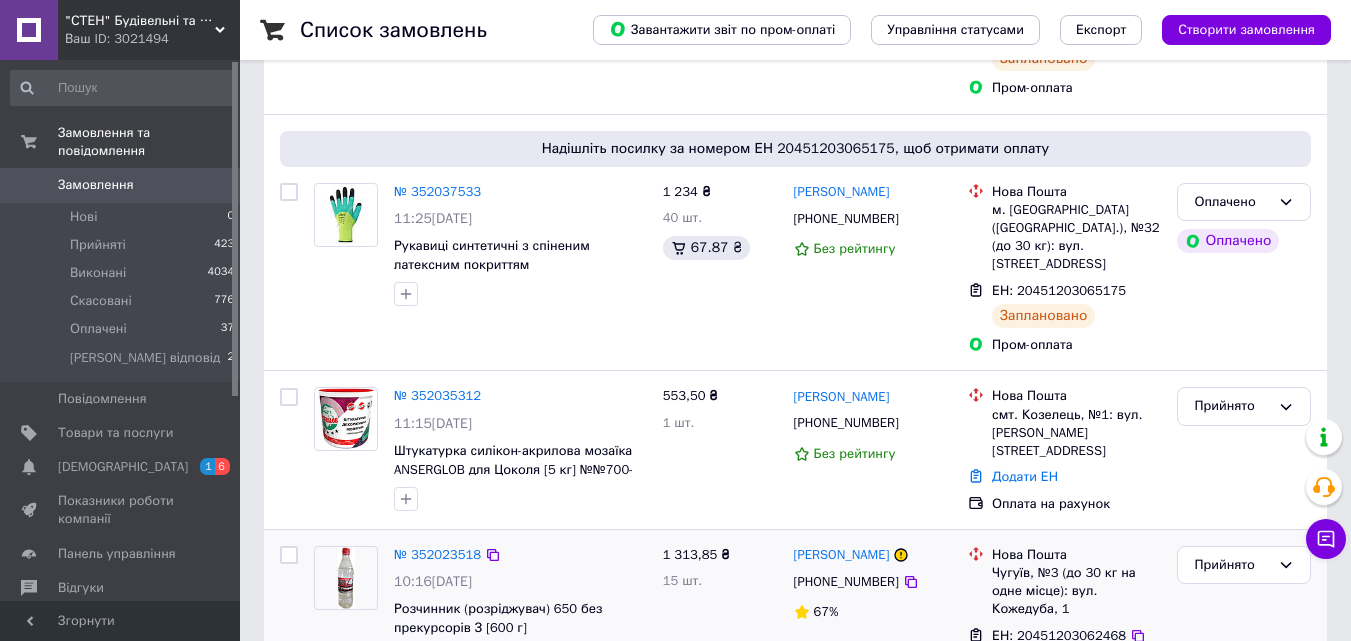 scroll, scrollTop: 400, scrollLeft: 0, axis: vertical 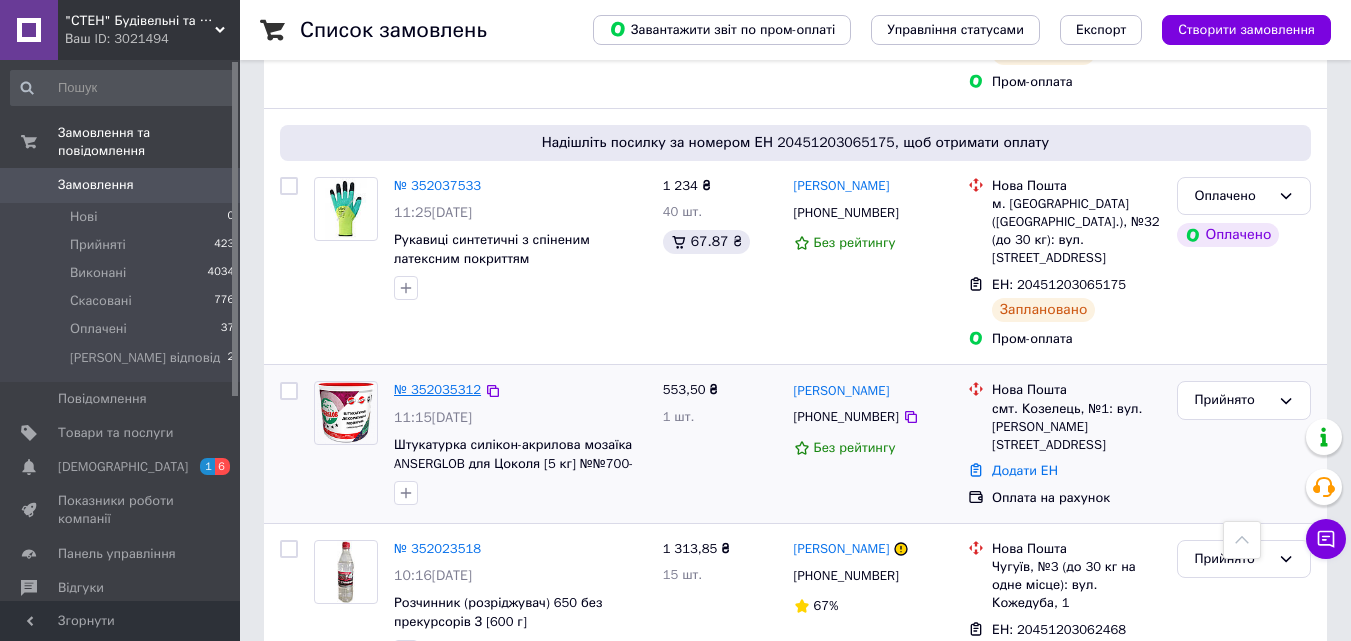 click on "№ 352035312" at bounding box center [437, 389] 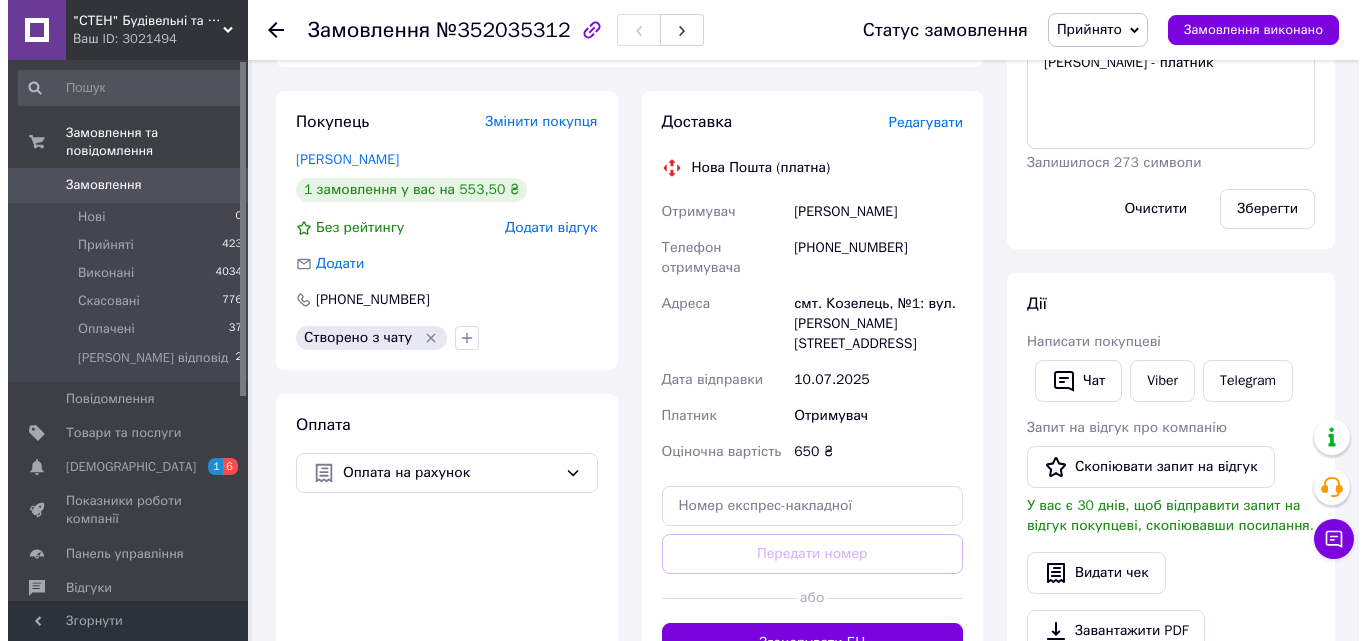 scroll, scrollTop: 300, scrollLeft: 0, axis: vertical 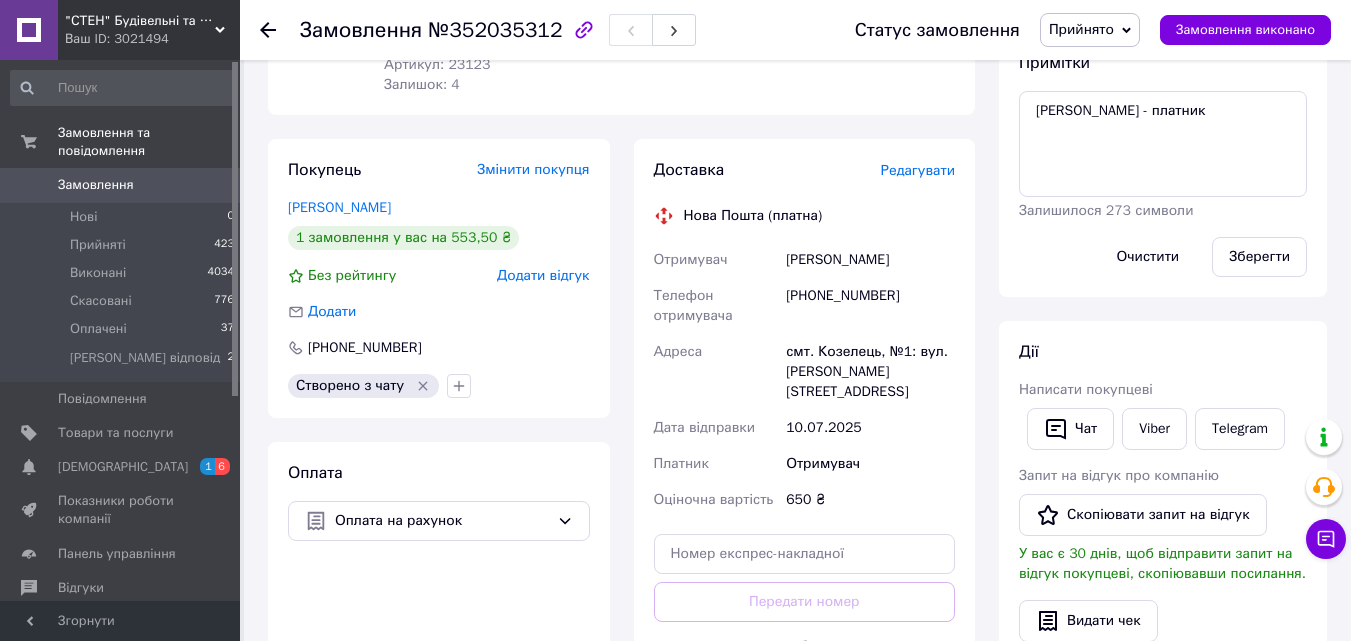 click on "Редагувати" at bounding box center [918, 170] 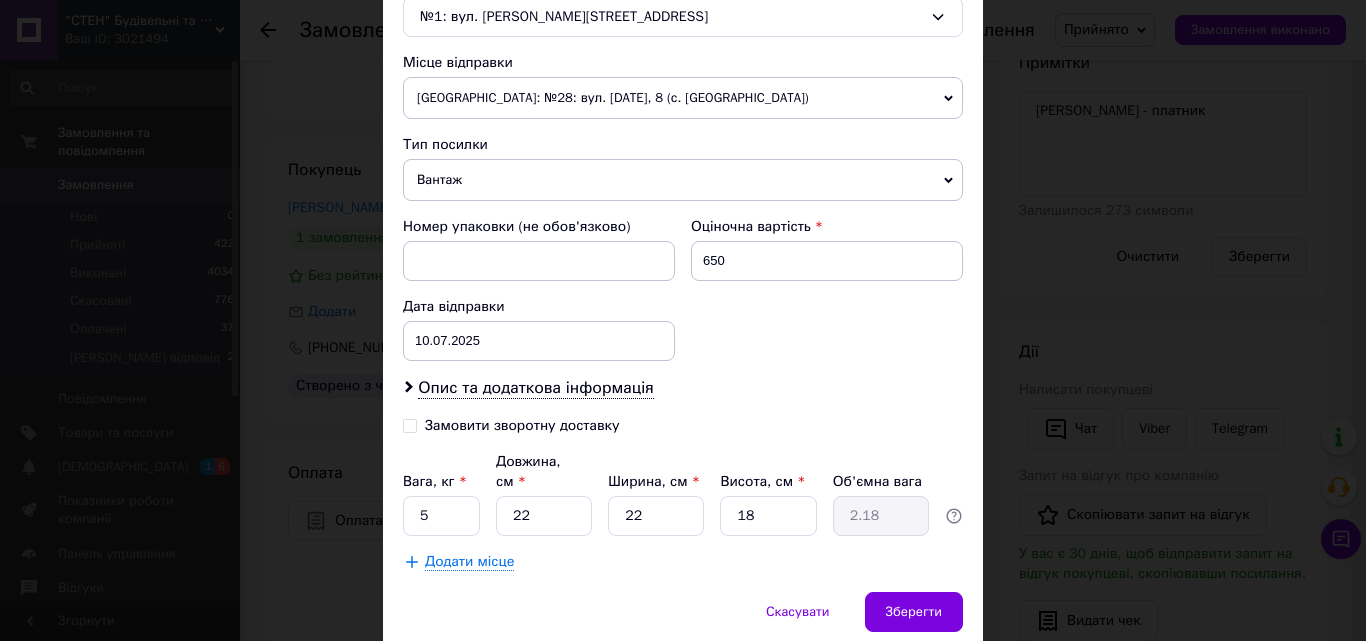 scroll, scrollTop: 723, scrollLeft: 0, axis: vertical 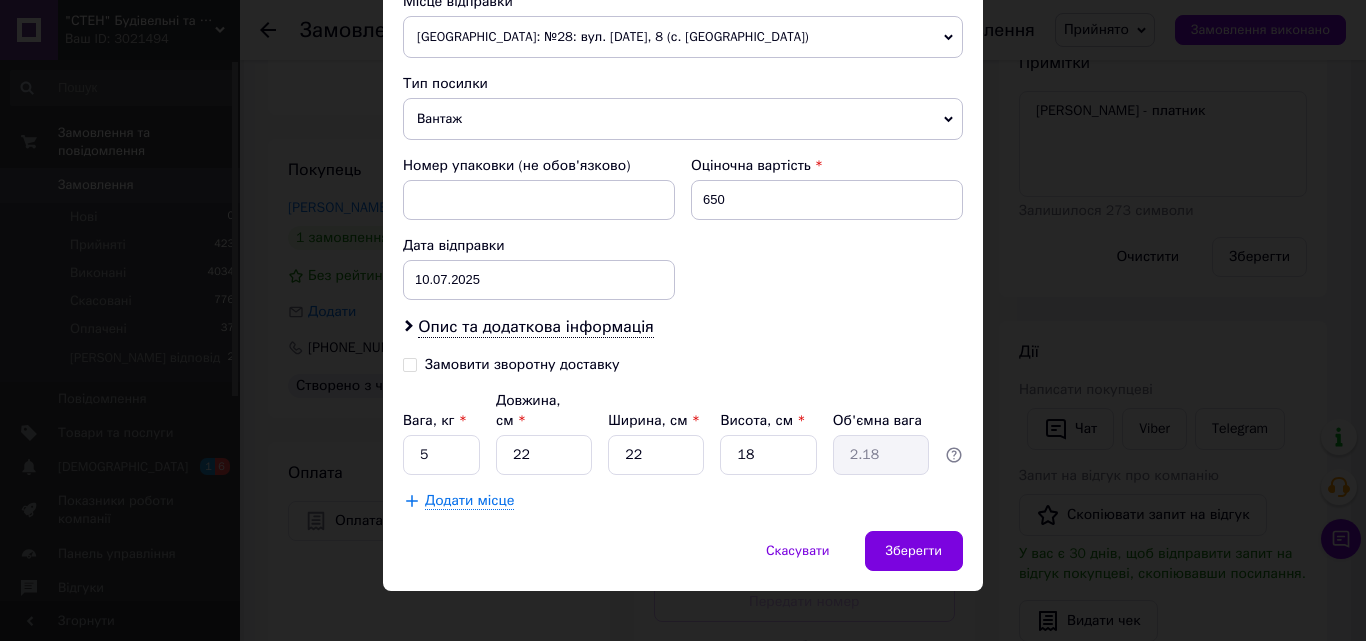 click on "Платник Отримувач Відправник Прізвище отримувача Володимир Ім'я отримувача Савченко По батькові отримувача Телефон отримувача +380932092485 Тип доставки У відділенні Кур'єром В поштоматі Місто смт. Козелець Відділення №1: вул. Івана Котляревського, 14 Місце відправки Тернопіль: №28: вул. 15 Квітня, 8 (с. Байківці) Немає збігів. Спробуйте змінити умови пошуку Додати ще місце відправки Тип посилки Вантаж Документи Номер упаковки (не обов'язково) Оціночна вартість 650 Дата відправки 10.07.2025 < 2025 > < Июль > Пн Вт Ср Чт Пт Сб Вс 30 1 2 3 4 5 6 7 8 9 10 11 12 13 14 15 16 17 18 19 20 21 22 23 24 25 26 27 28 29 30 31 1" at bounding box center (683, 9) 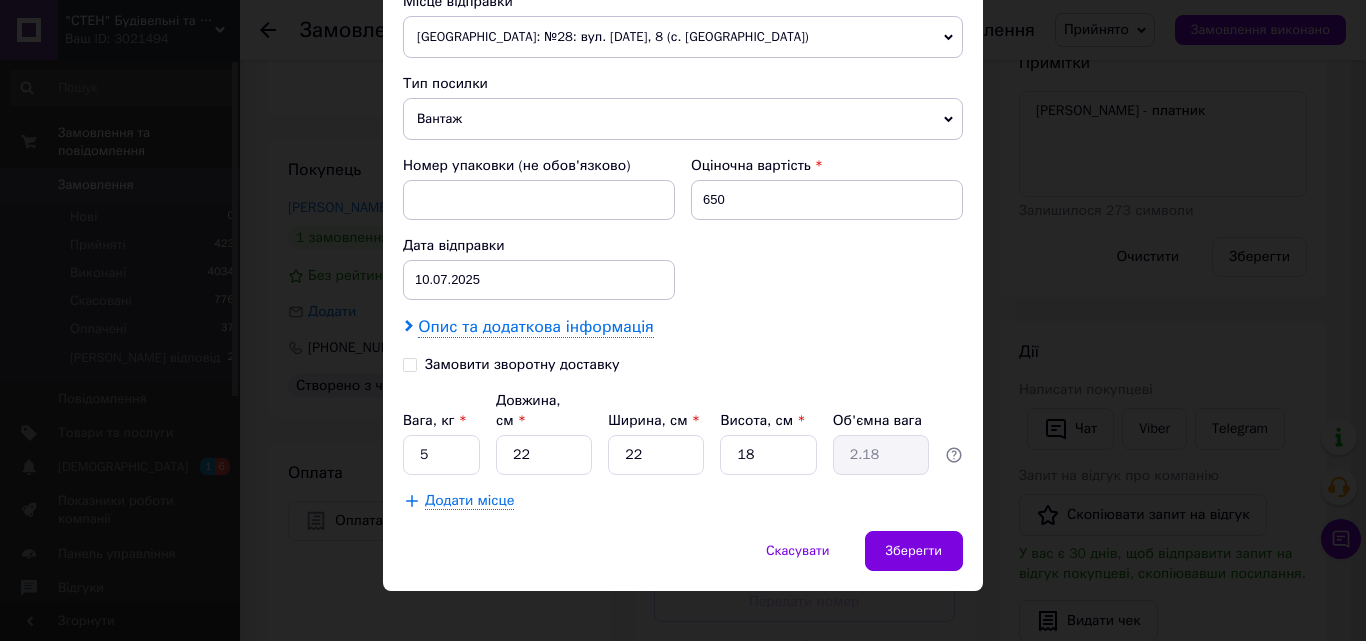 click on "Опис та додаткова інформація" at bounding box center [535, 327] 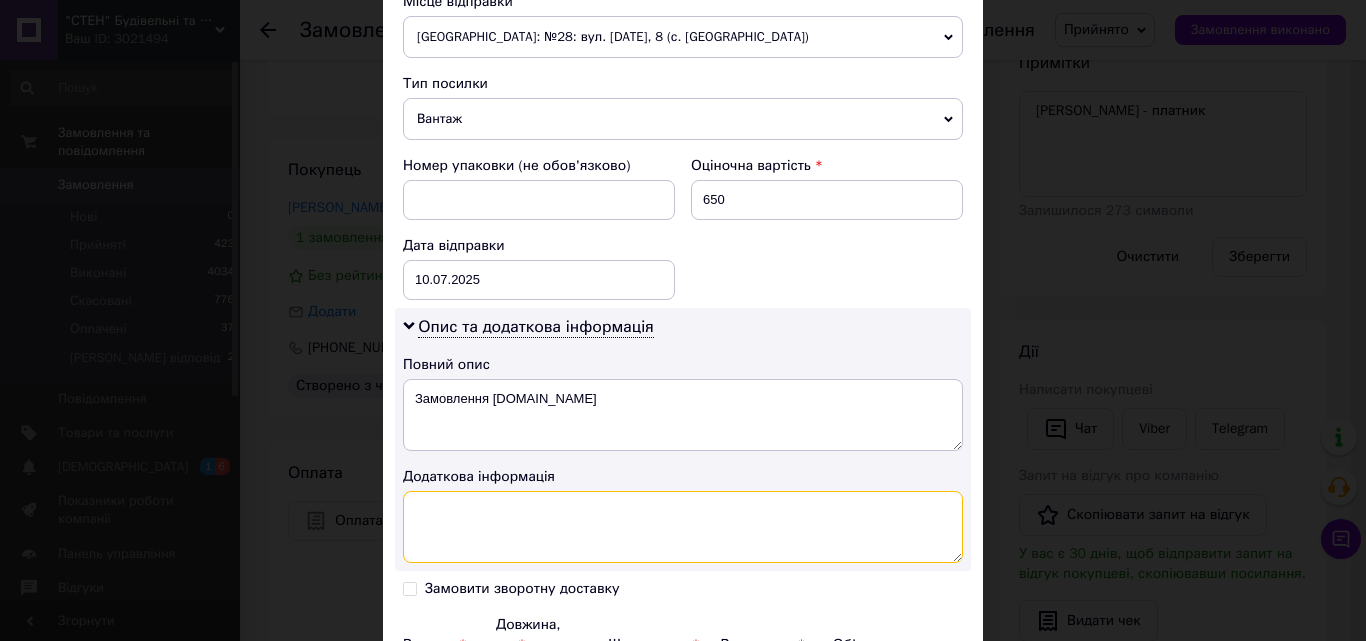 click at bounding box center (683, 527) 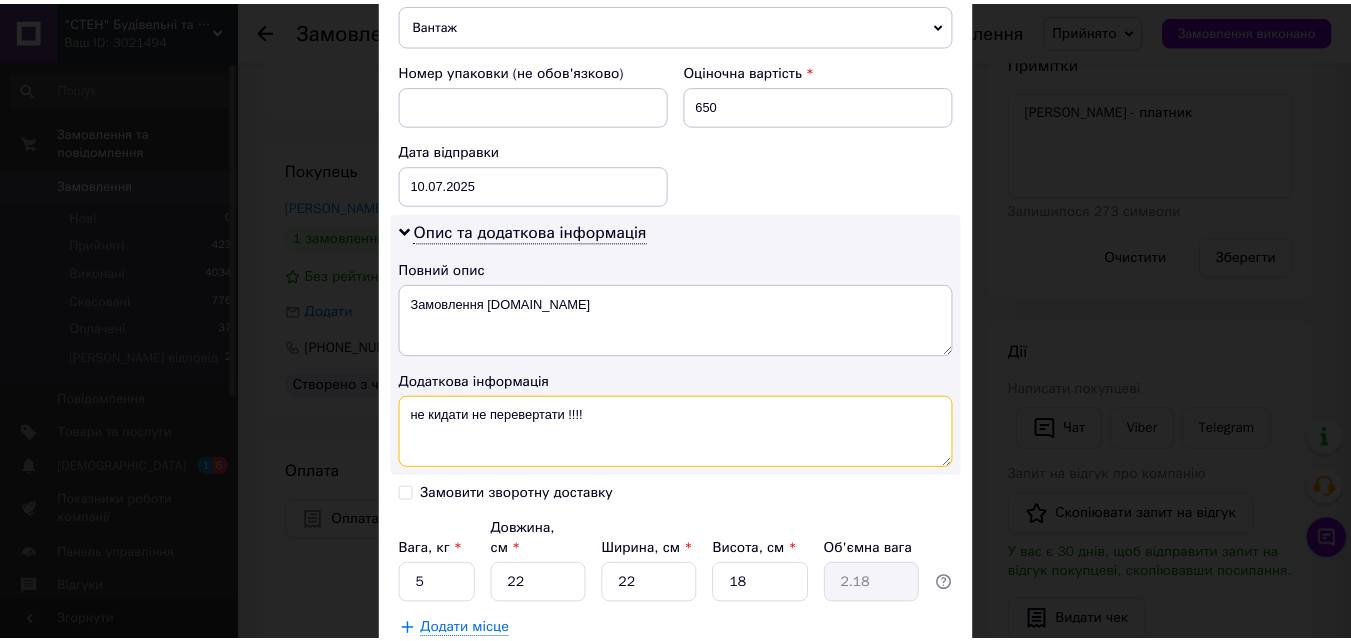 scroll, scrollTop: 947, scrollLeft: 0, axis: vertical 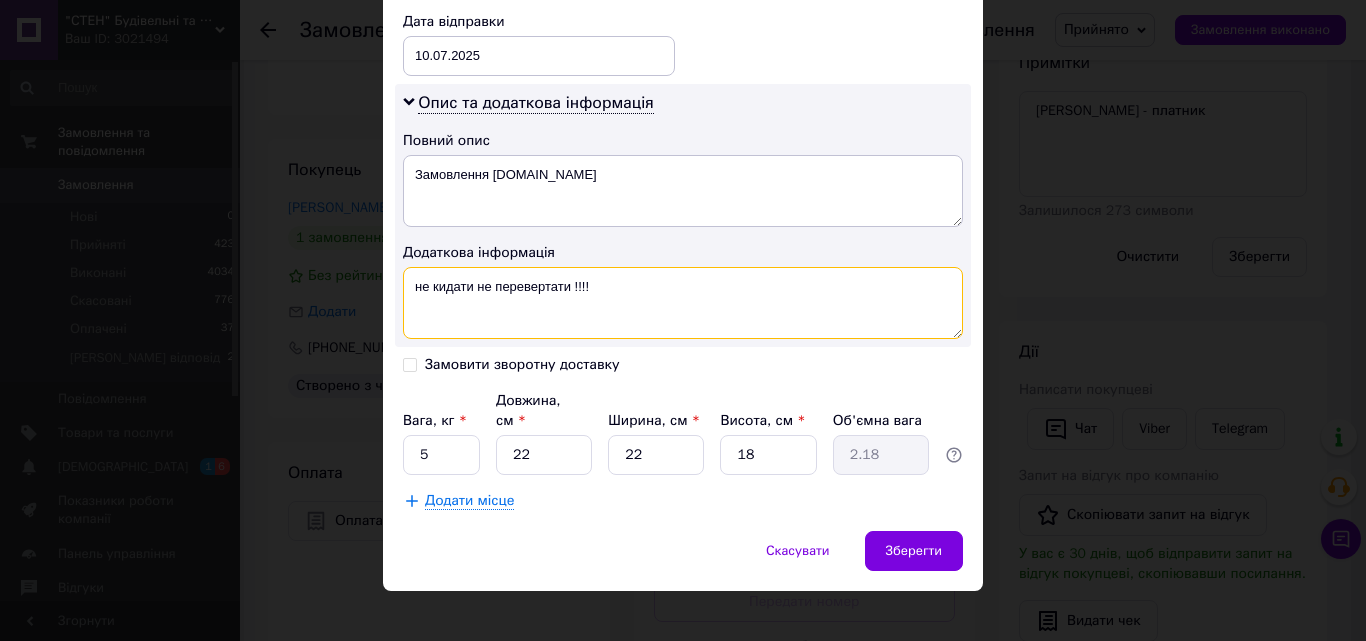 type on "не кидати не перевертати !!!!" 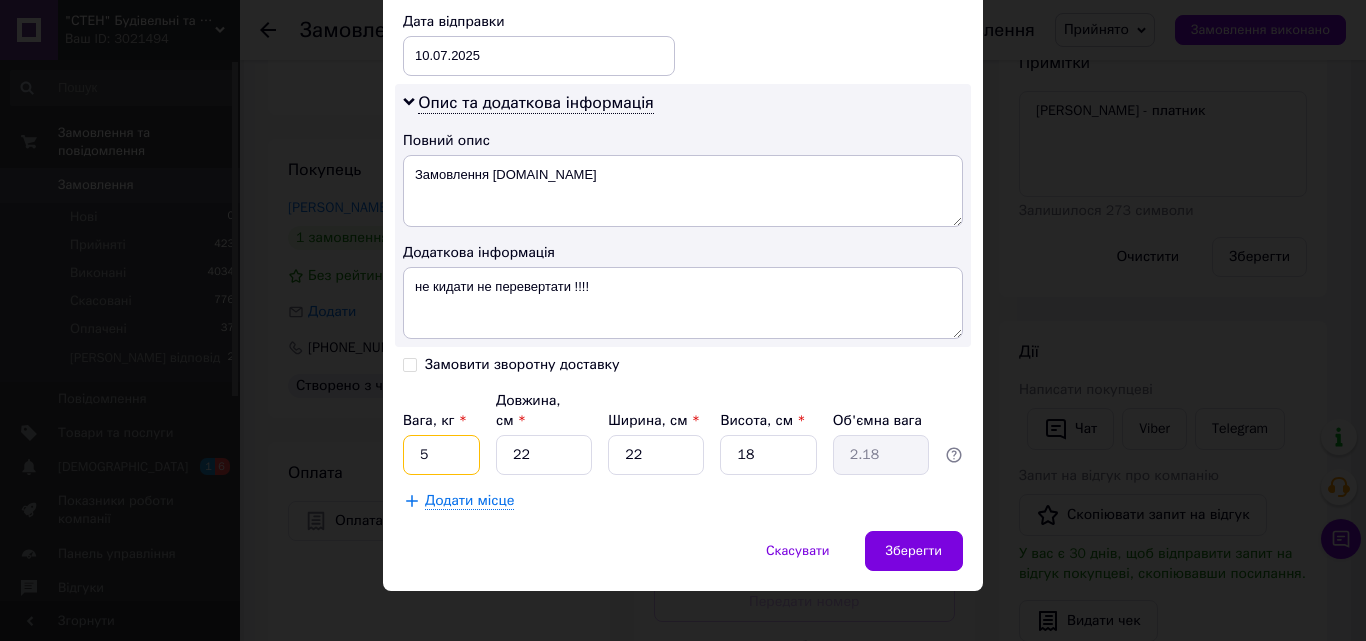 click on "5" at bounding box center [441, 455] 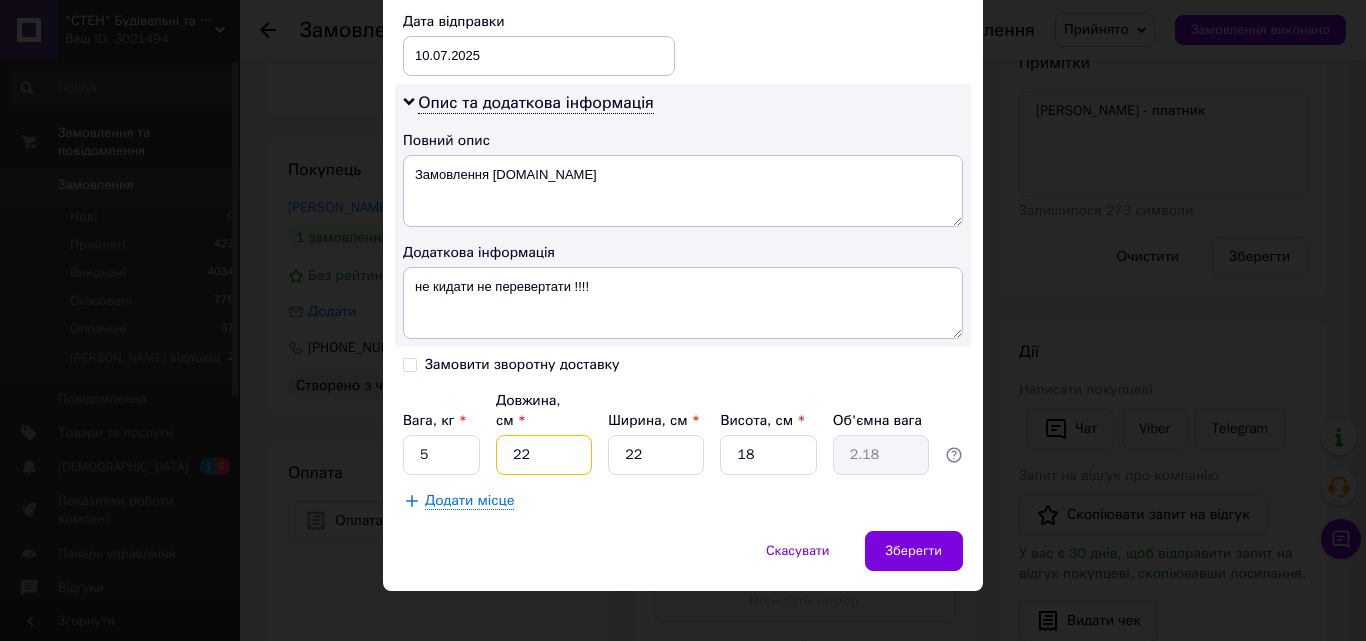 click on "22" at bounding box center (544, 455) 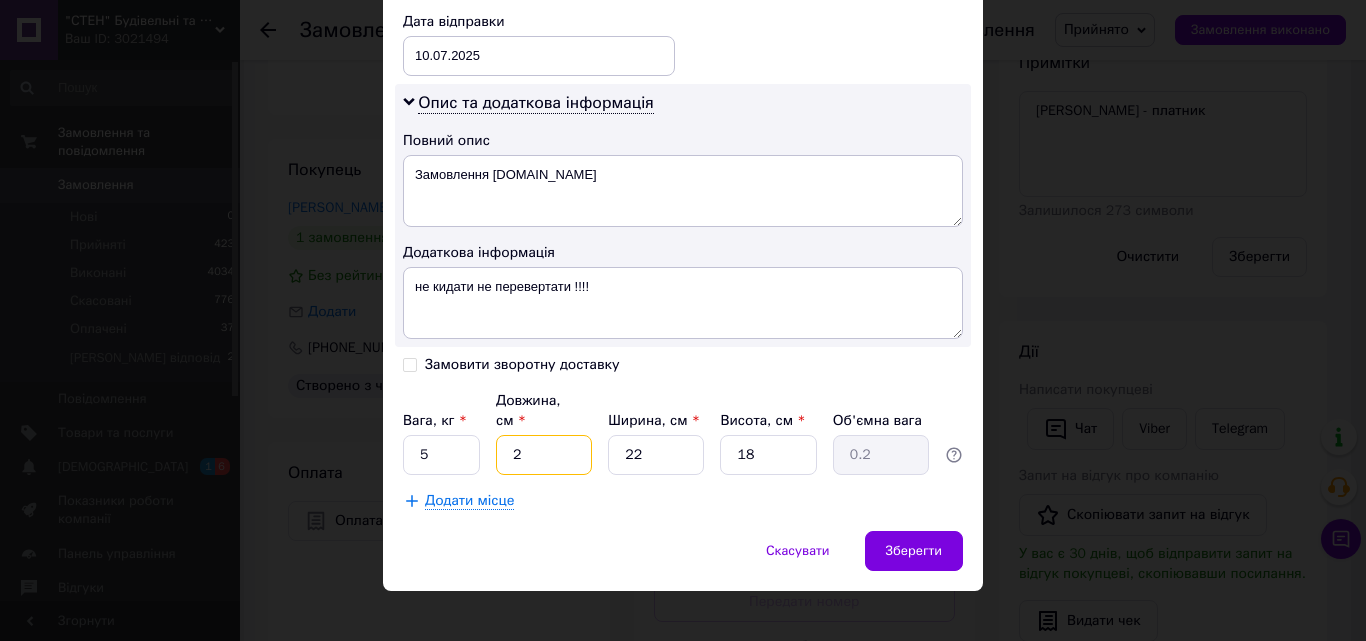 type on "23" 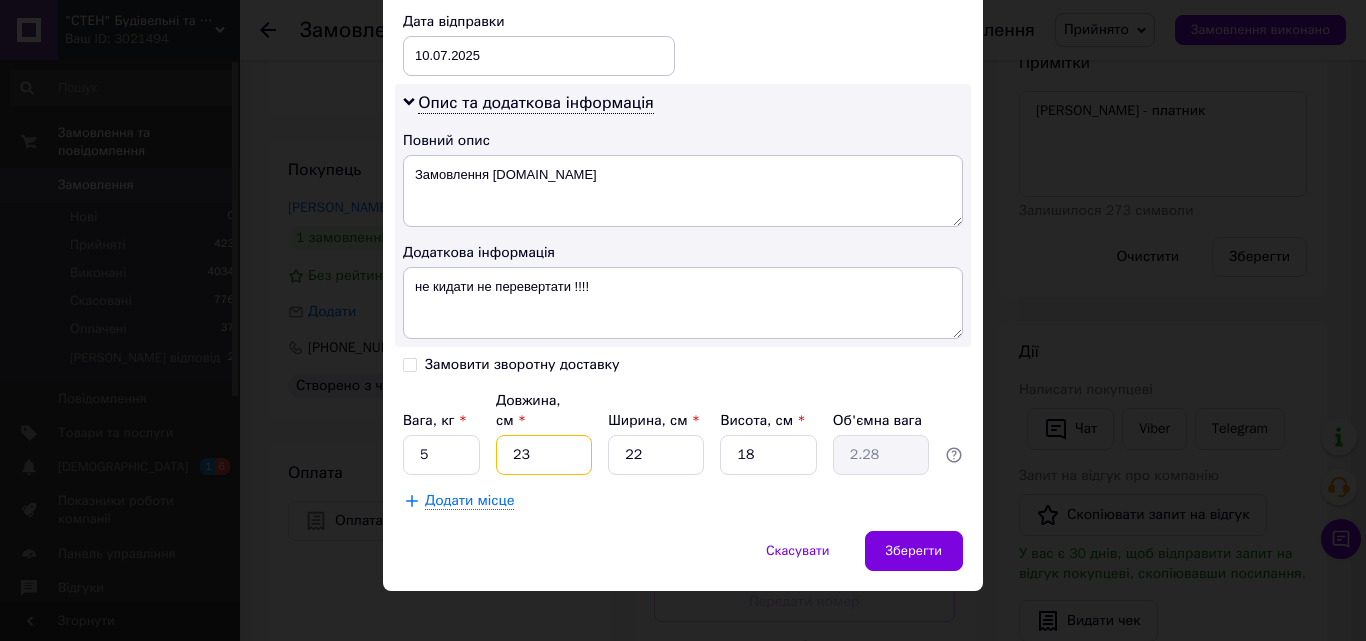 type on "23" 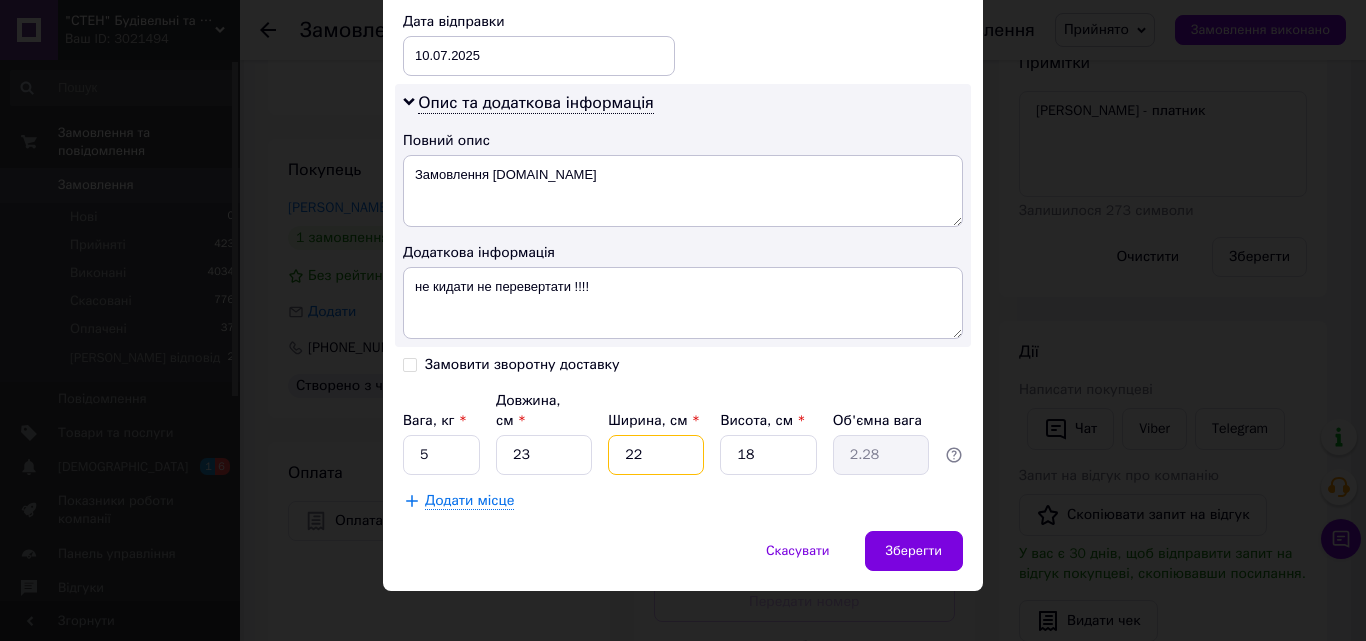 click on "22" at bounding box center (656, 455) 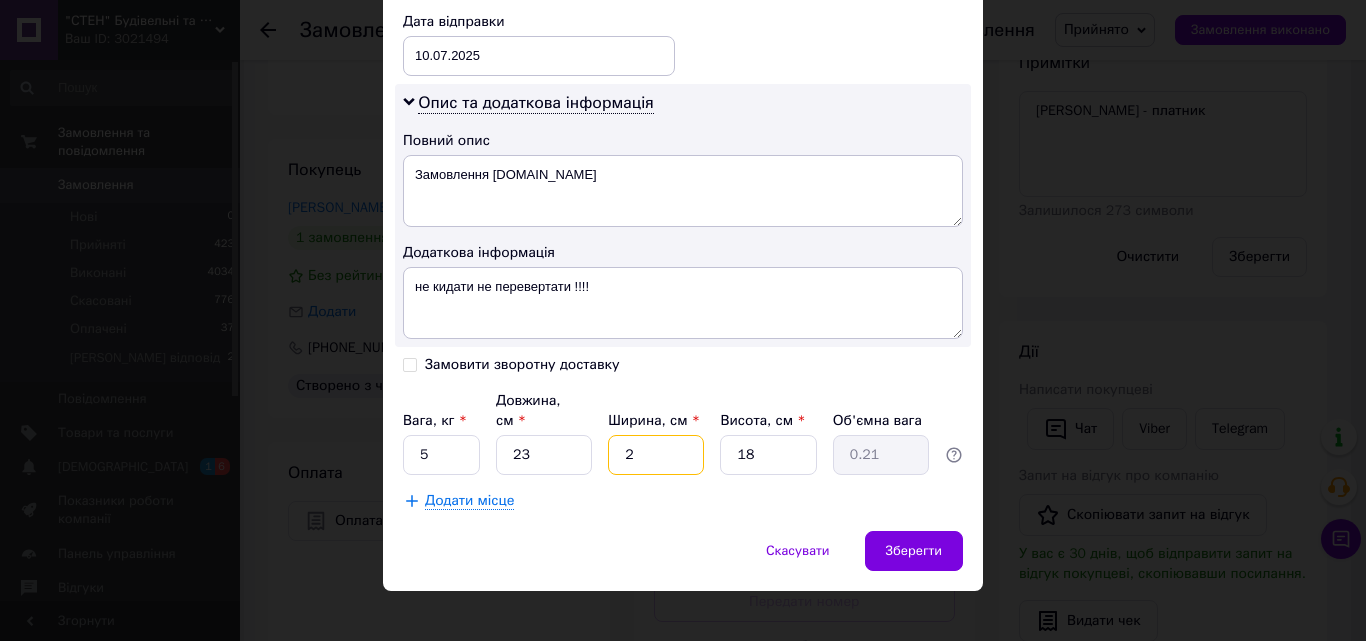 type on "23" 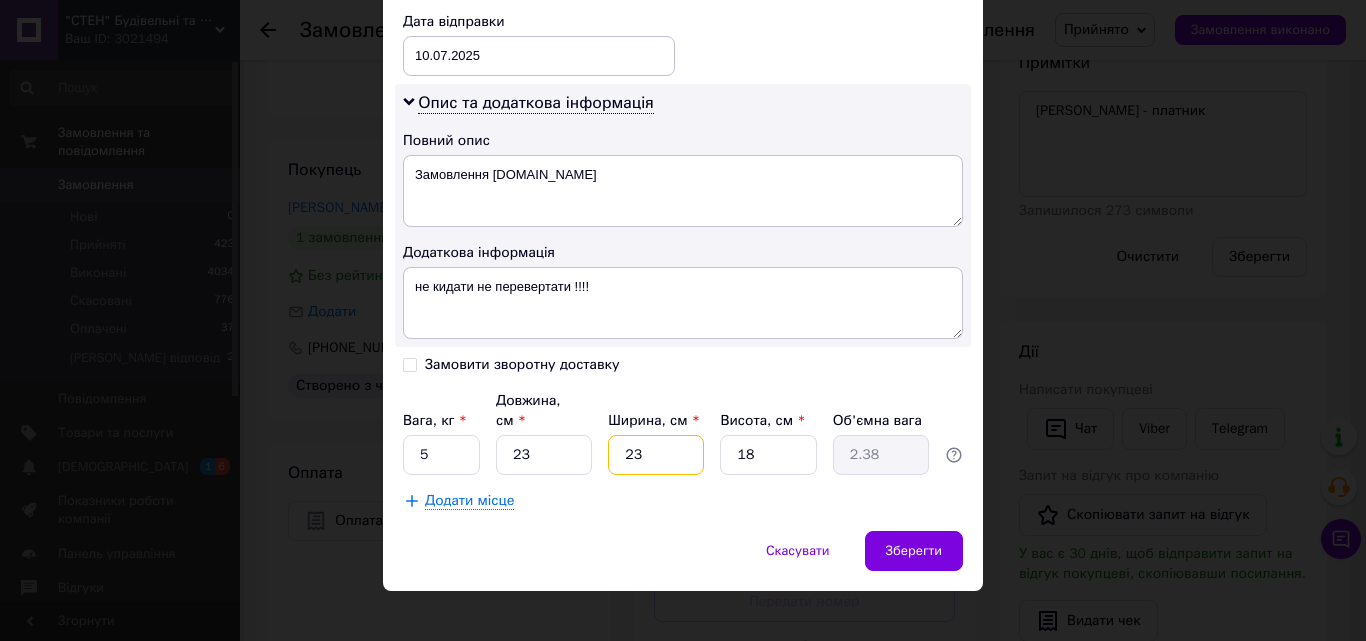 type on "23" 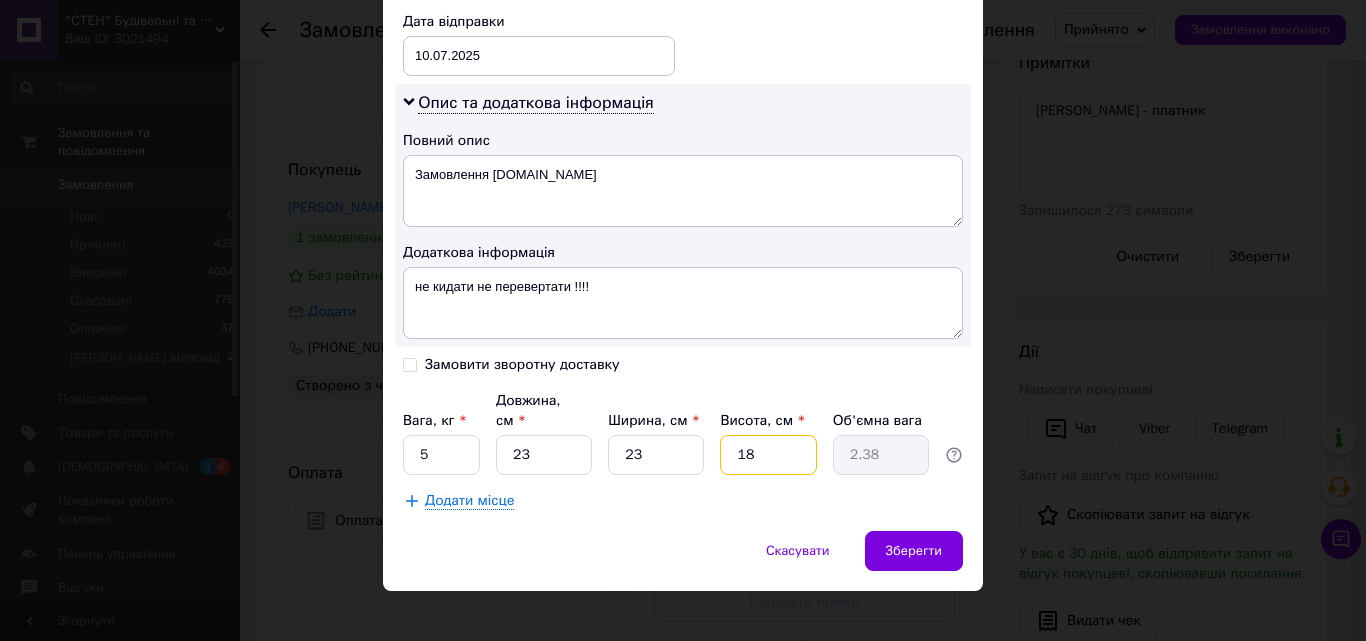 click on "18" at bounding box center (768, 455) 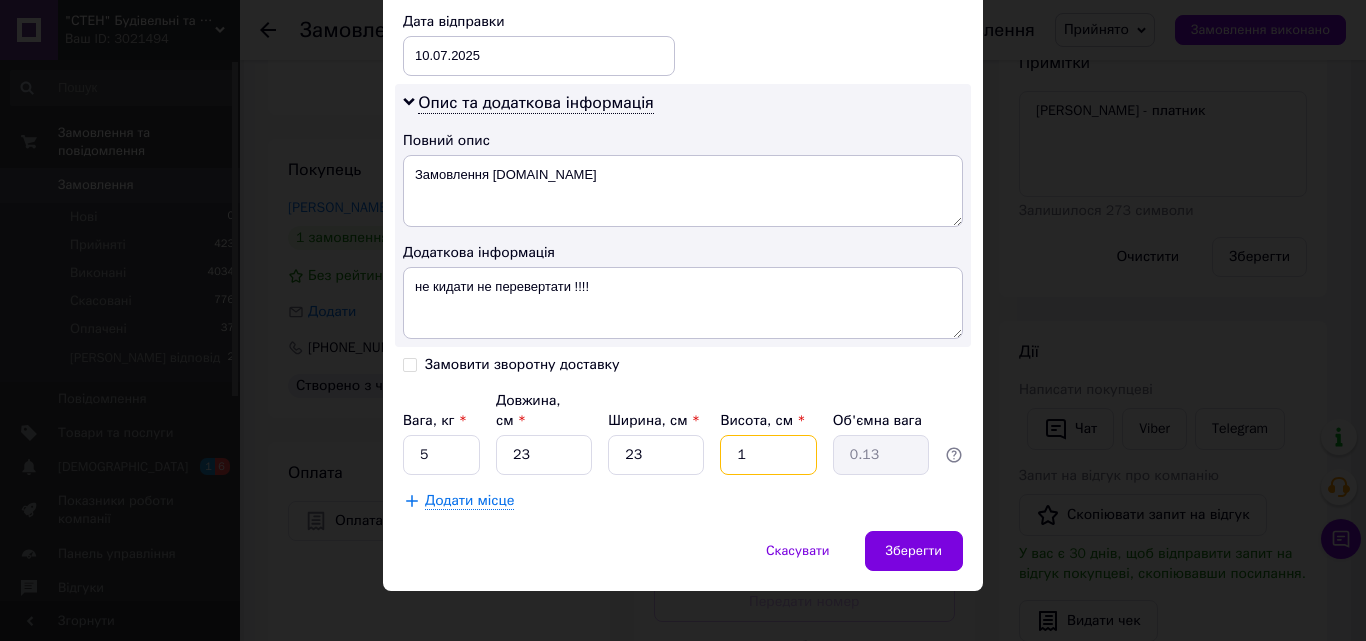 type 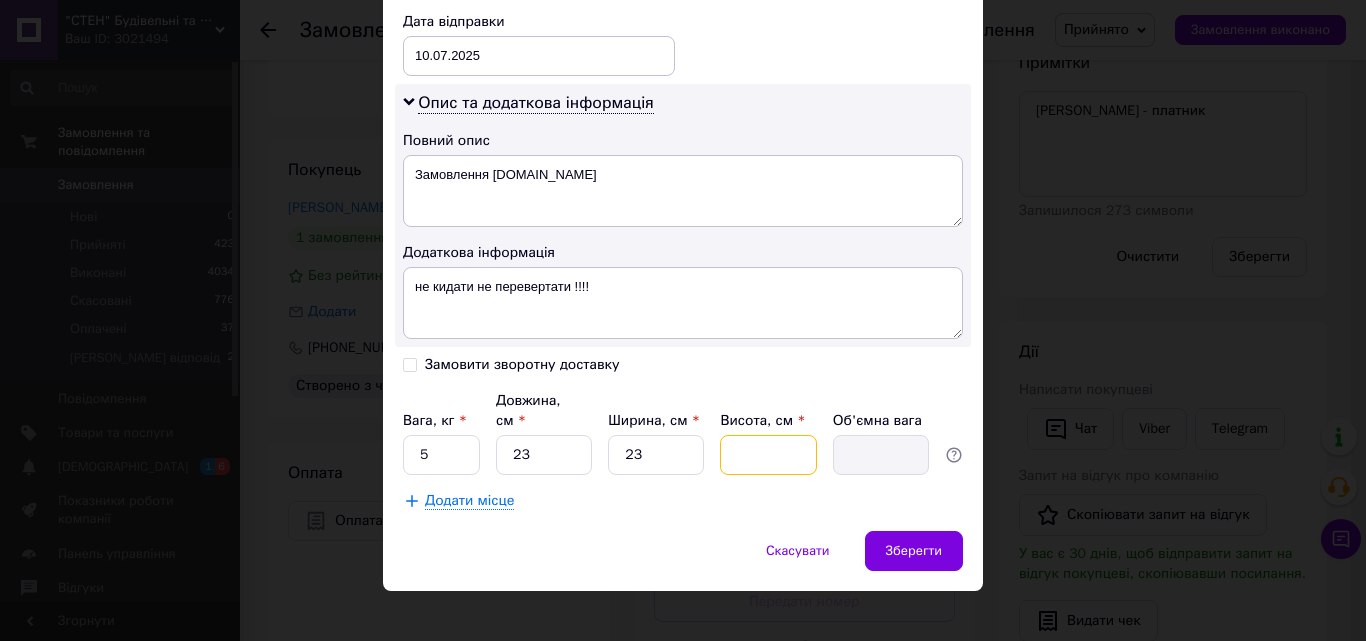 type on "2" 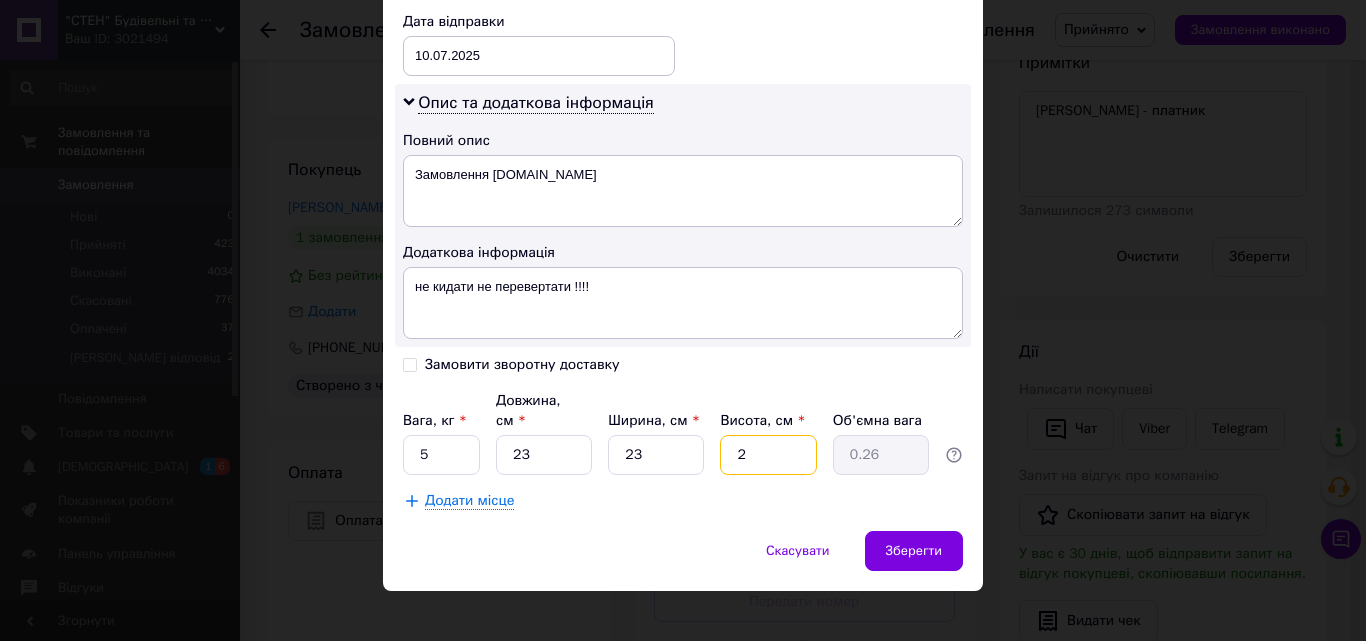type on "20" 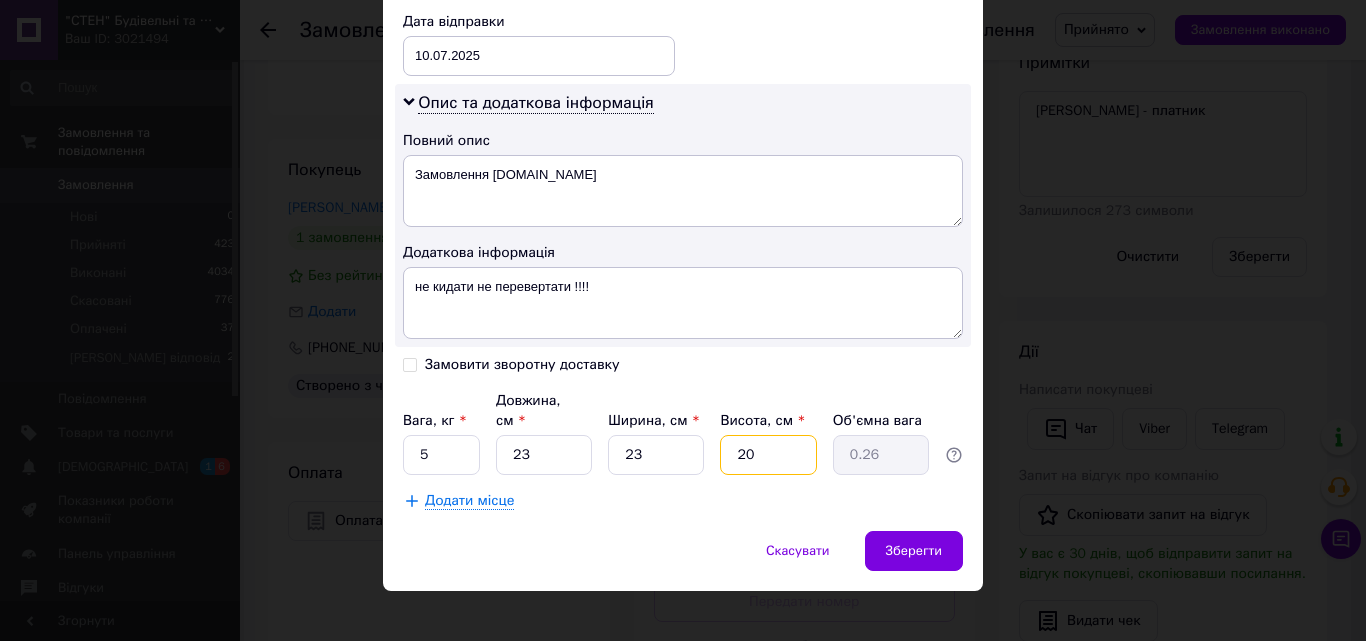 type on "2.65" 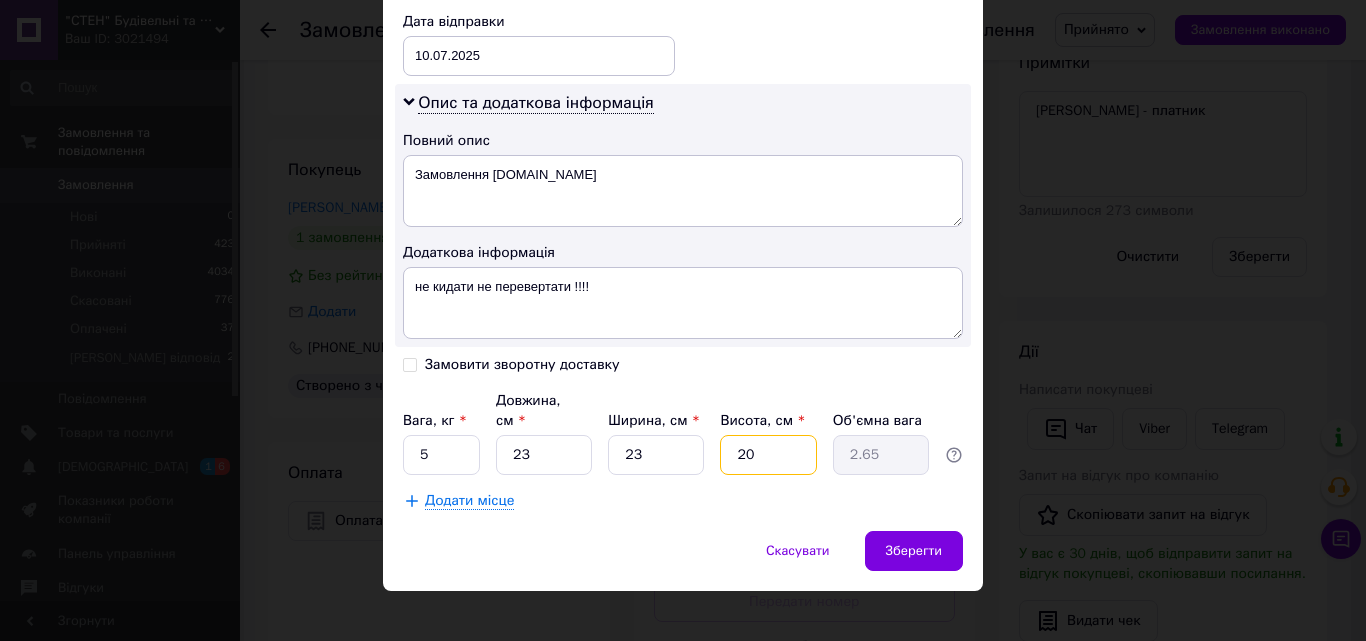 type on "20" 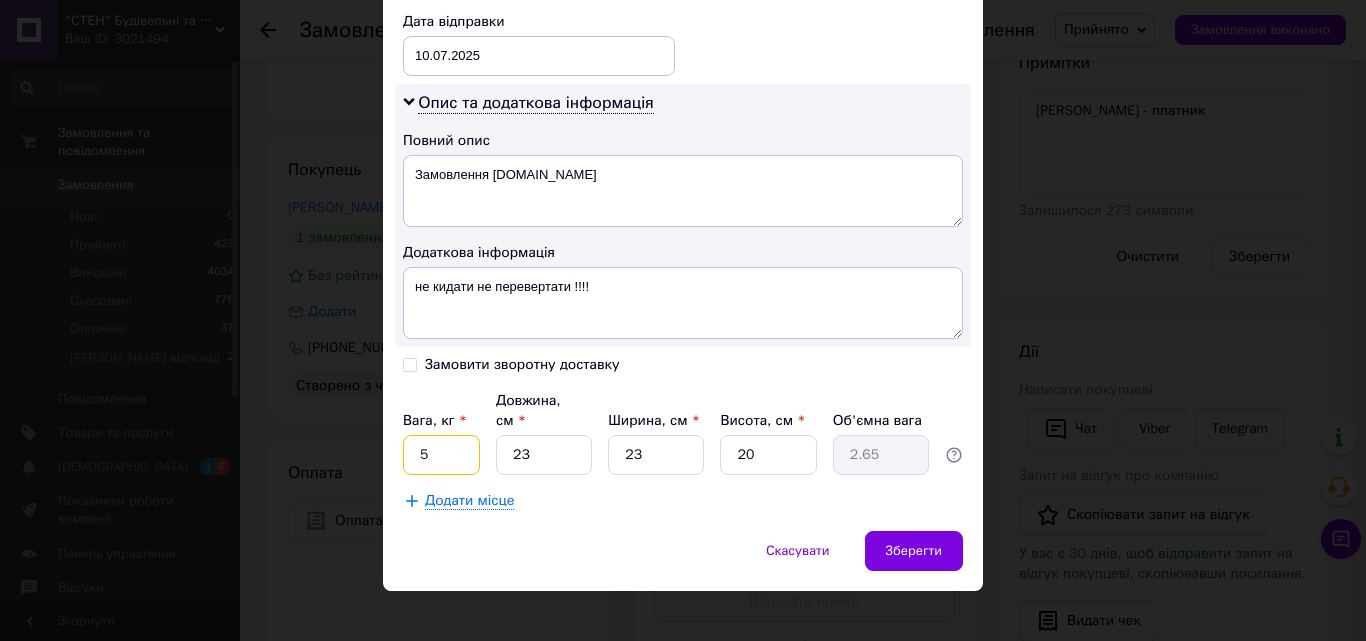click on "5" at bounding box center (441, 455) 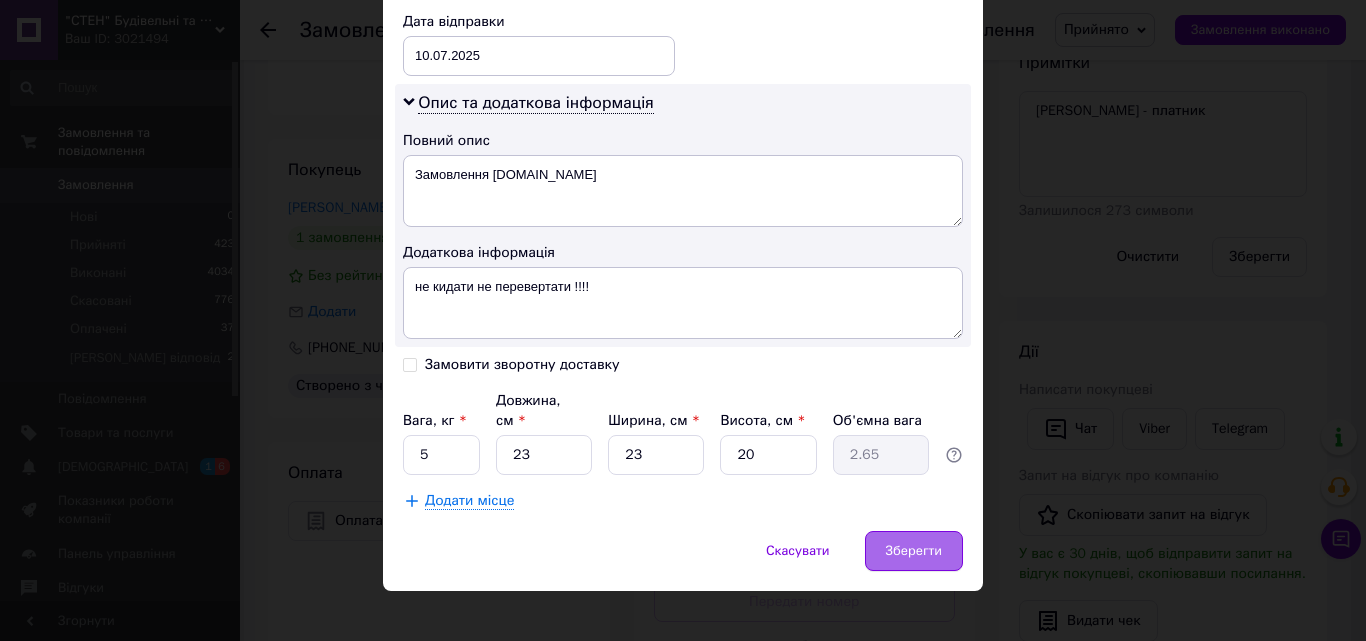 click on "Зберегти" at bounding box center (914, 551) 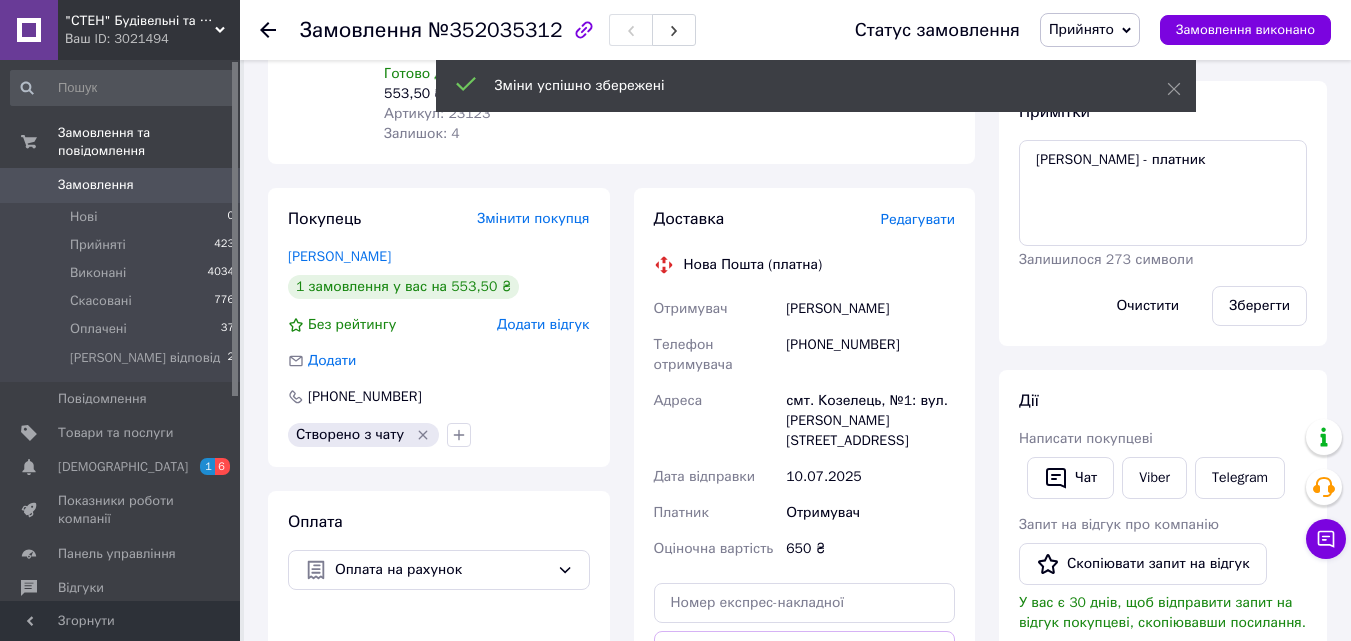 scroll, scrollTop: 400, scrollLeft: 0, axis: vertical 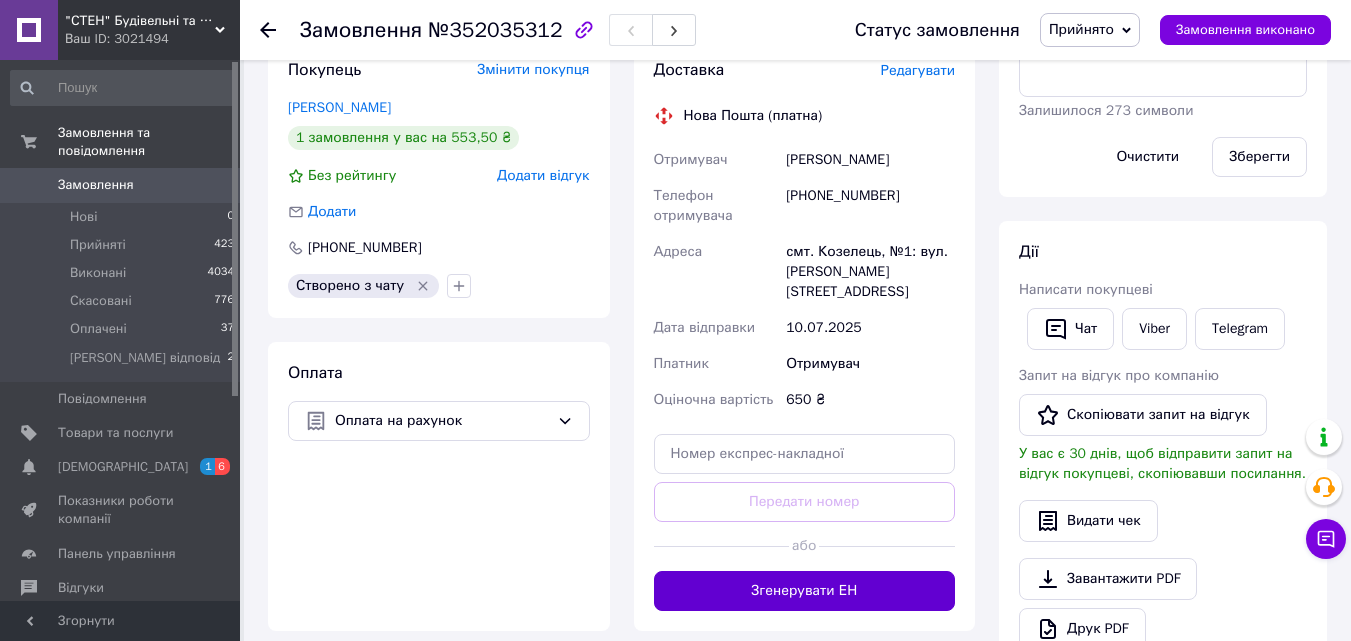 click on "Згенерувати ЕН" at bounding box center [805, 591] 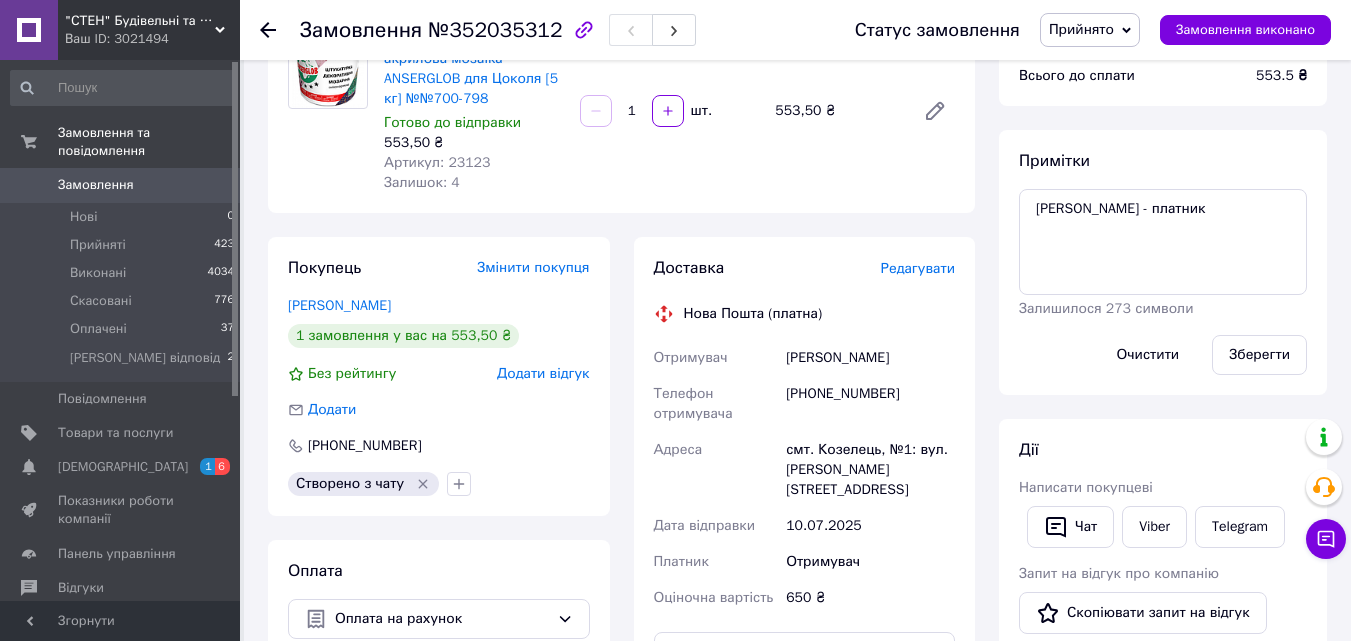 scroll, scrollTop: 200, scrollLeft: 0, axis: vertical 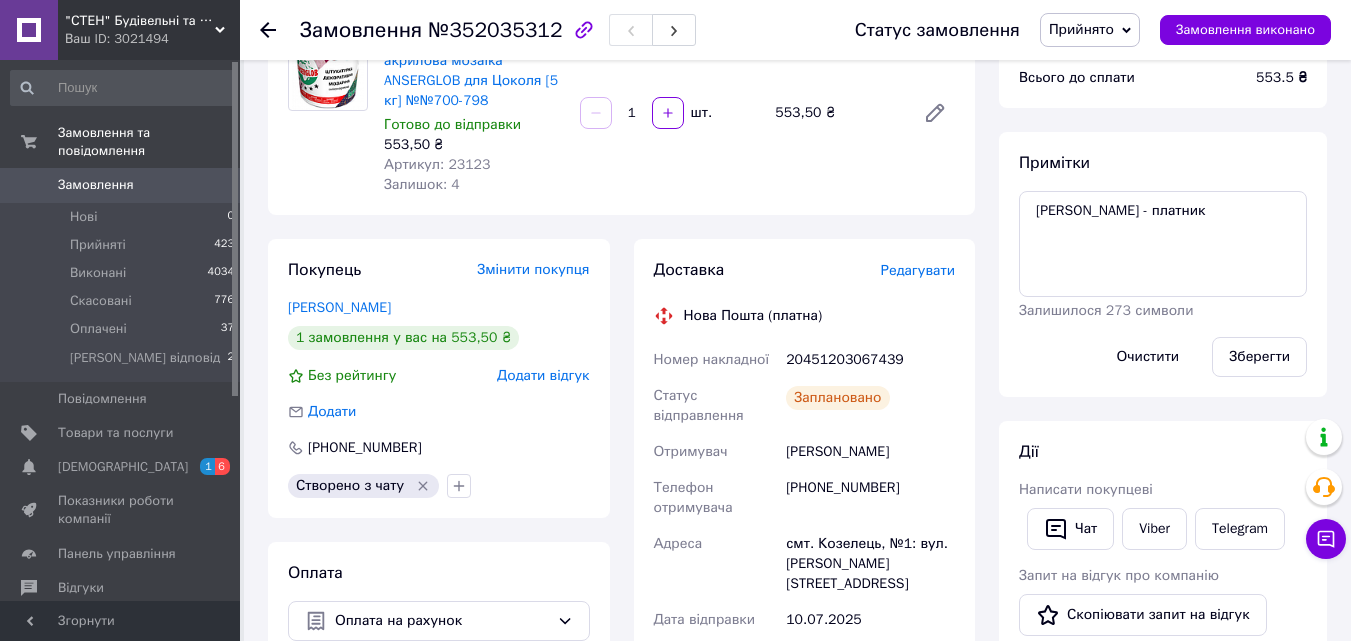 click 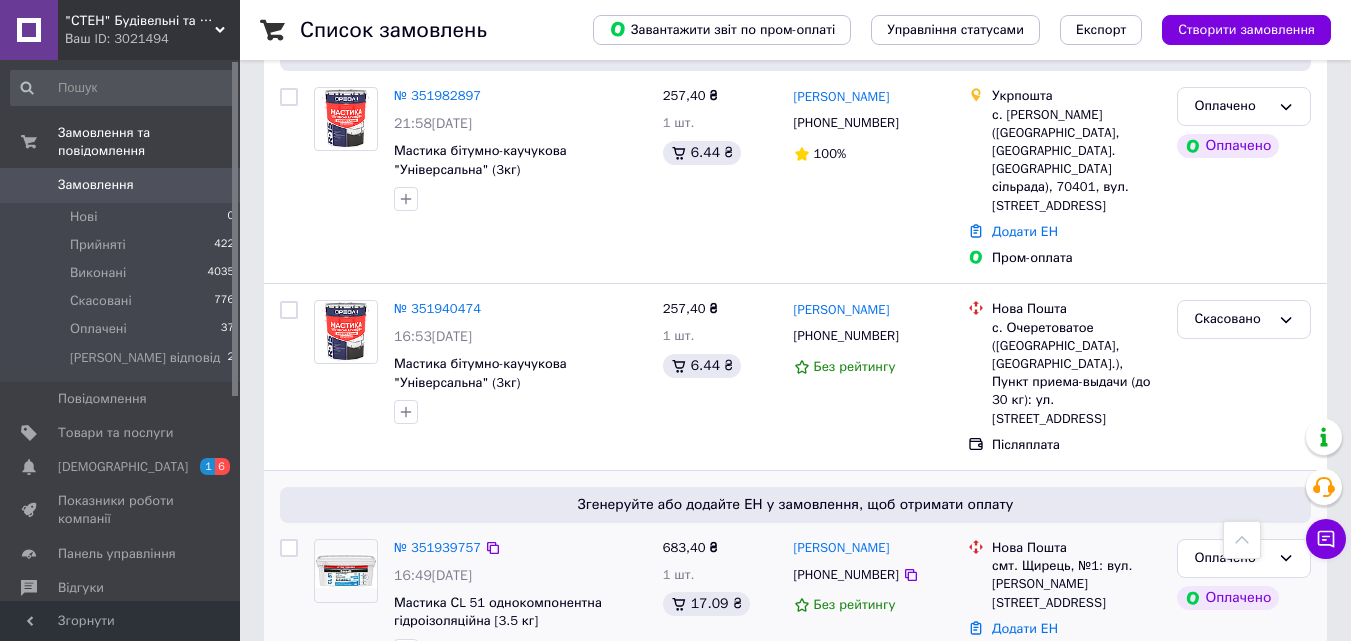 scroll, scrollTop: 1200, scrollLeft: 0, axis: vertical 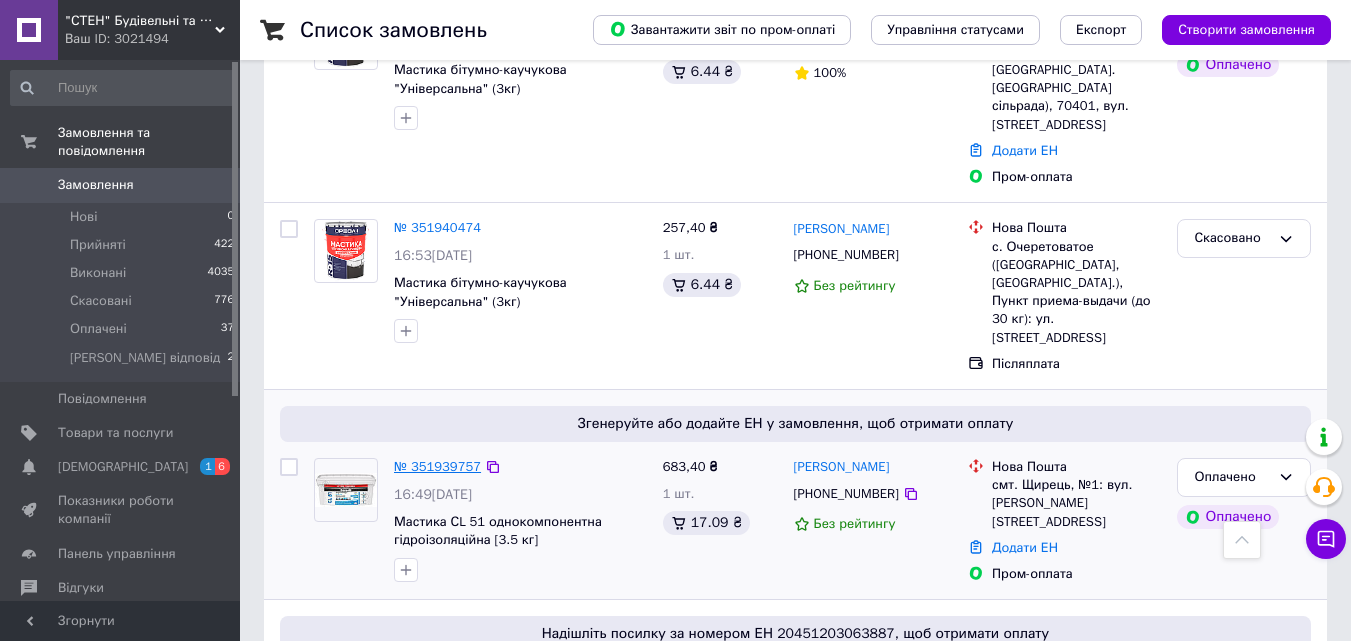 click on "№ 351939757" at bounding box center [437, 466] 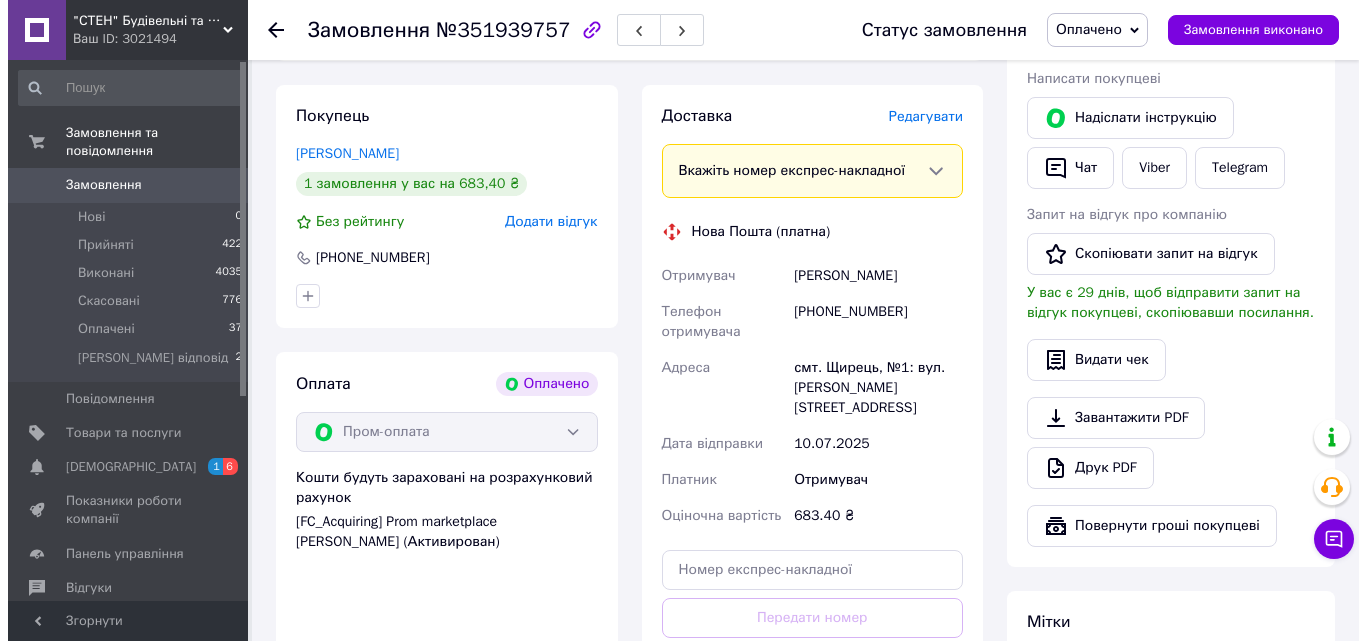 scroll, scrollTop: 900, scrollLeft: 0, axis: vertical 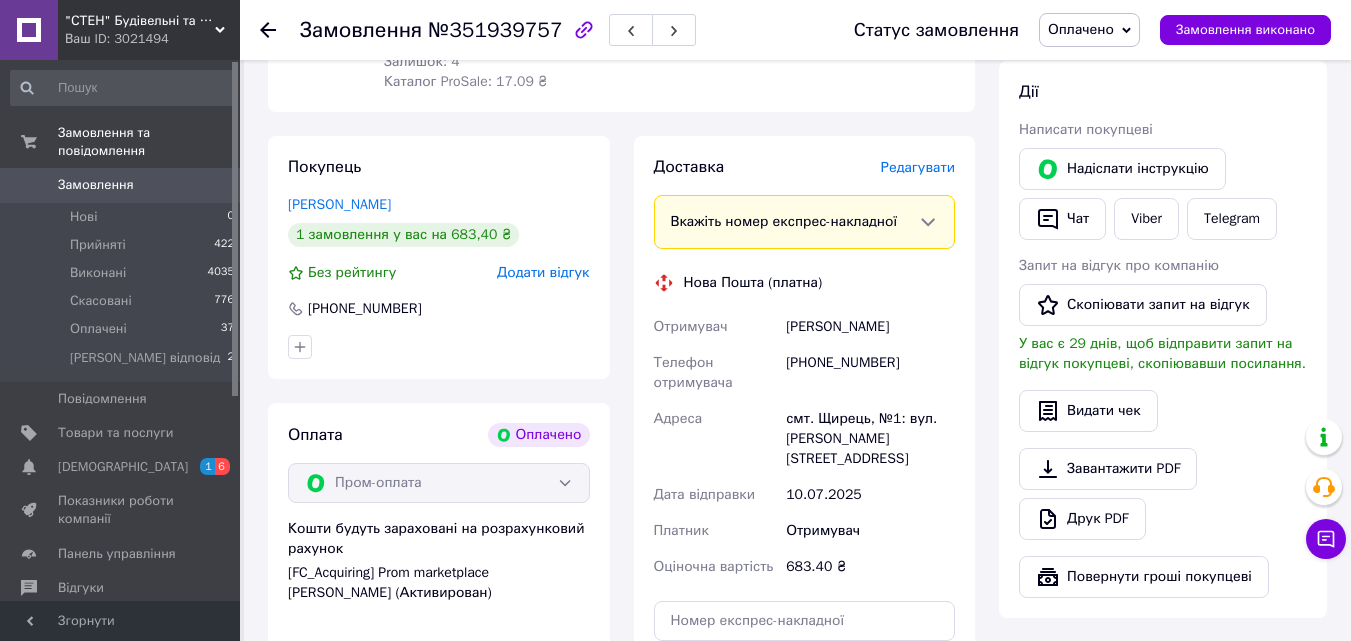 click on "Редагувати" at bounding box center [918, 167] 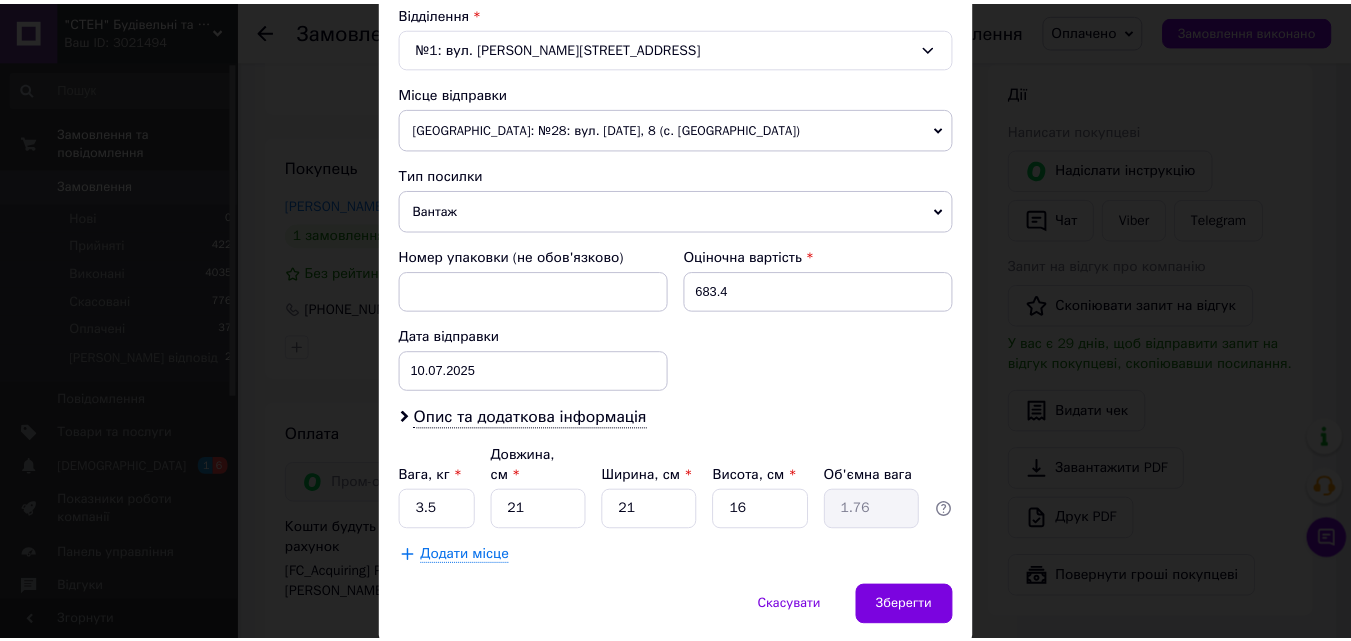 scroll, scrollTop: 687, scrollLeft: 0, axis: vertical 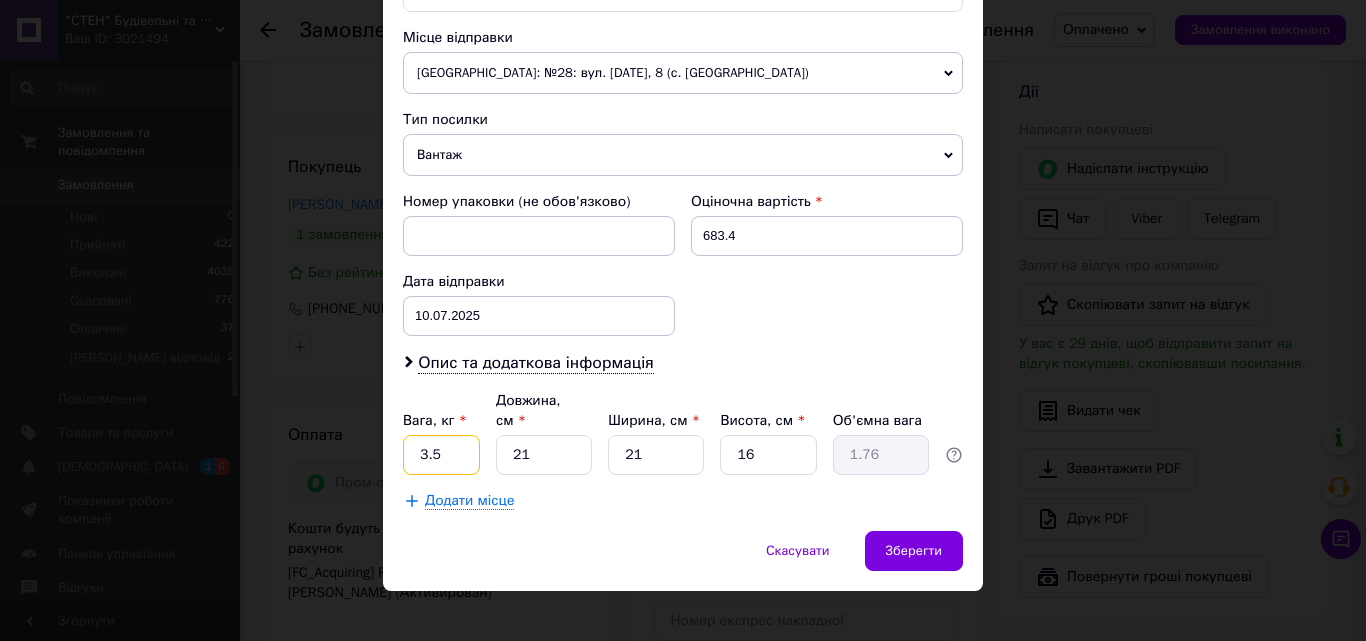 click on "3.5" at bounding box center (441, 455) 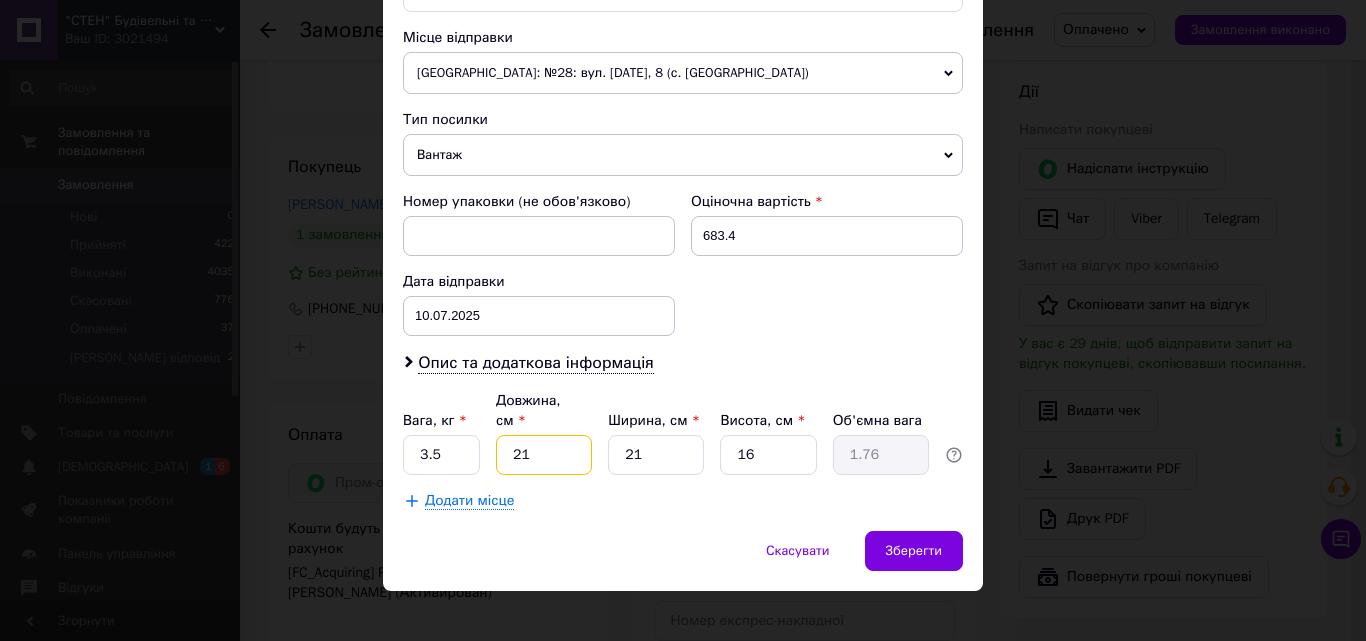 drag, startPoint x: 535, startPoint y: 440, endPoint x: 515, endPoint y: 440, distance: 20 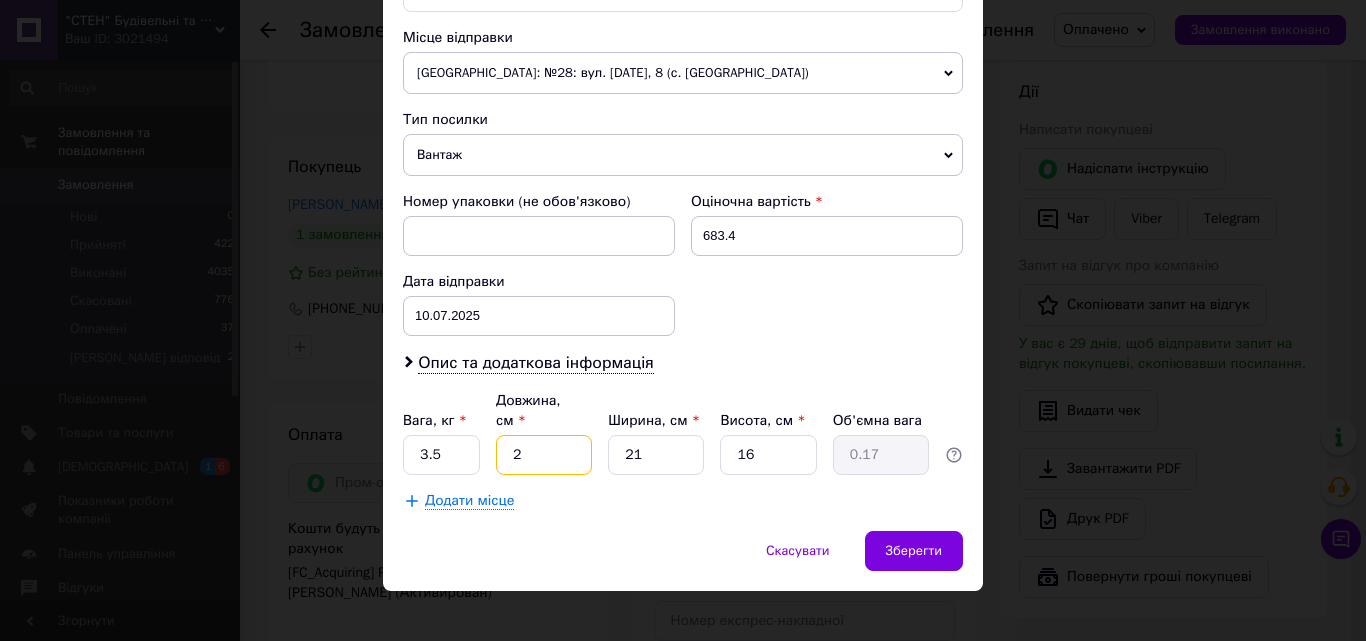 type 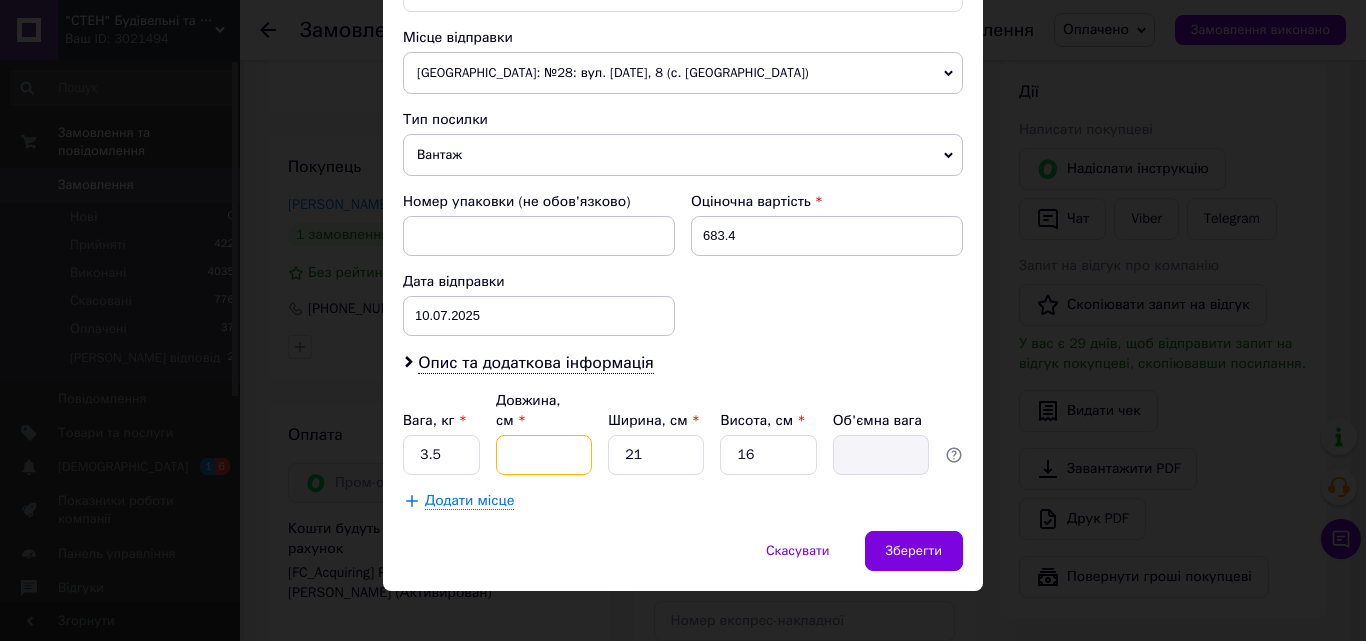 type on "1" 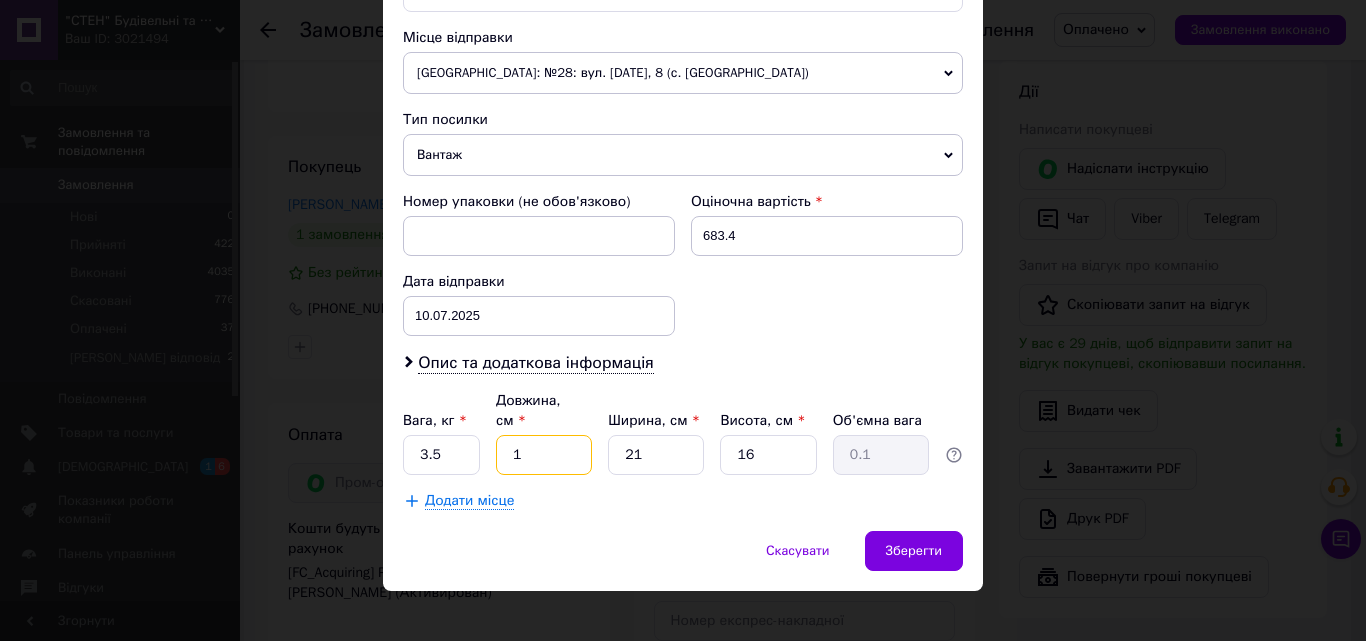type on "18" 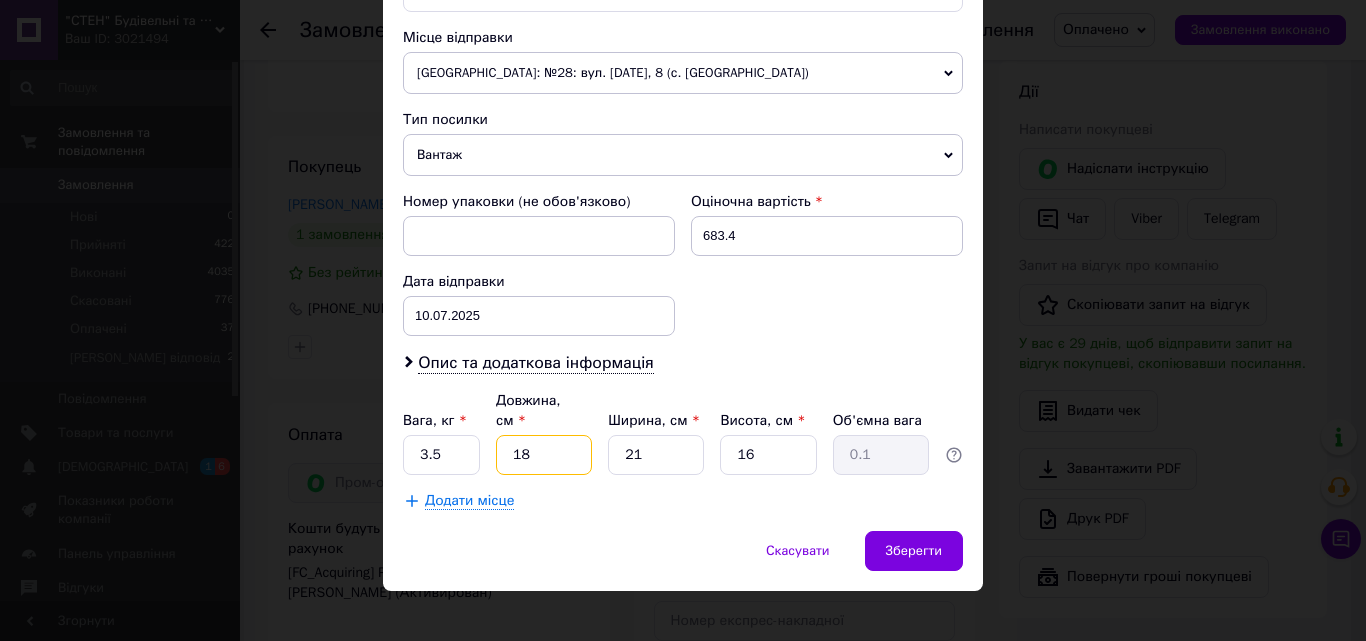 type on "1.51" 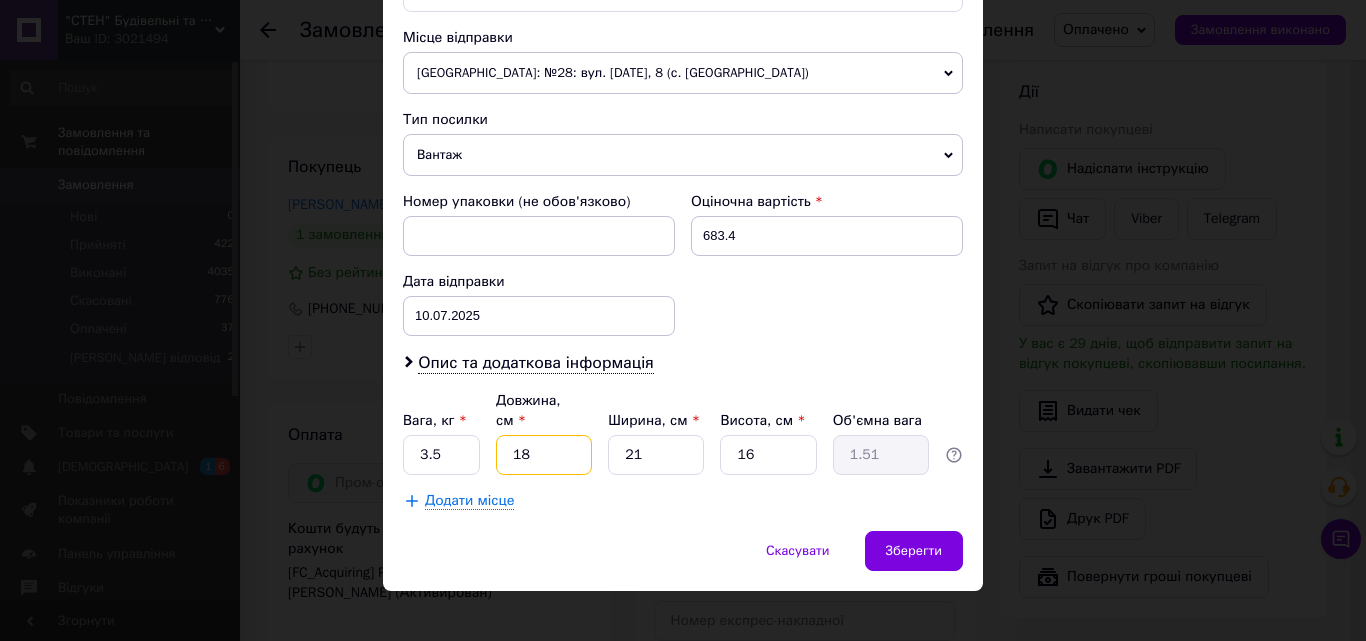 type on "18" 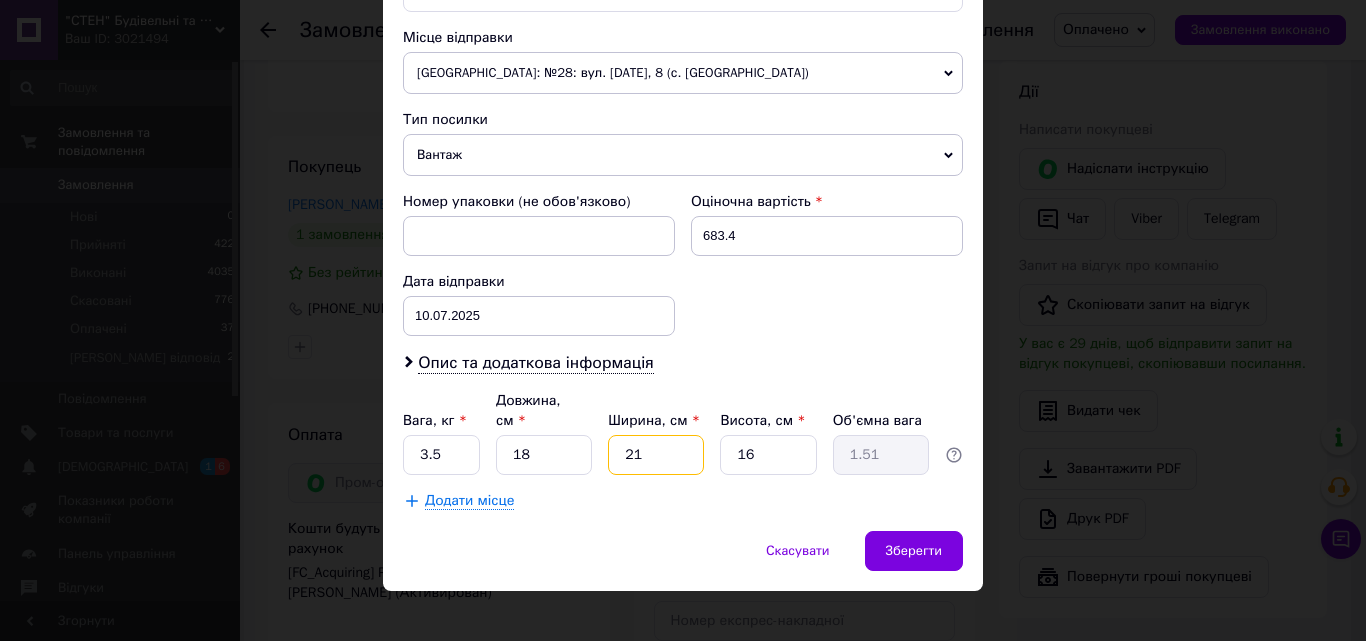 click on "21" at bounding box center (656, 455) 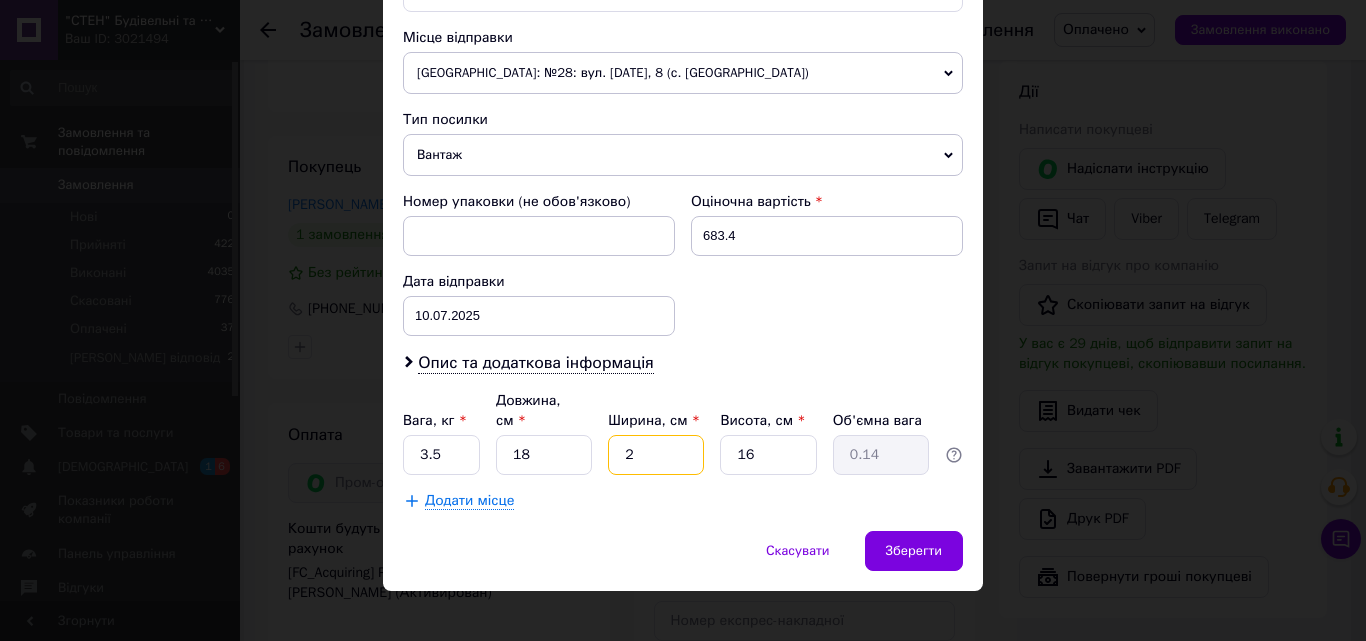 type 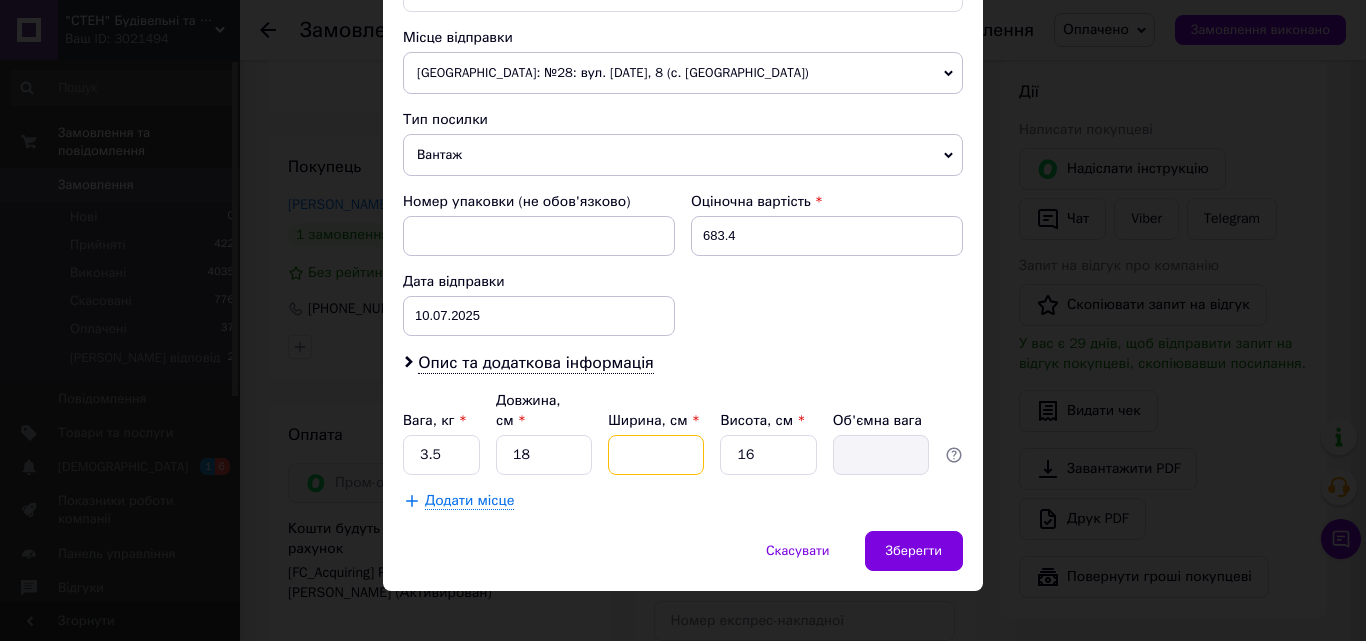 type on "2" 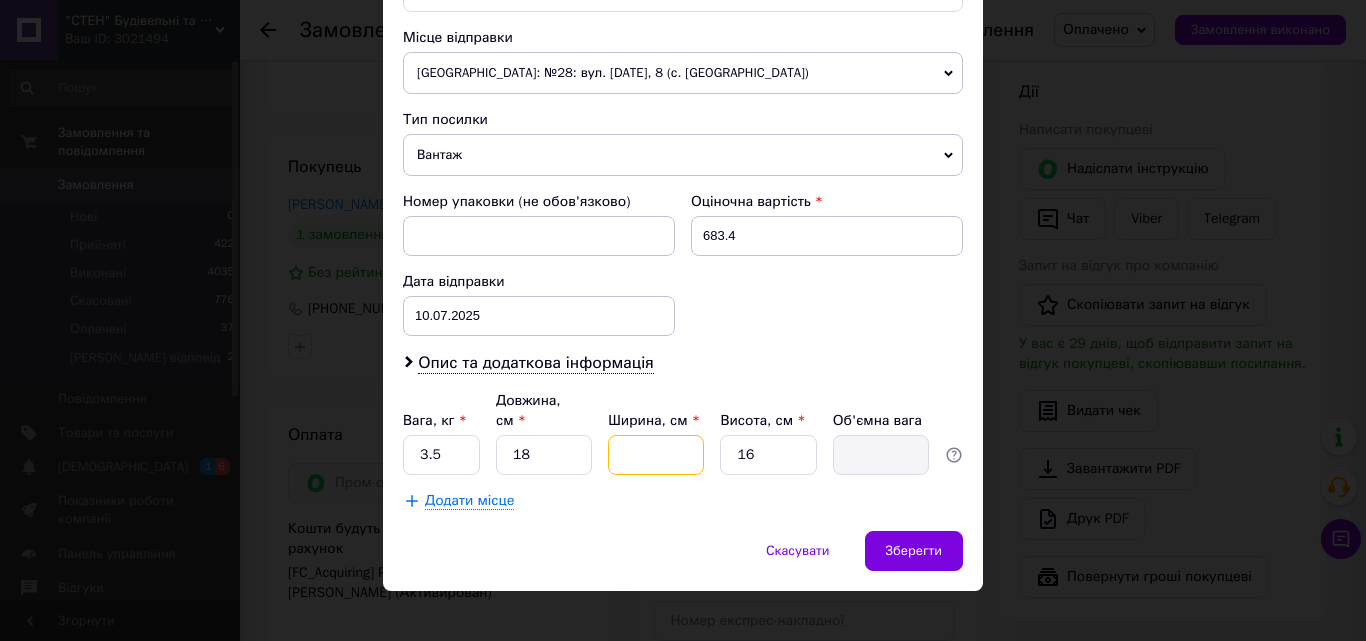 type on "0.14" 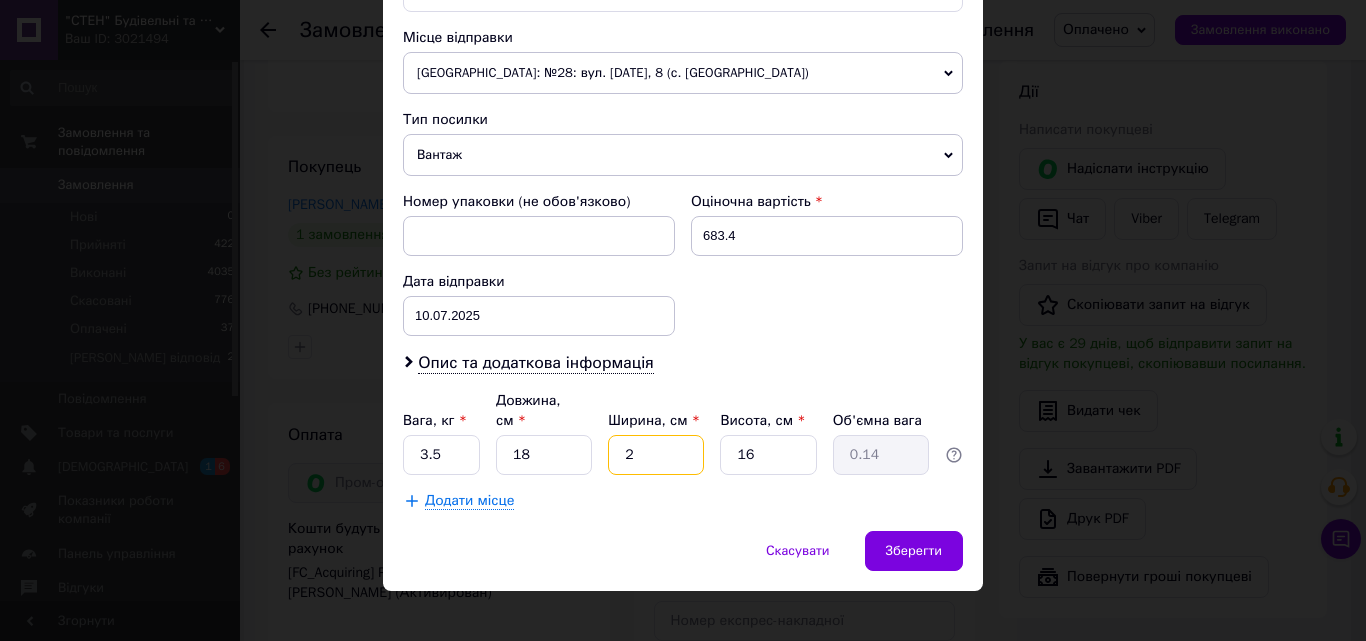 type on "26" 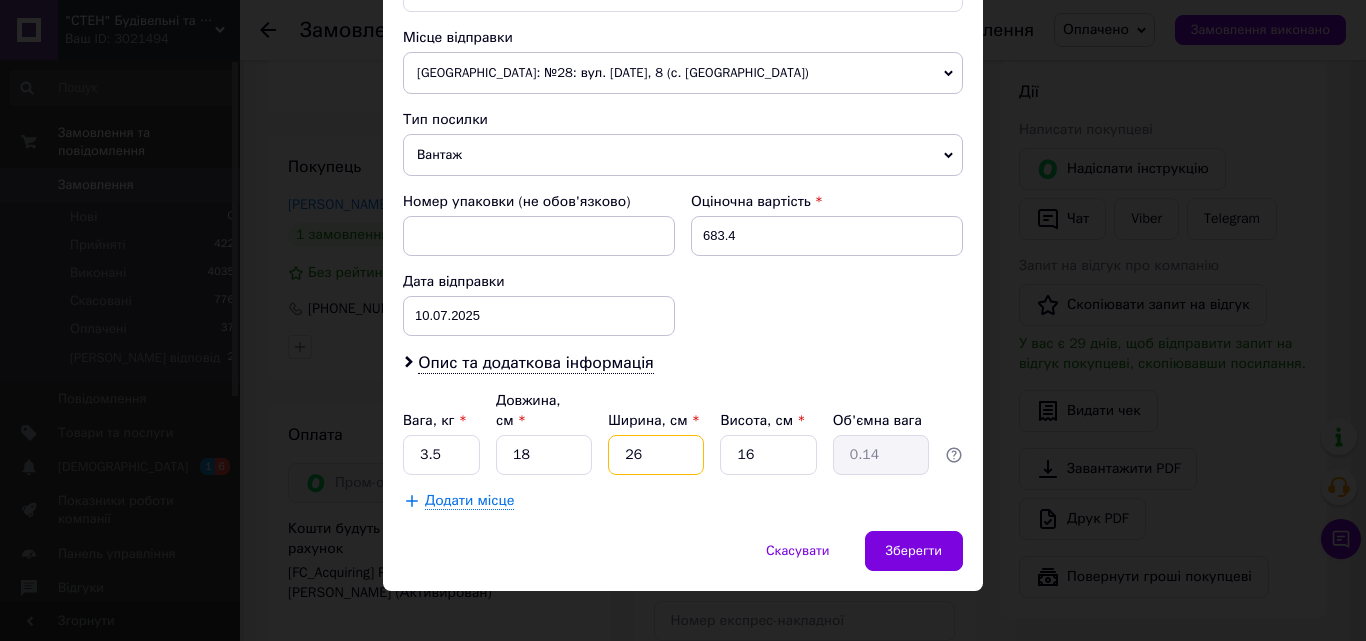 type on "1.87" 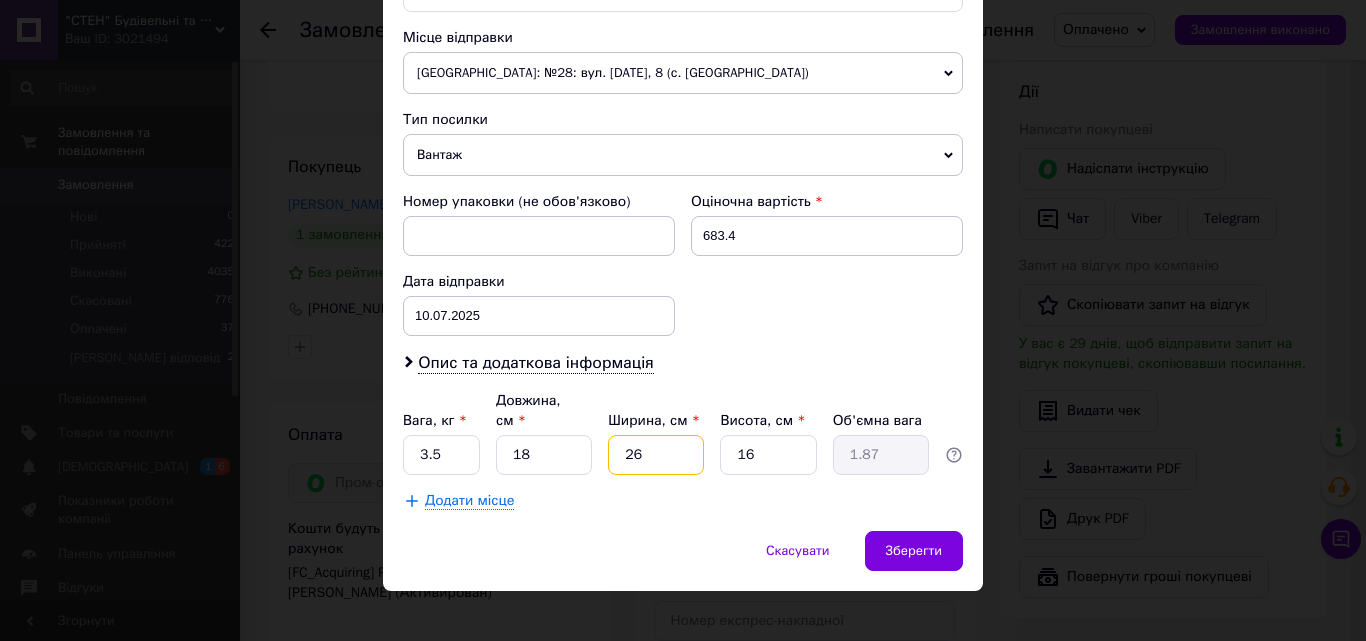 type on "26" 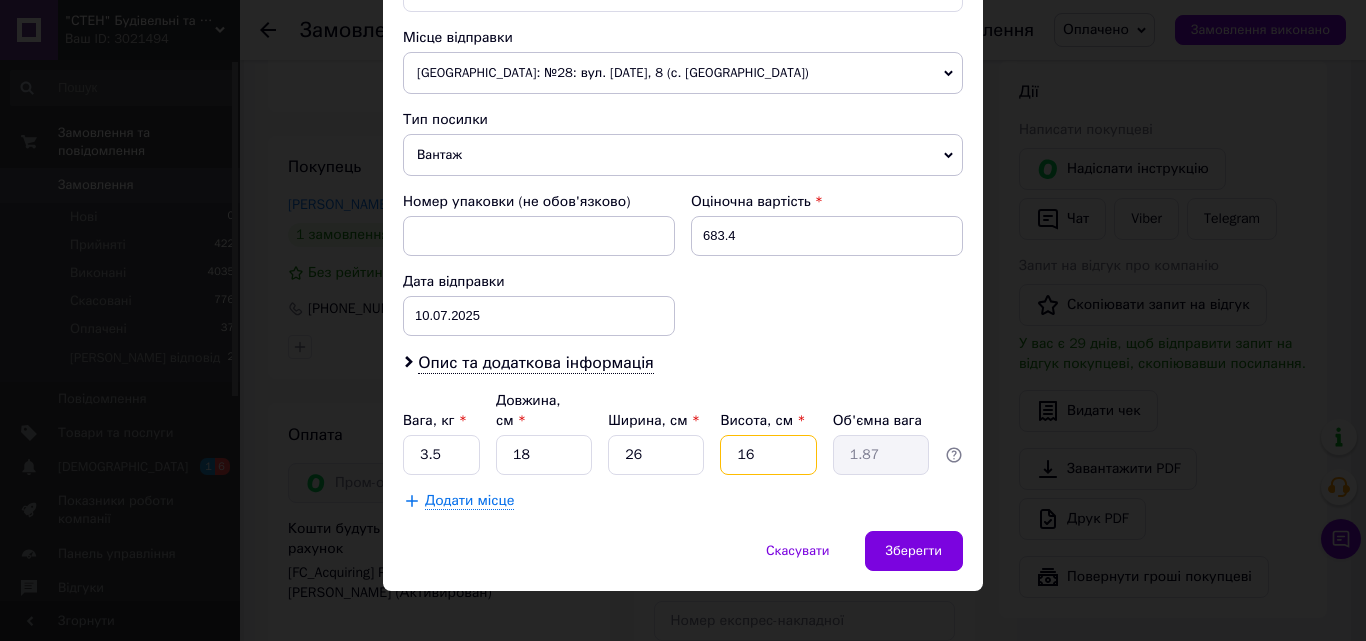 click on "16" at bounding box center (768, 455) 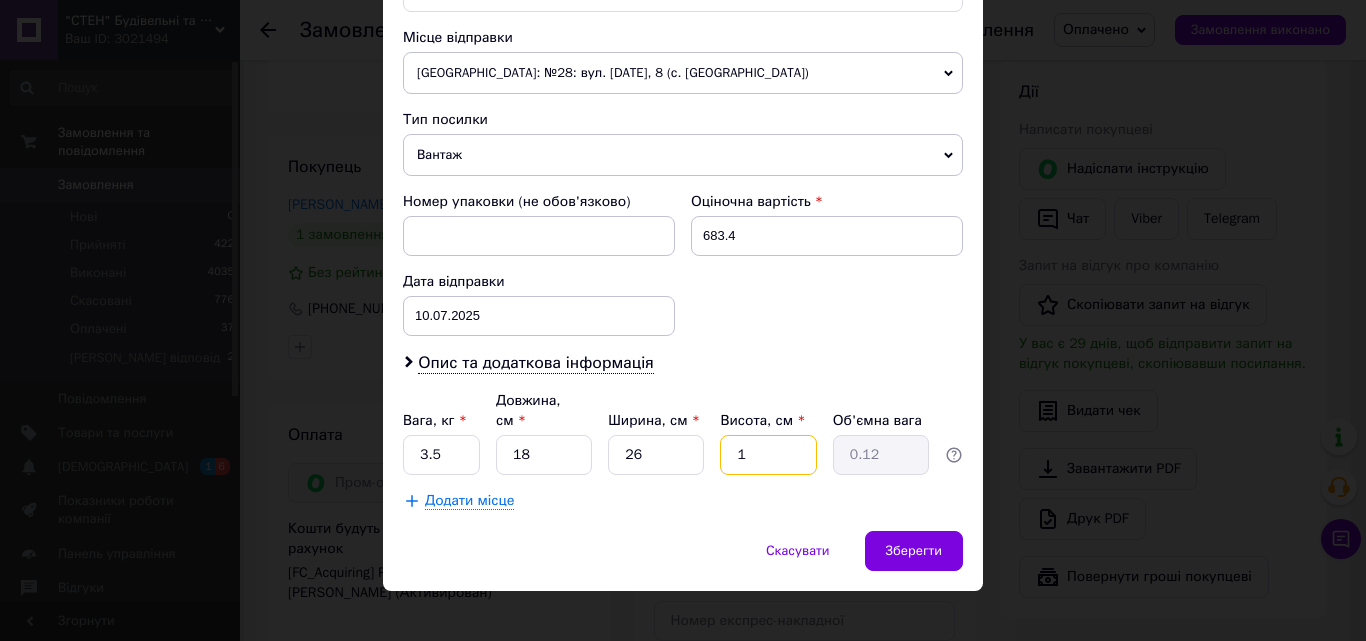 type 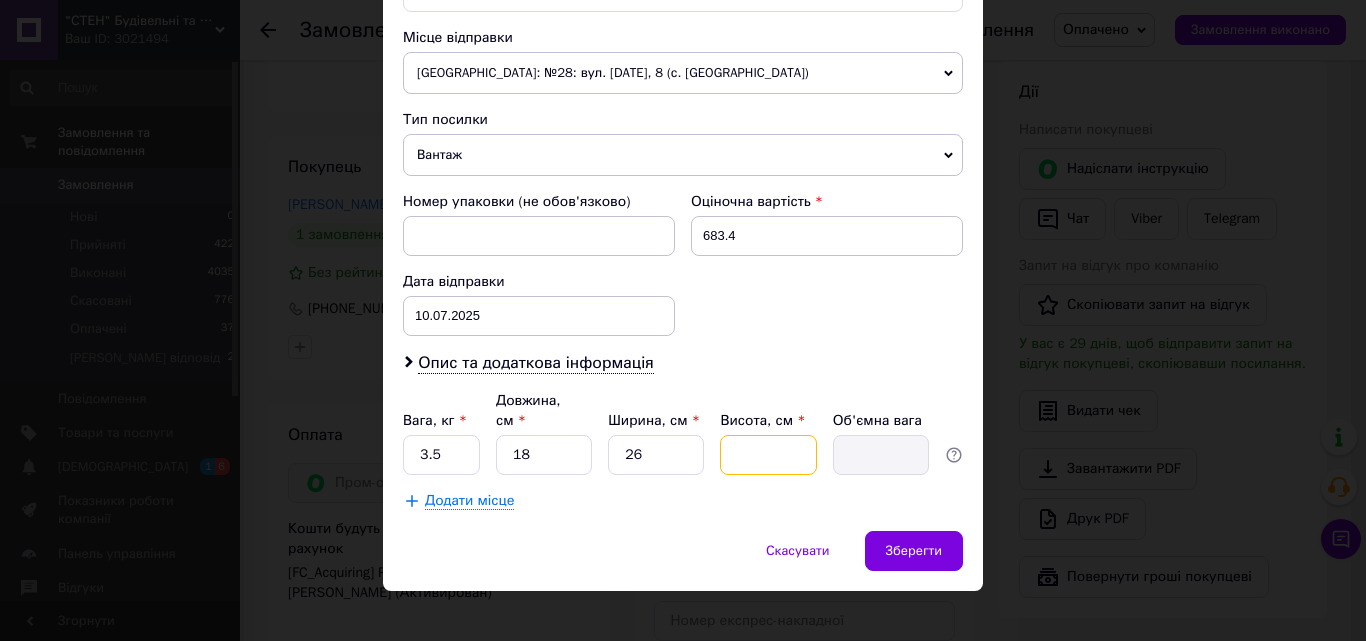 type on "1" 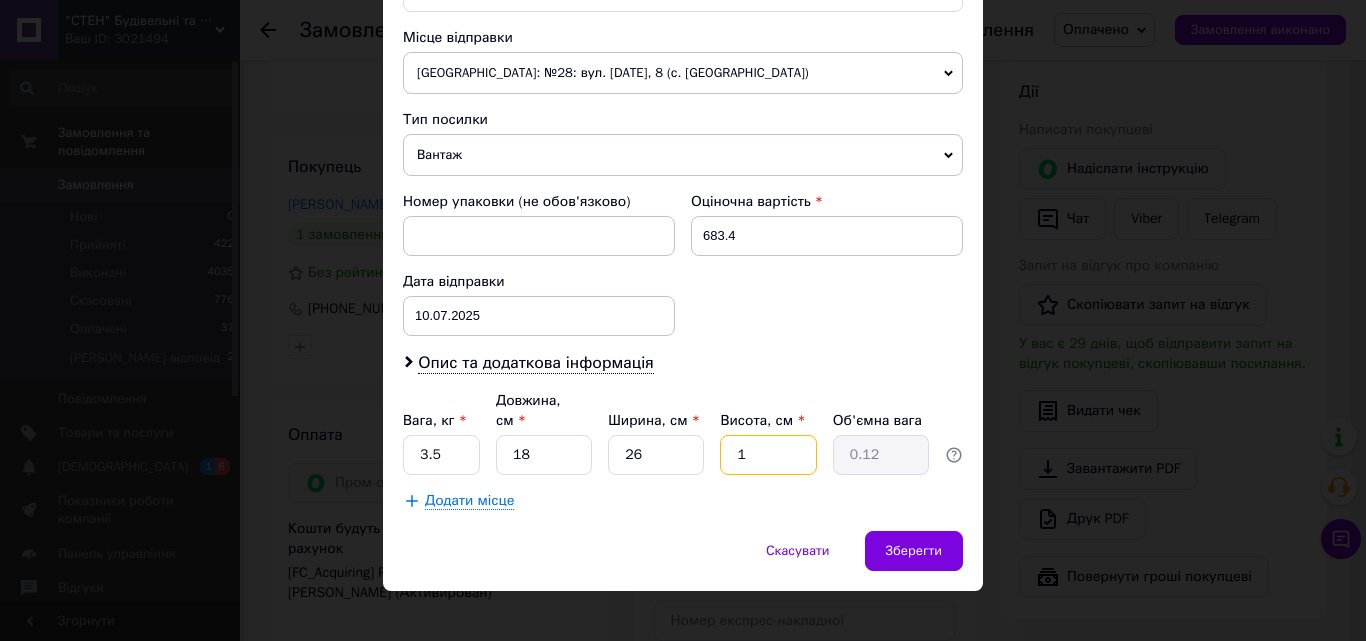 type on "13" 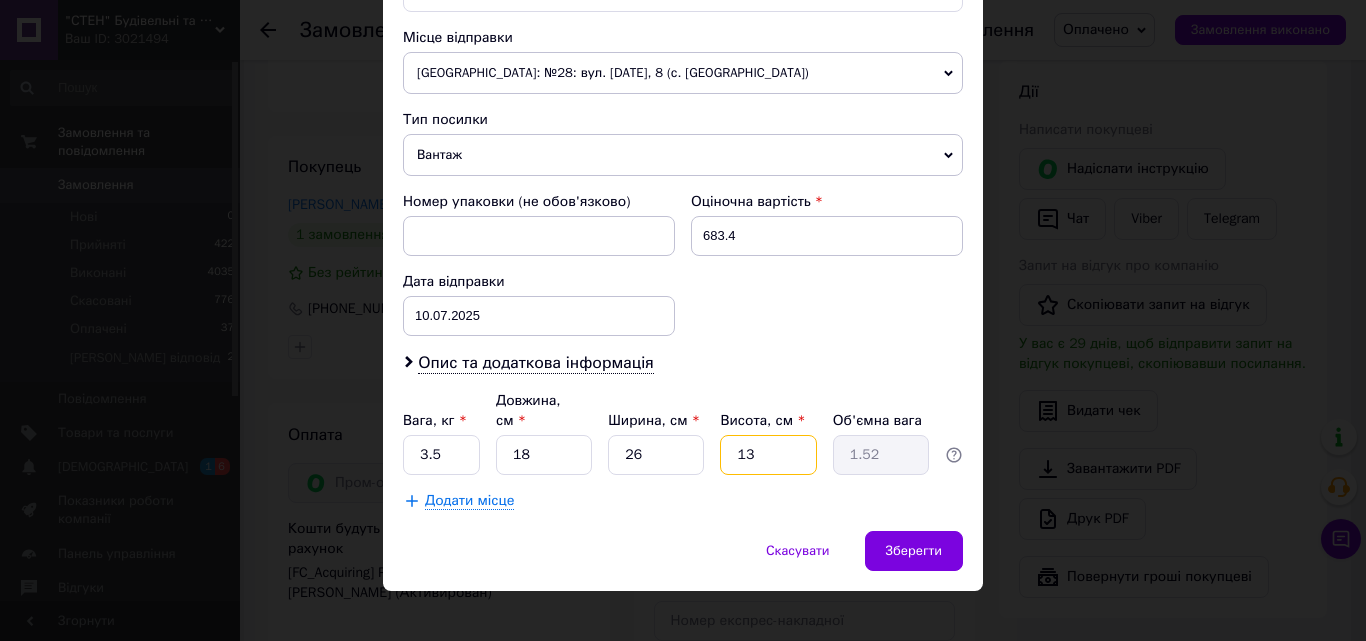 type on "13" 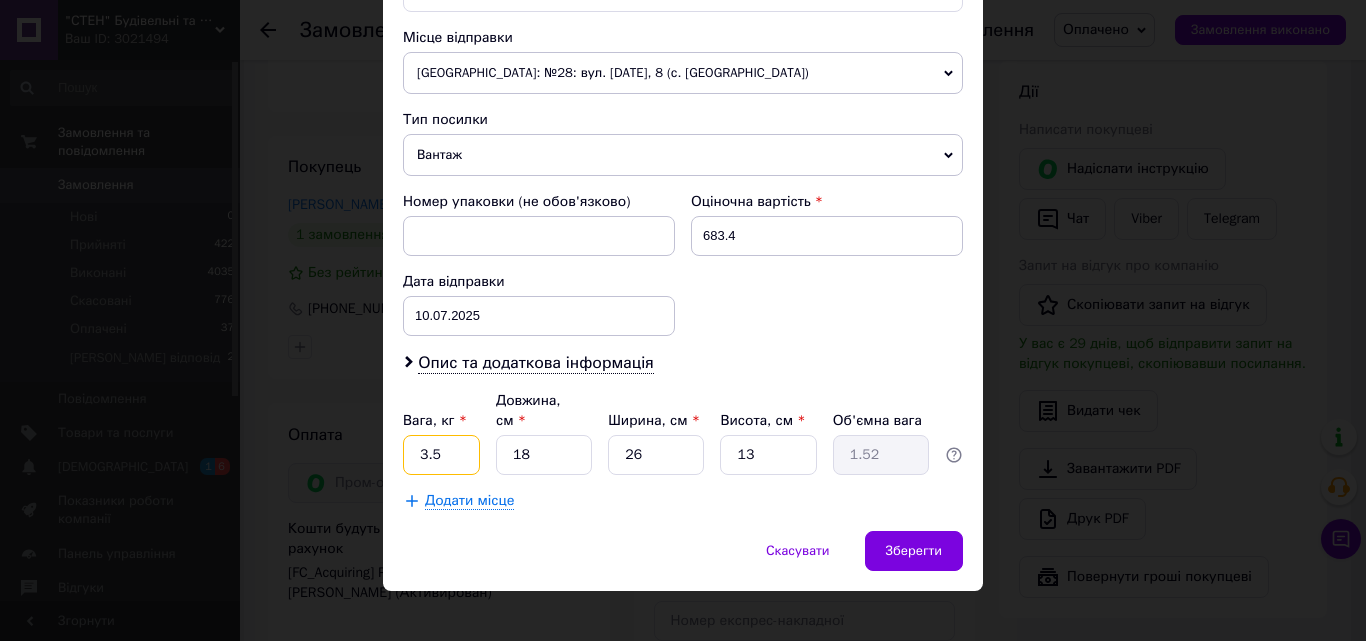 click on "3.5" at bounding box center (441, 455) 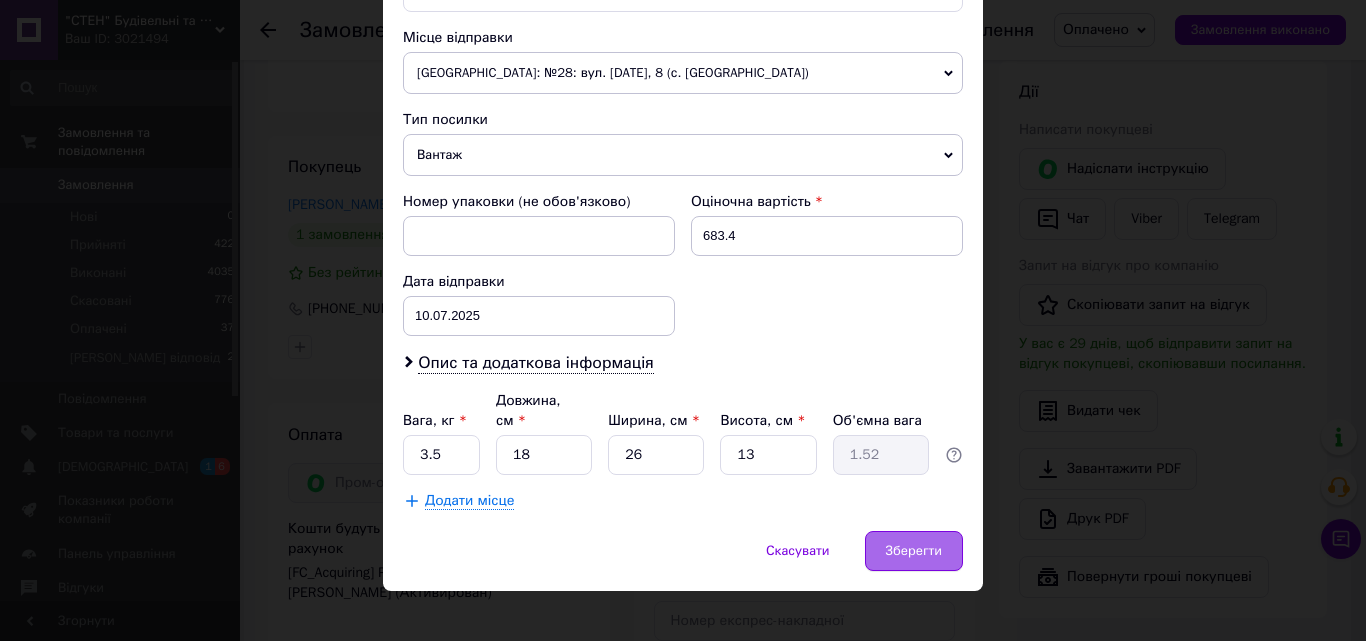 click on "Зберегти" at bounding box center (914, 551) 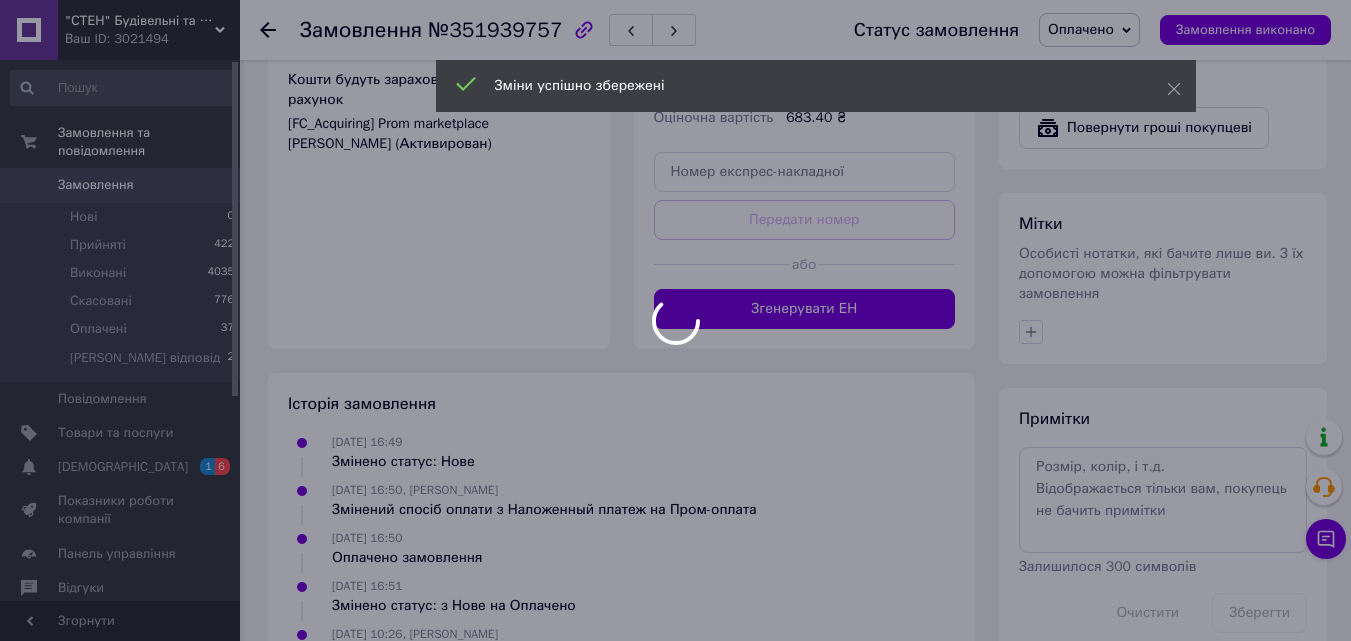 scroll, scrollTop: 1400, scrollLeft: 0, axis: vertical 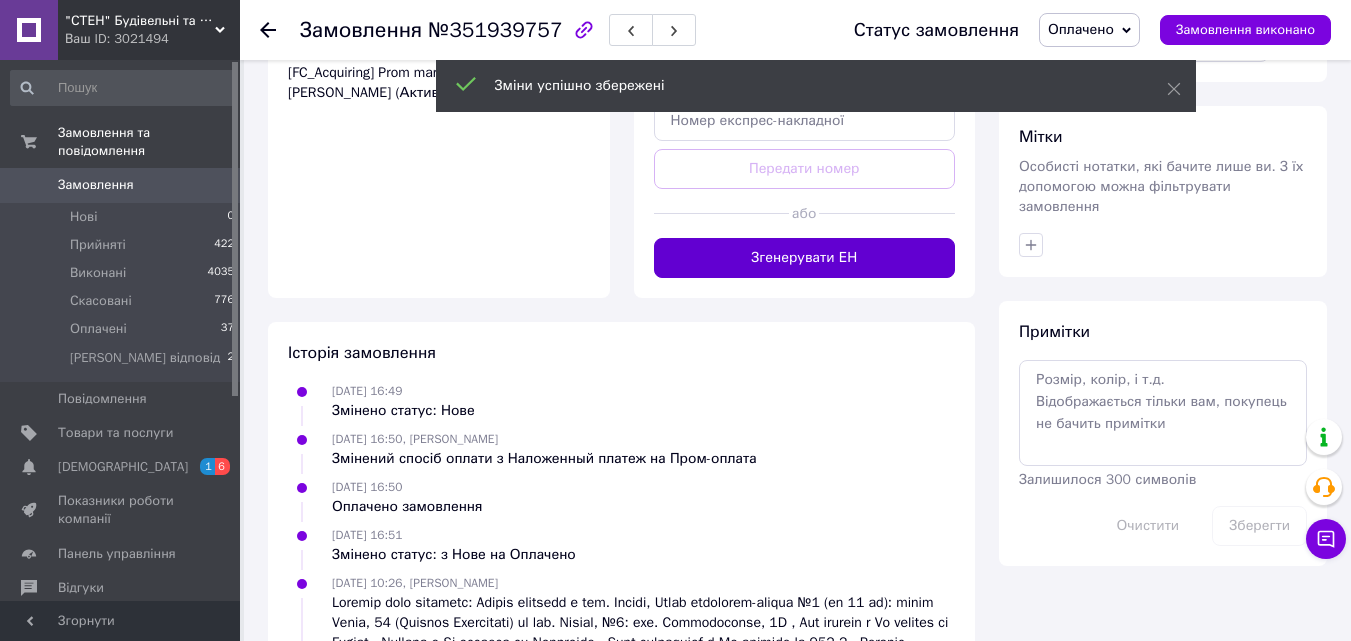 click on "Згенерувати ЕН" at bounding box center [805, 258] 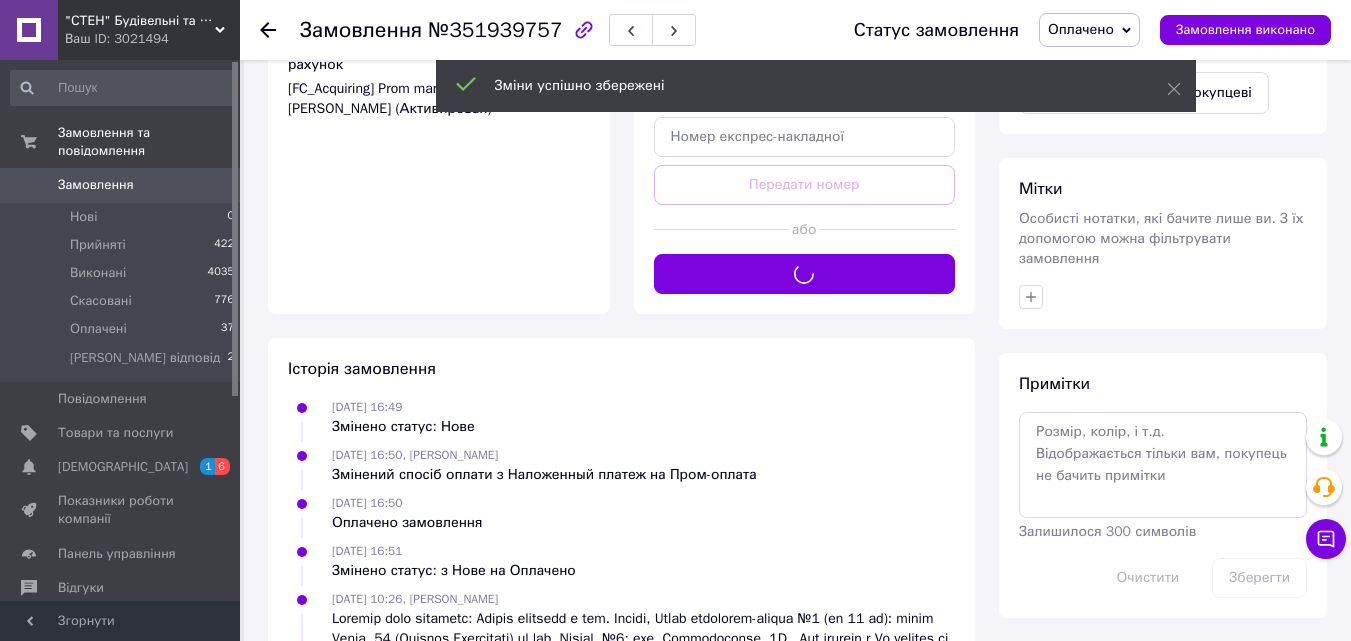 scroll, scrollTop: 1000, scrollLeft: 0, axis: vertical 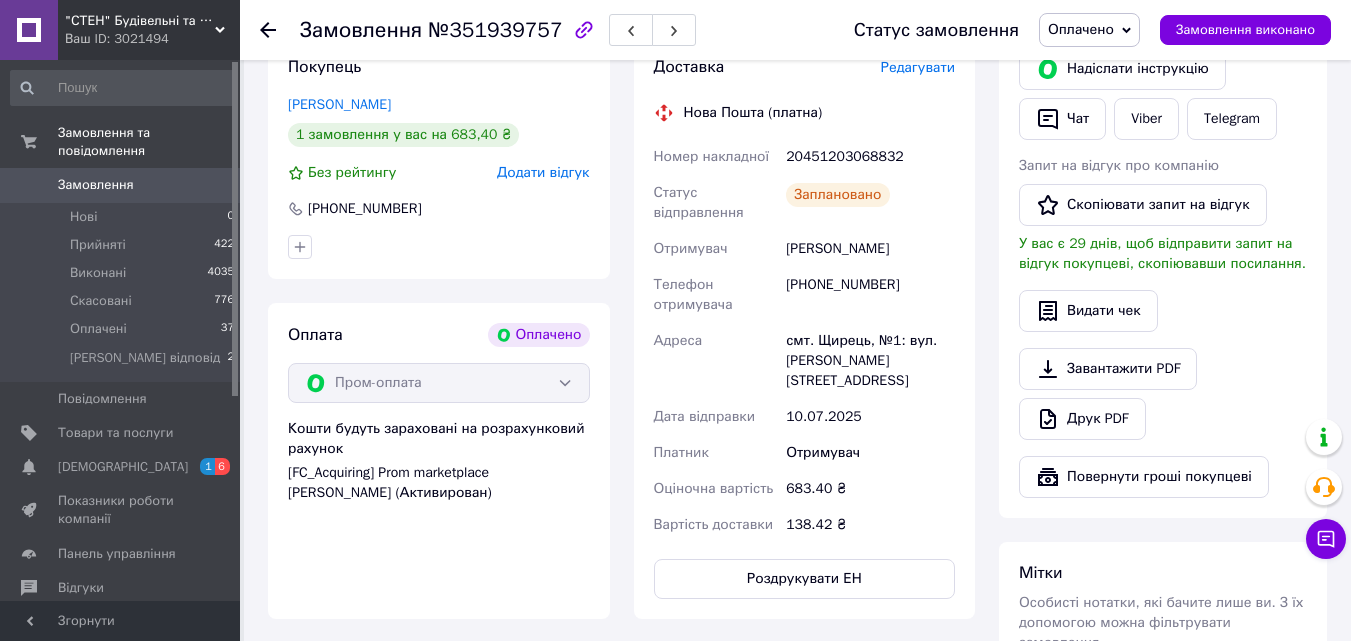 click on "Замовлення №351939757 Статус замовлення Оплачено Прийнято Виконано Скасовано Немає відповід Замовлення виконано" at bounding box center [795, 30] 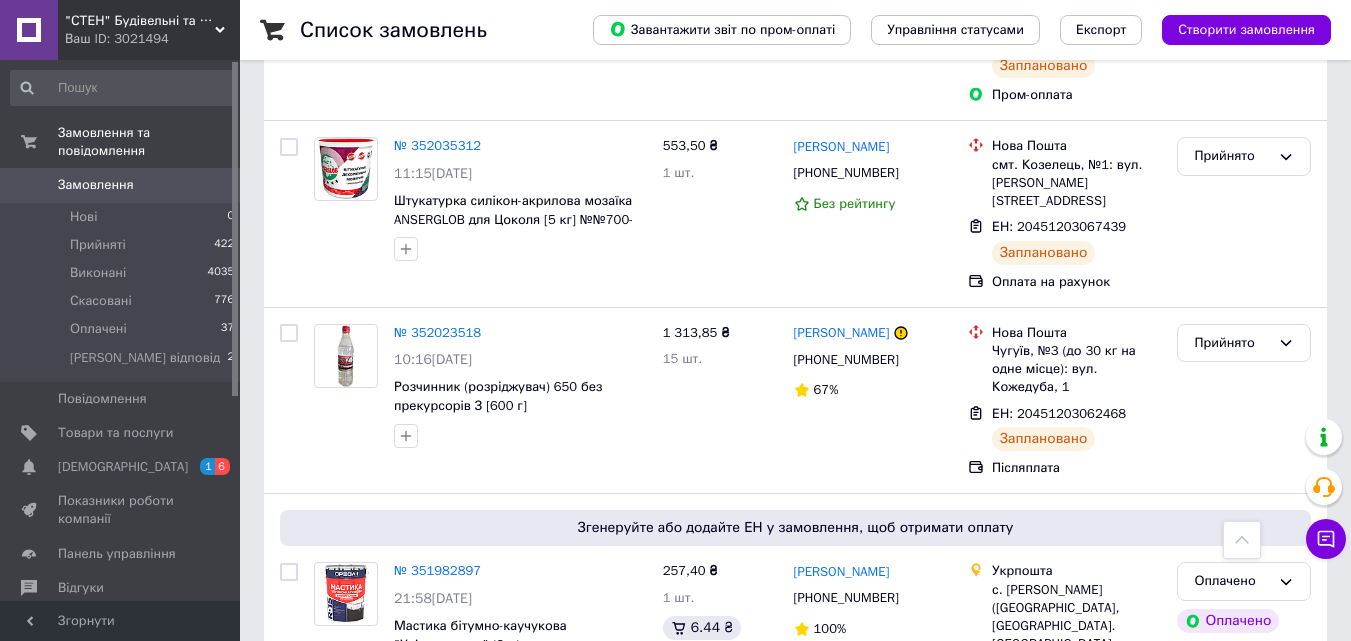 scroll, scrollTop: 700, scrollLeft: 0, axis: vertical 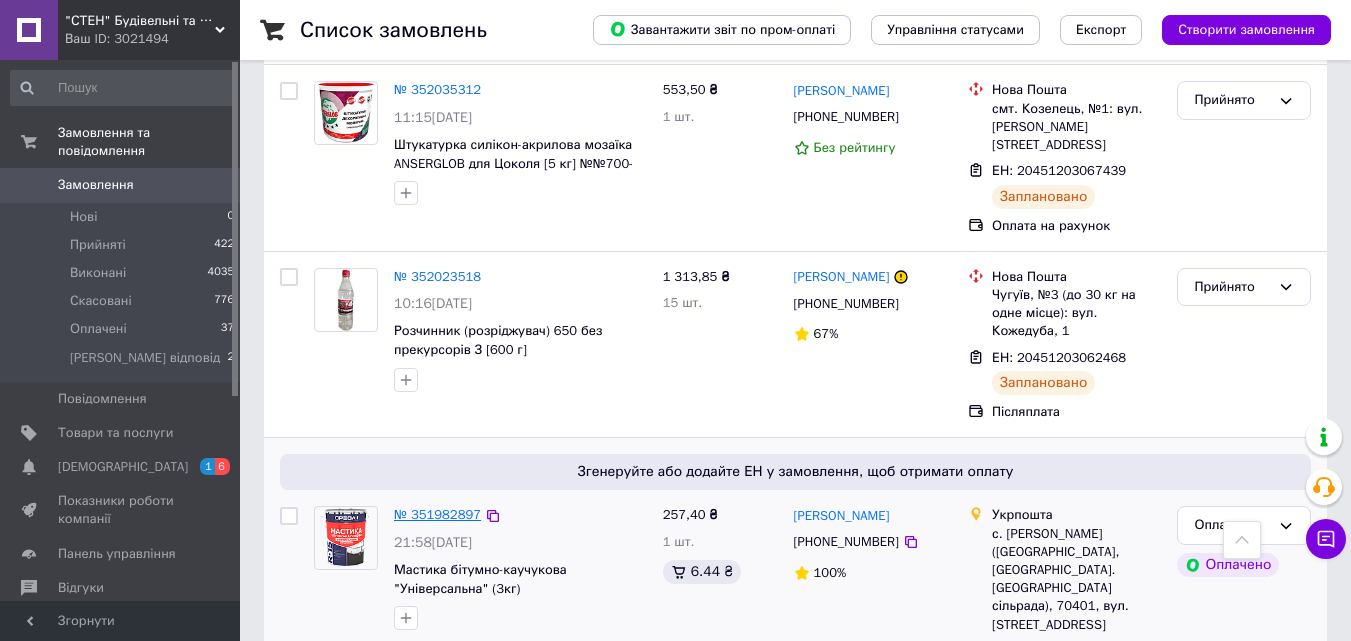 click on "№ 351982897" at bounding box center [437, 514] 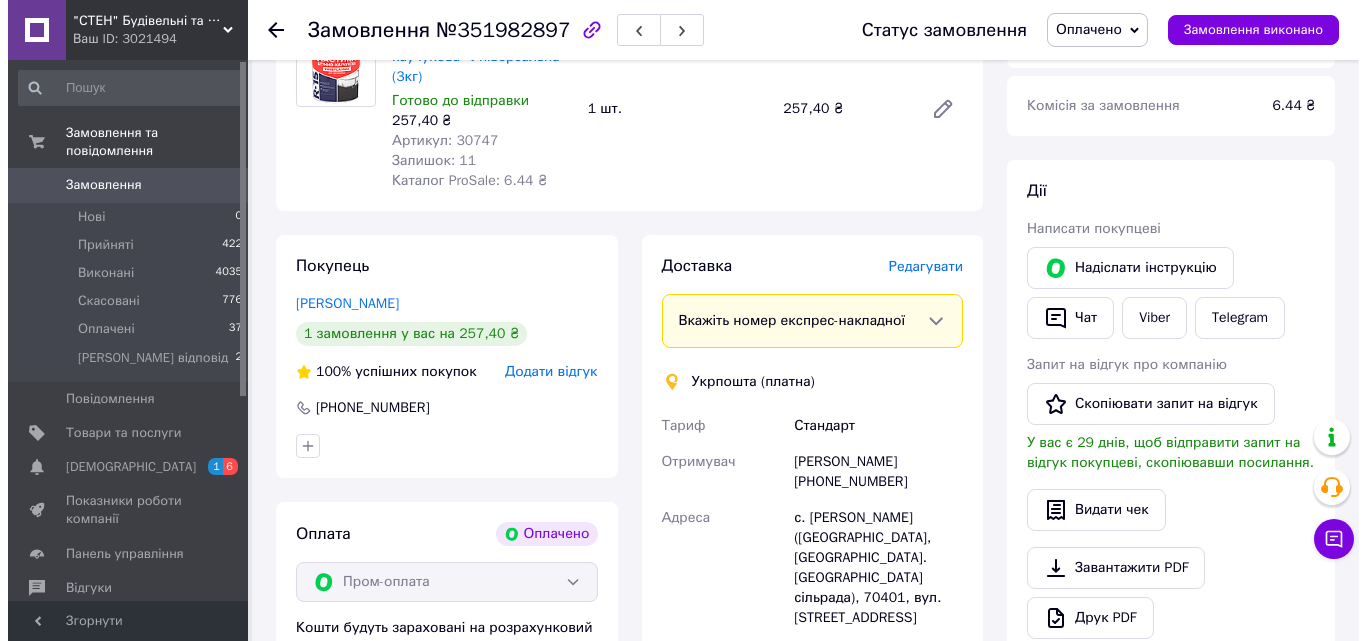 scroll, scrollTop: 800, scrollLeft: 0, axis: vertical 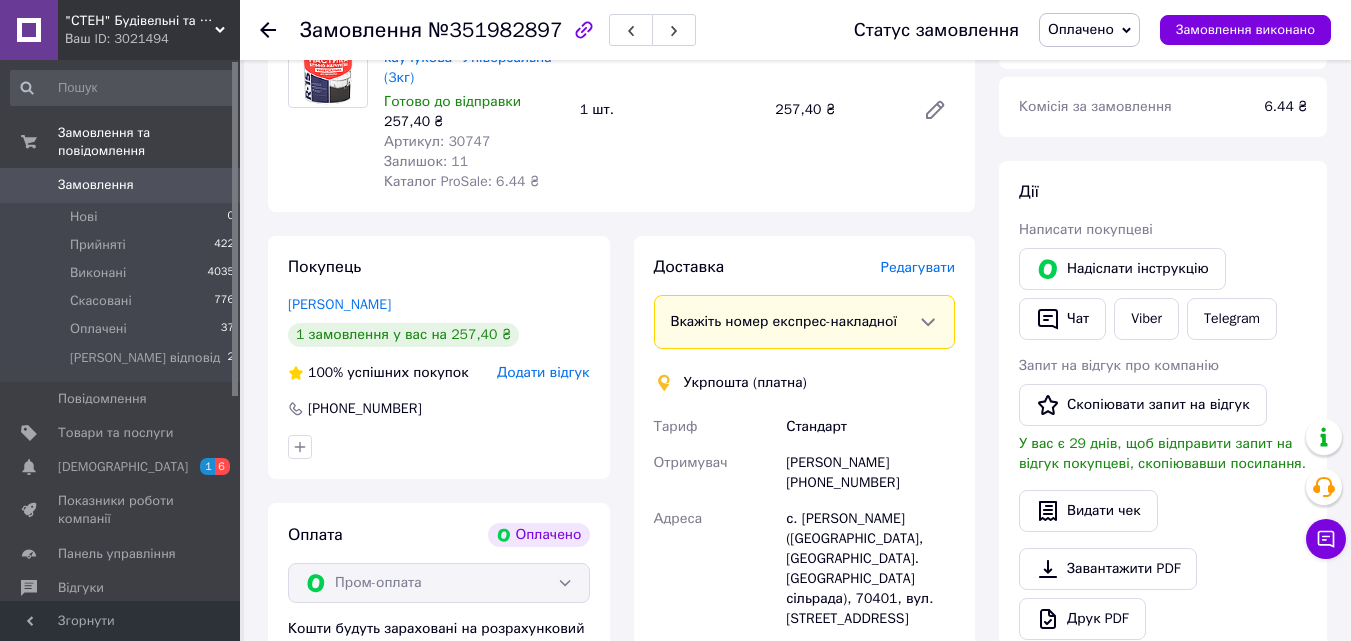 click on "Редагувати" at bounding box center [918, 267] 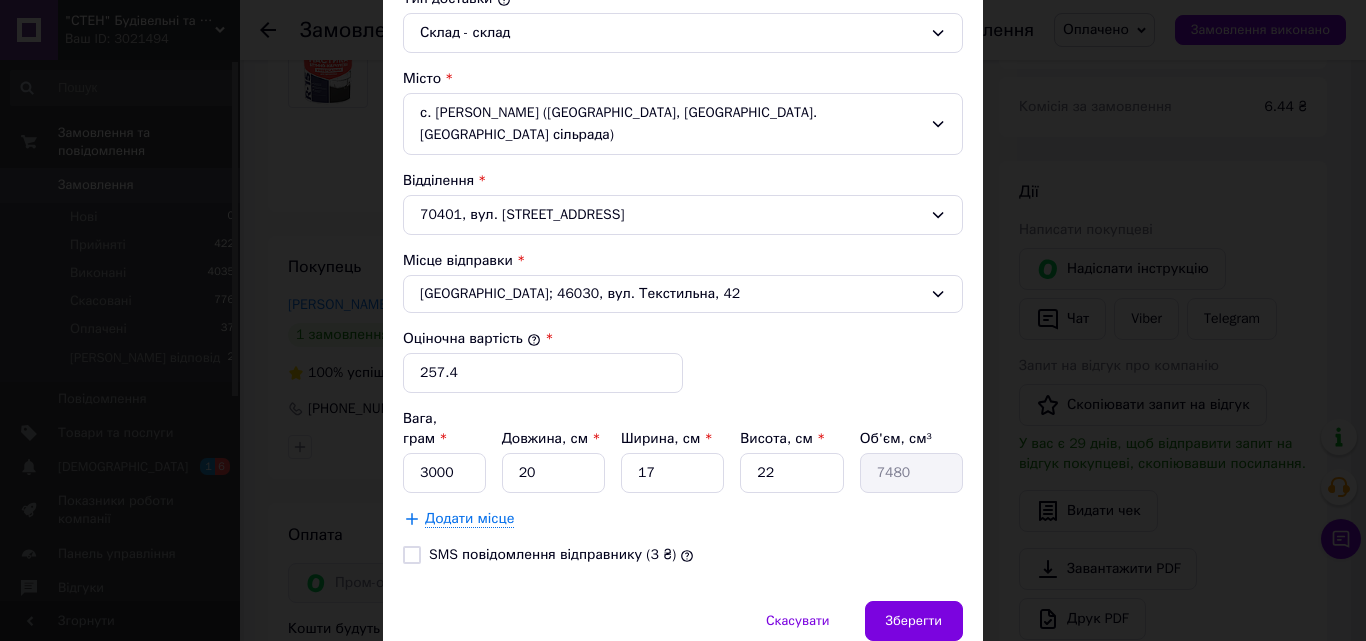 scroll, scrollTop: 610, scrollLeft: 0, axis: vertical 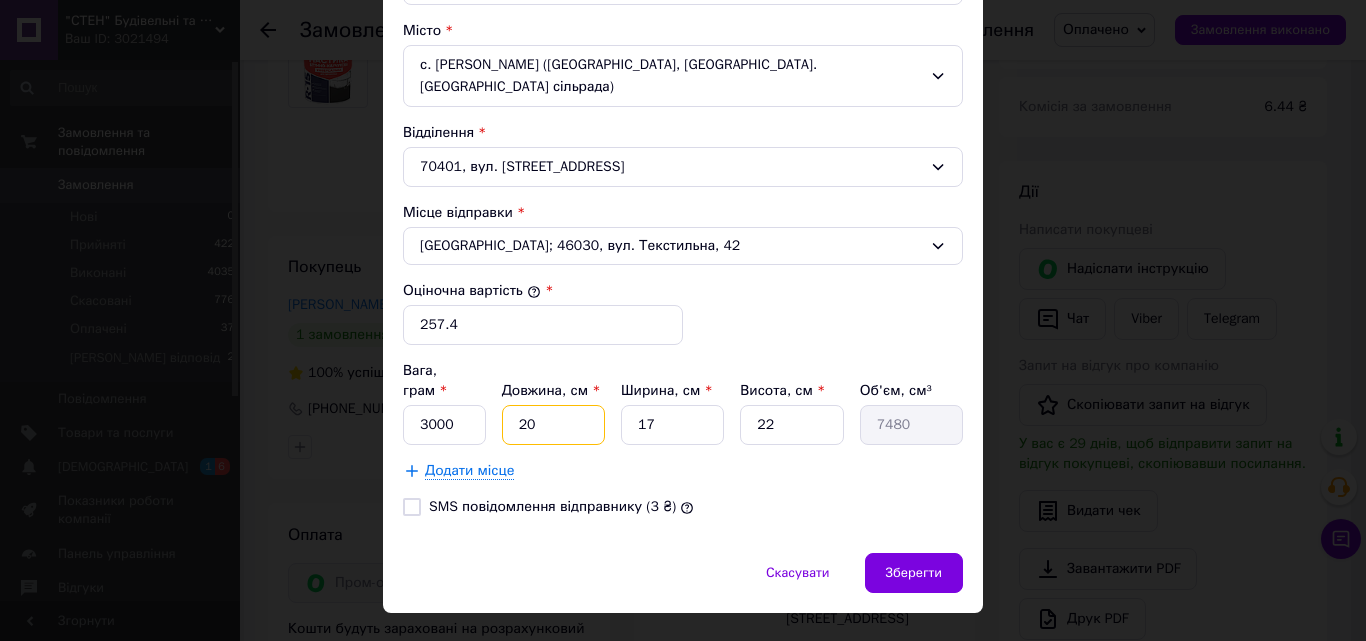click on "20" at bounding box center (553, 425) 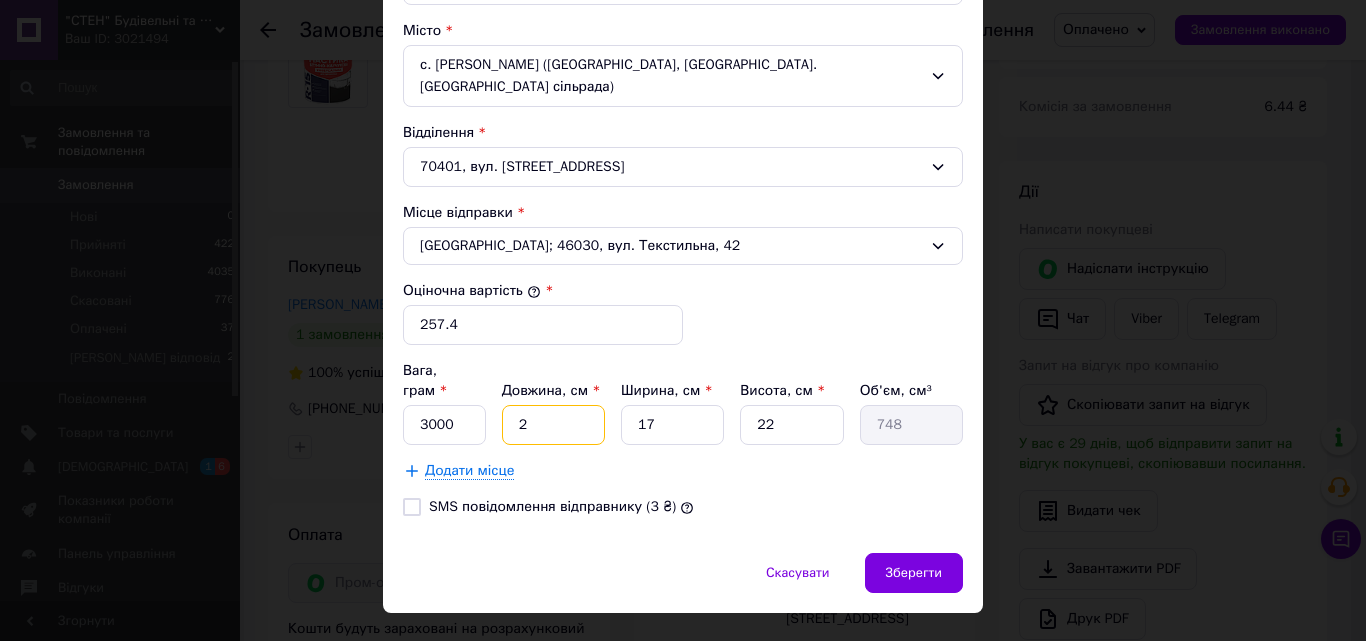 type on "22" 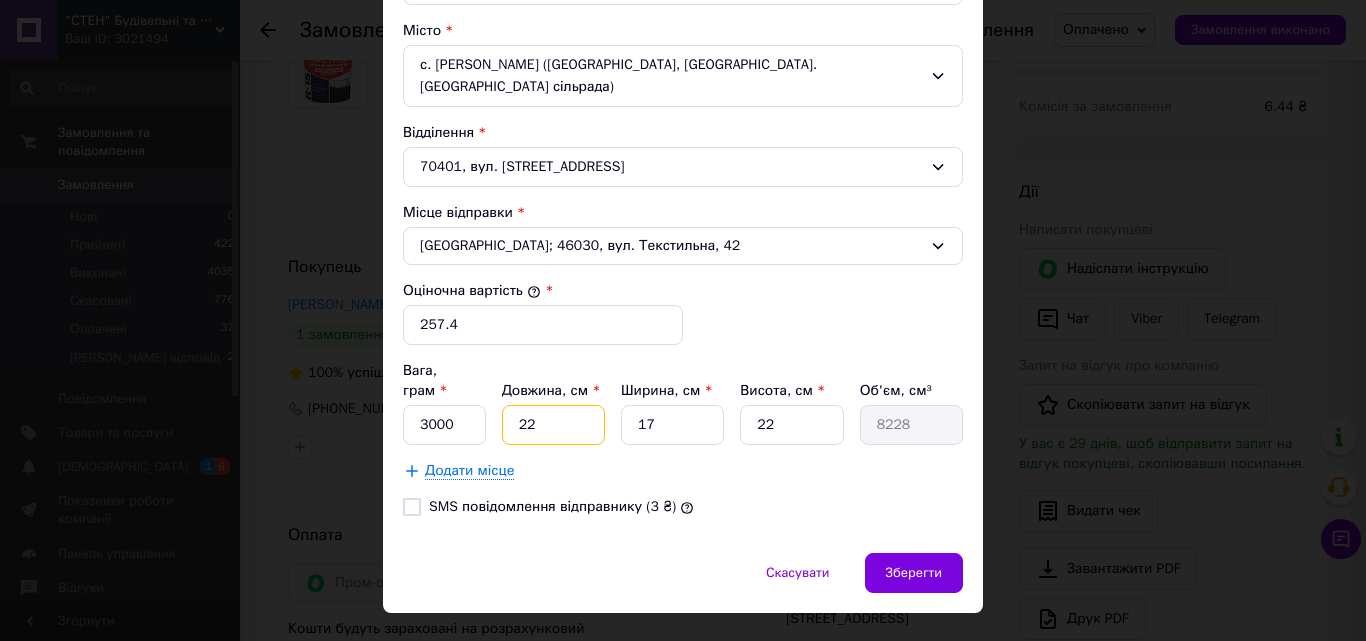type on "22" 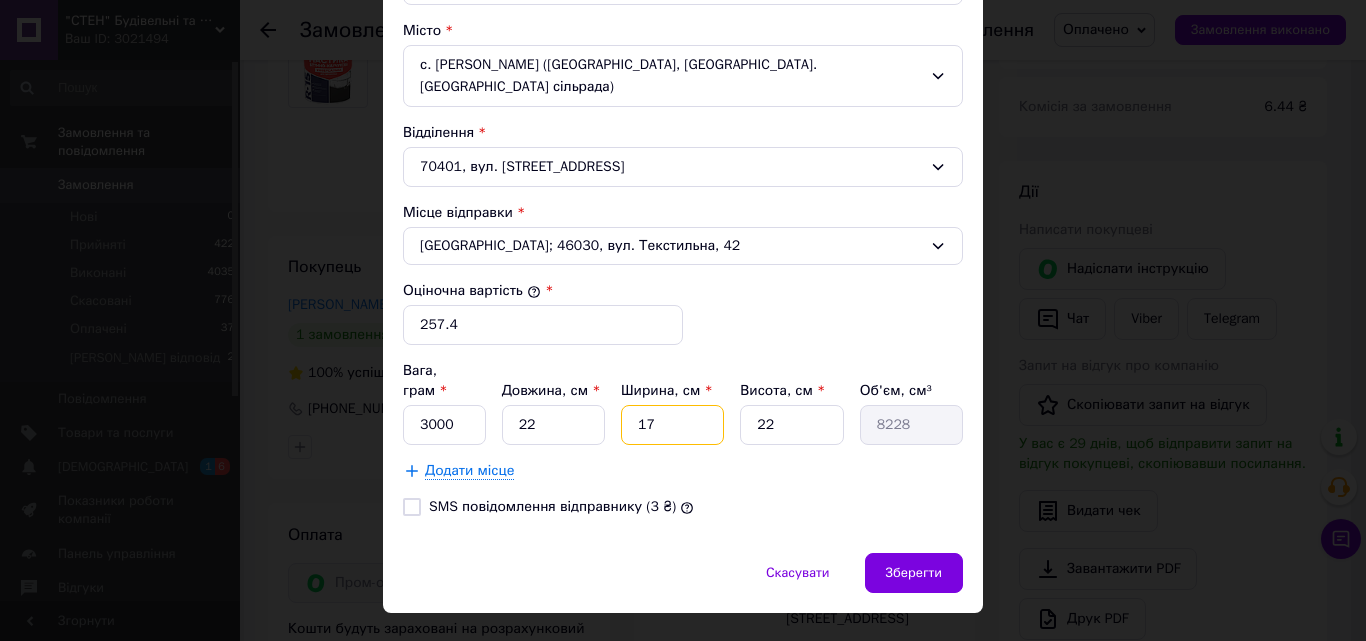 click on "17" at bounding box center (672, 425) 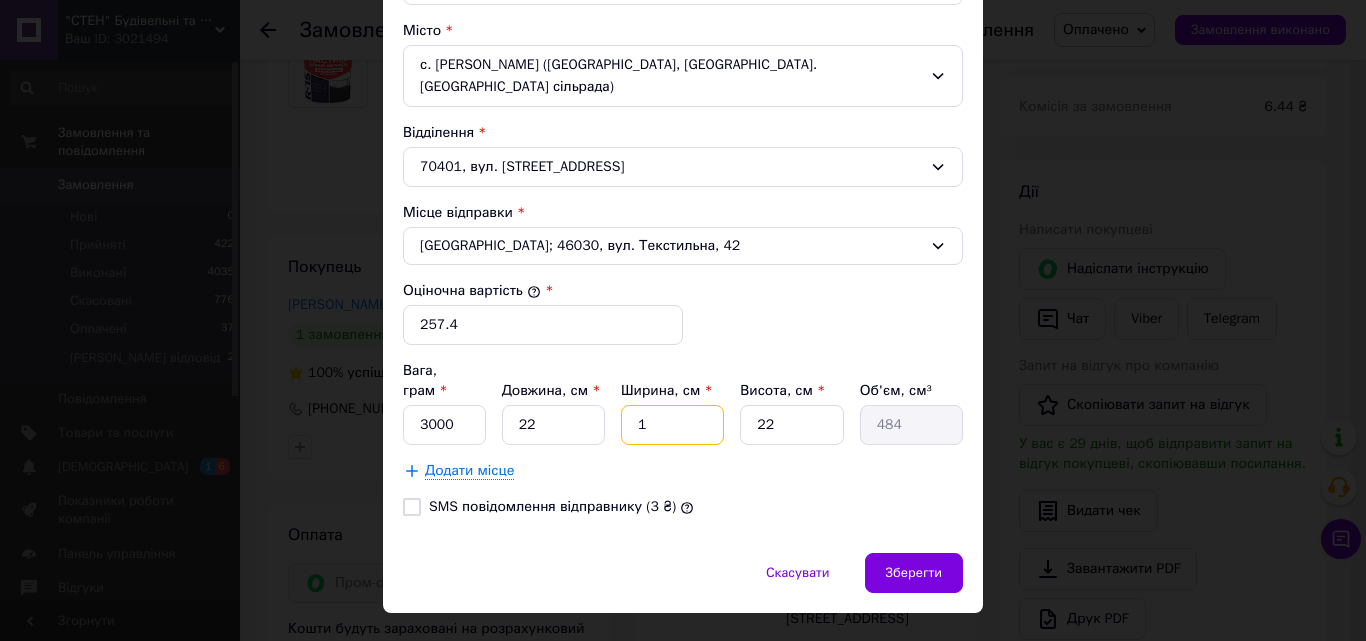 type 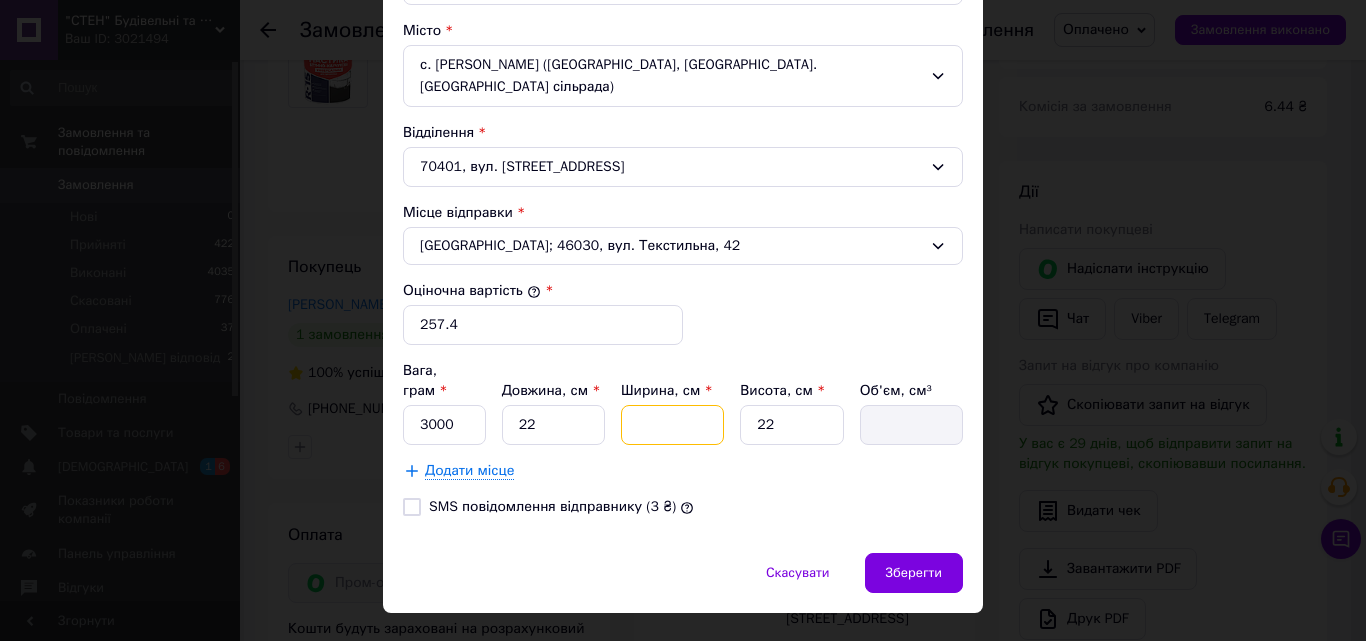 type on "2" 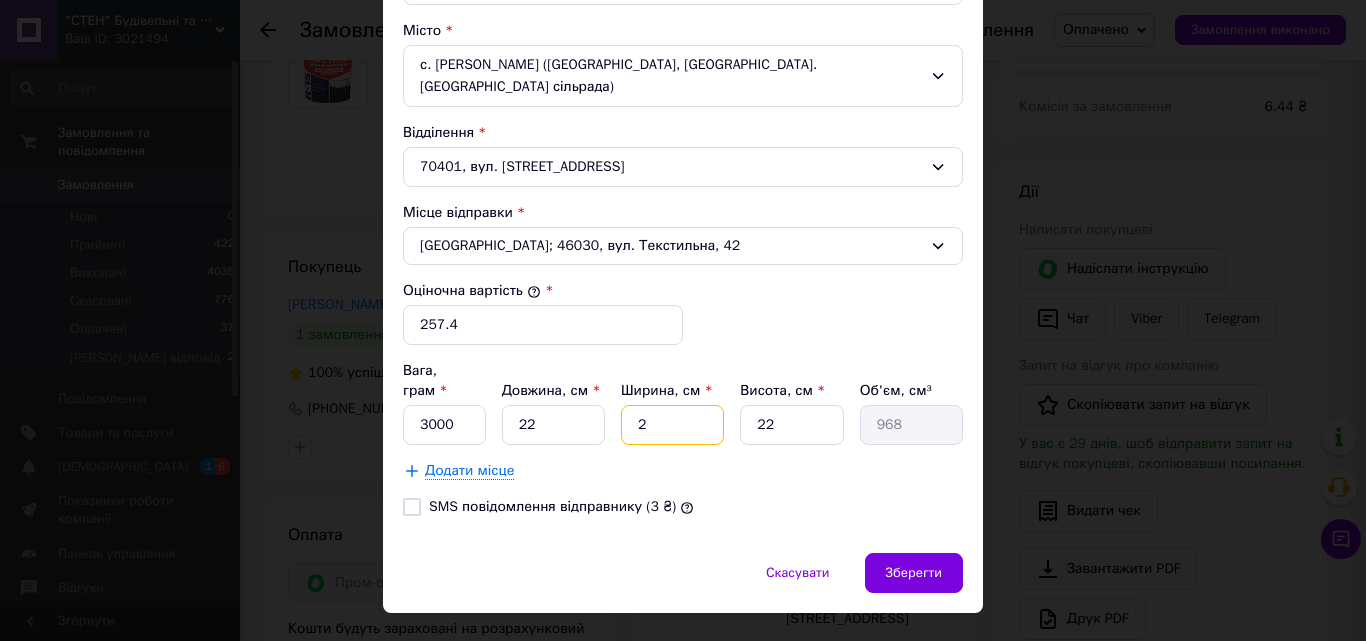 type on "22" 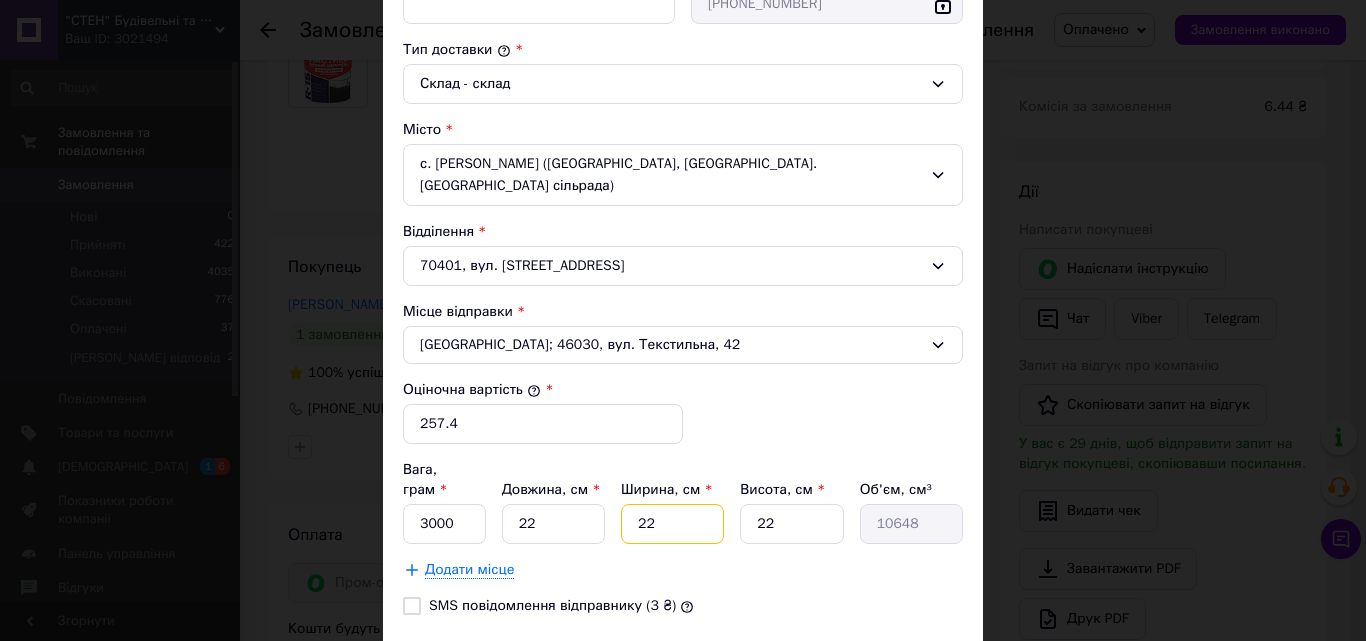 scroll, scrollTop: 510, scrollLeft: 0, axis: vertical 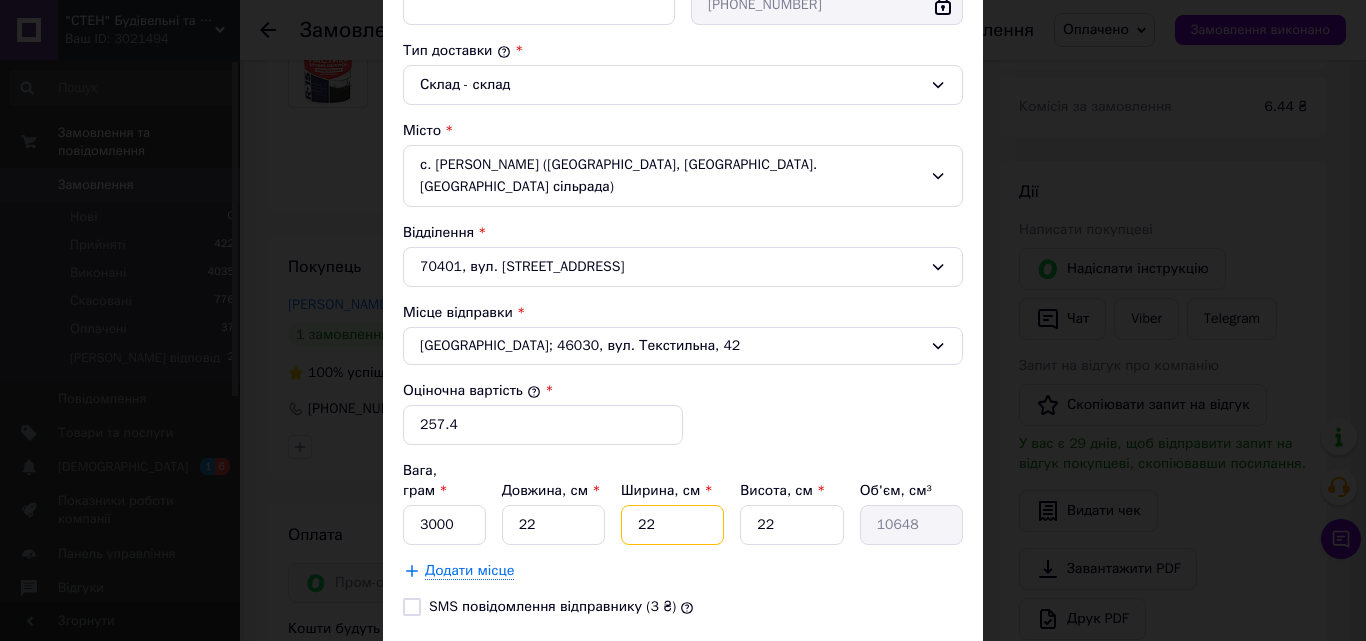 type on "22" 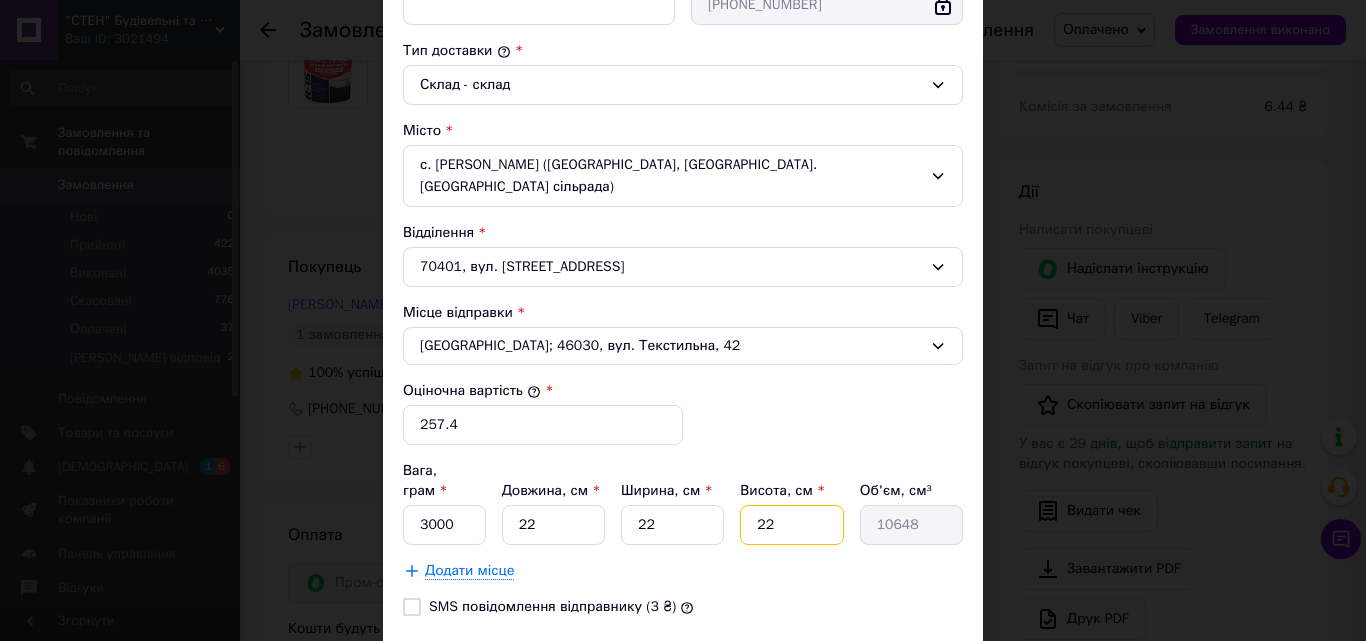 click on "22" at bounding box center [791, 525] 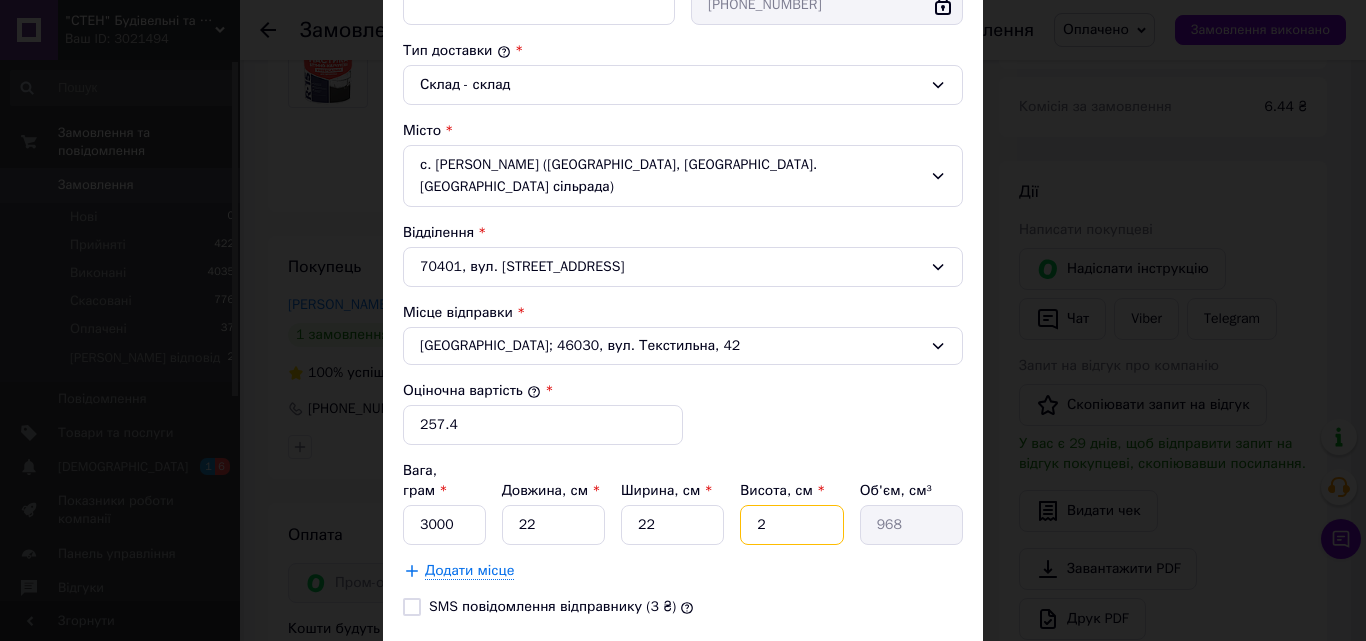 type on "20" 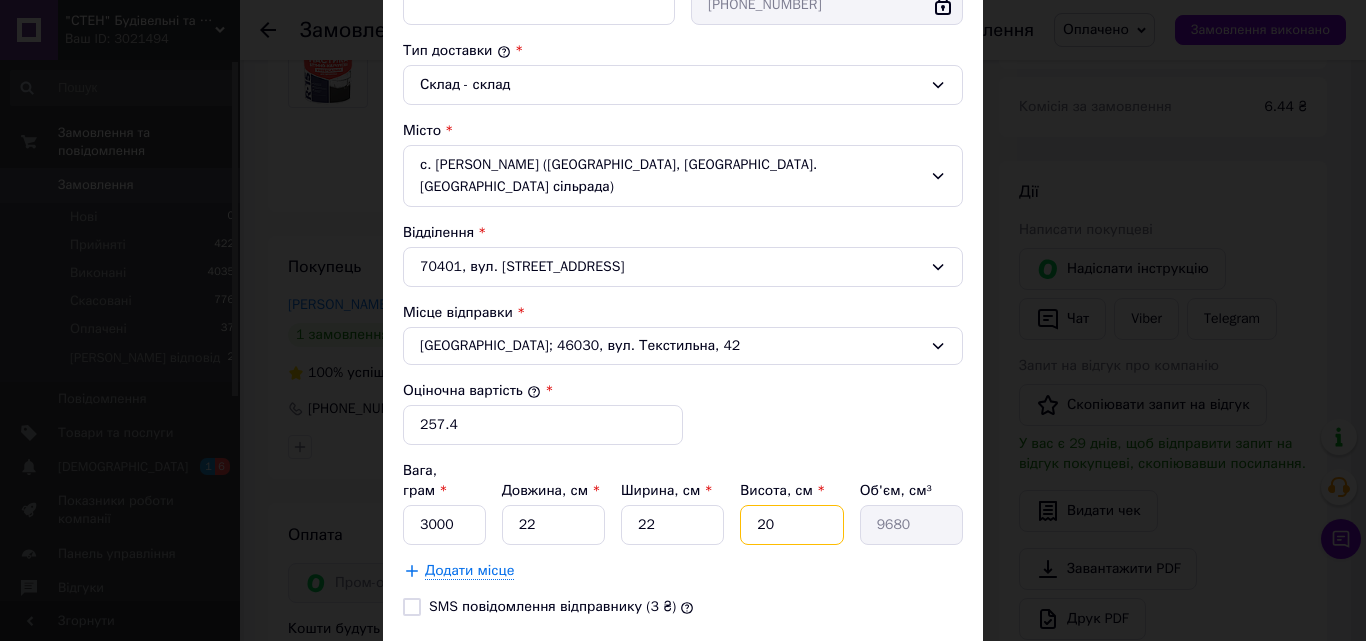 type on "20" 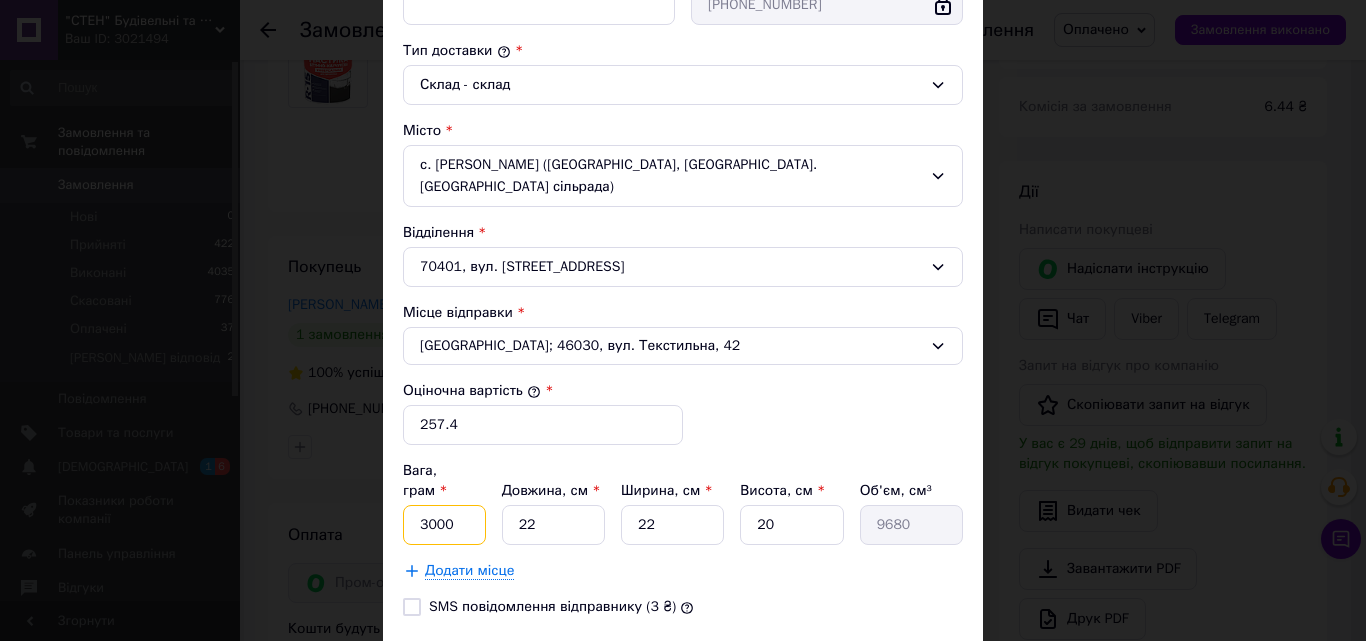 click on "3000" at bounding box center [444, 525] 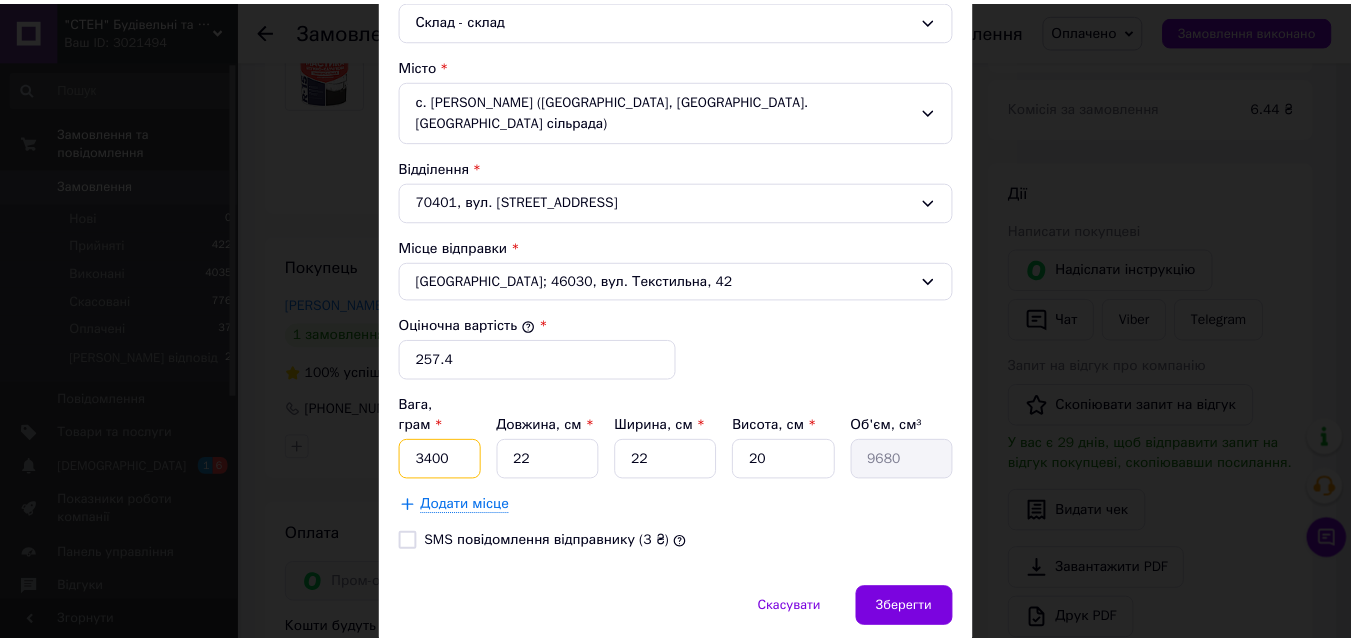 scroll, scrollTop: 610, scrollLeft: 0, axis: vertical 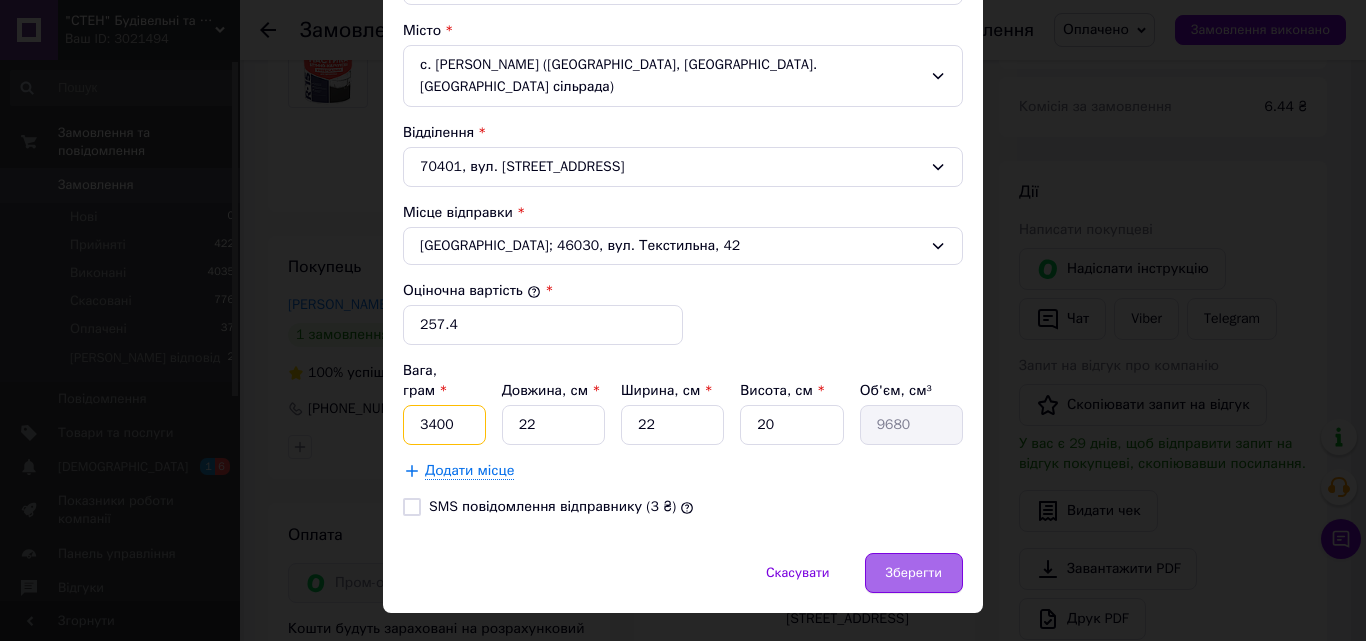 type on "3400" 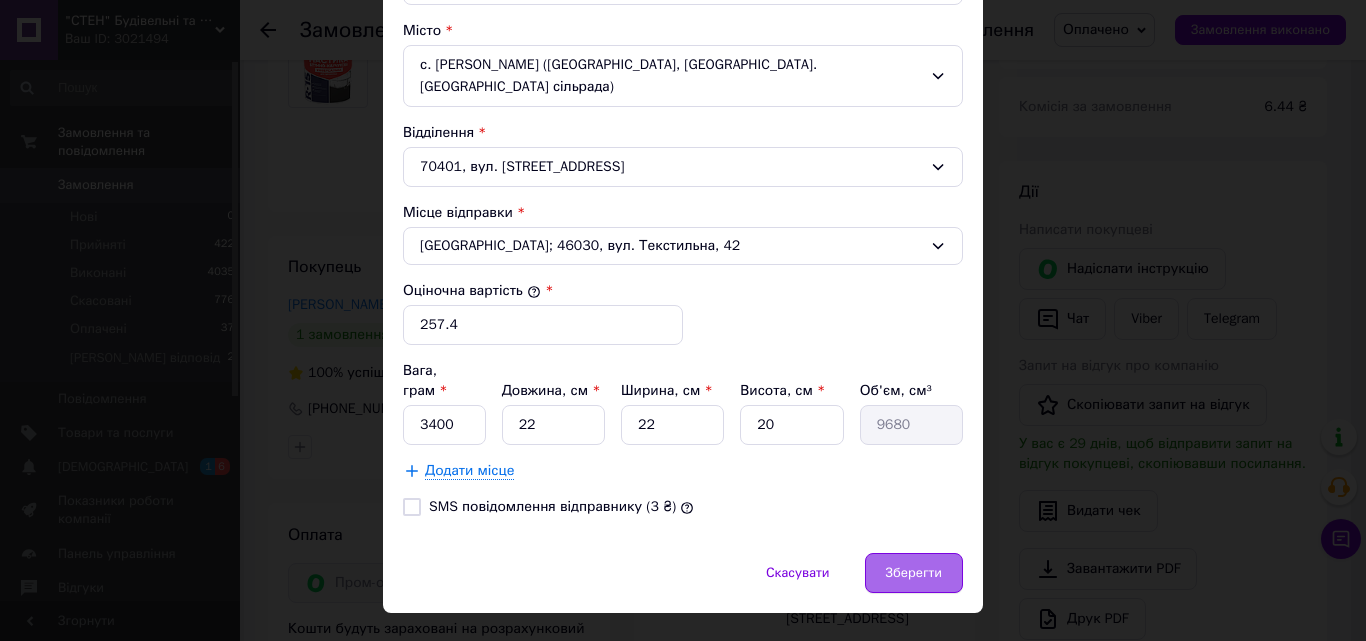 click on "Зберегти" at bounding box center (914, 573) 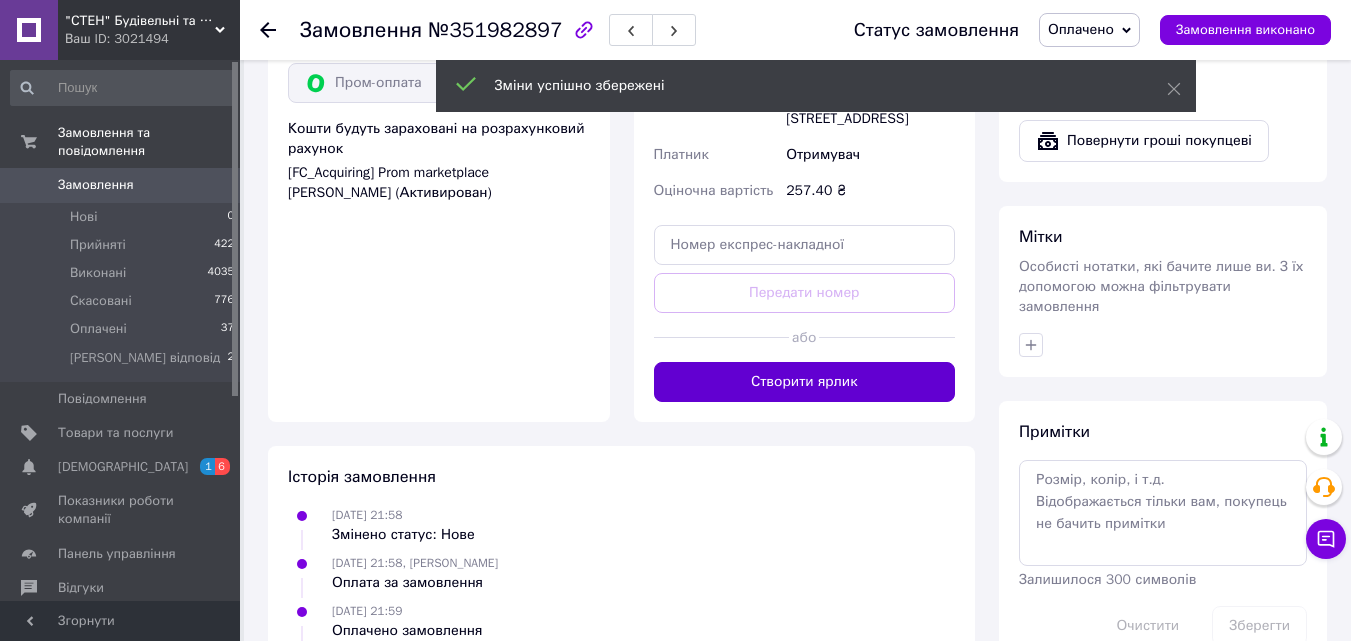 click on "Створити ярлик" at bounding box center (805, 382) 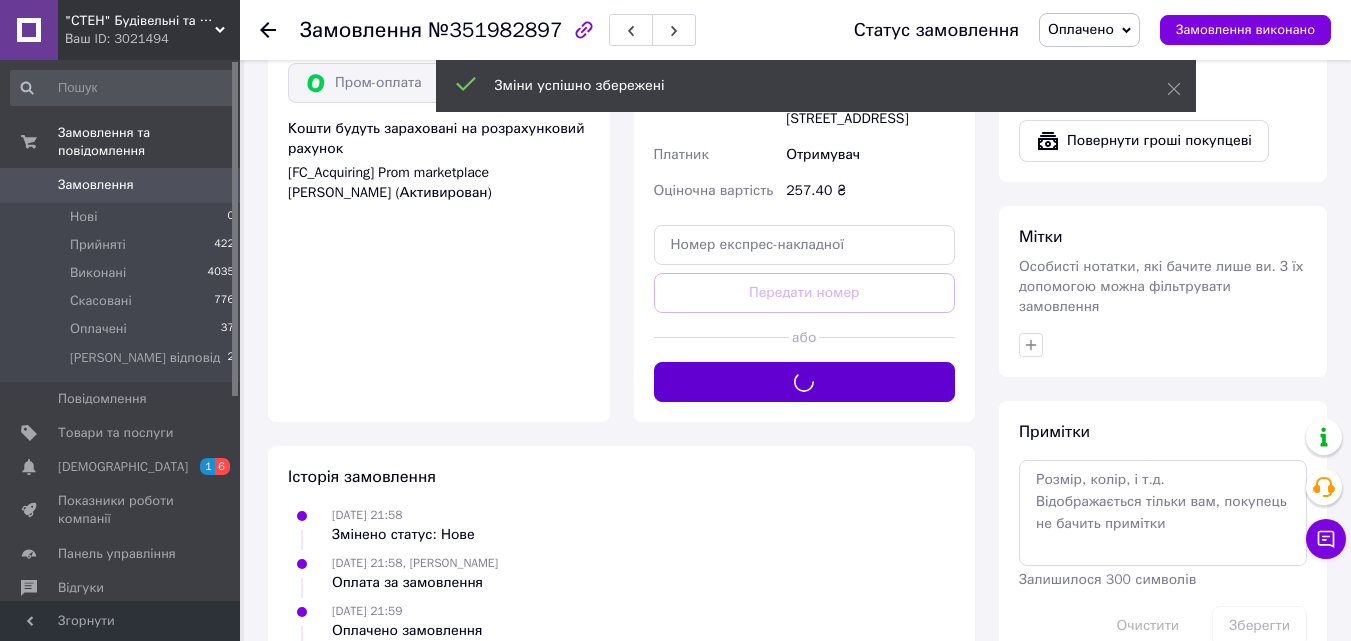 scroll, scrollTop: 1200, scrollLeft: 0, axis: vertical 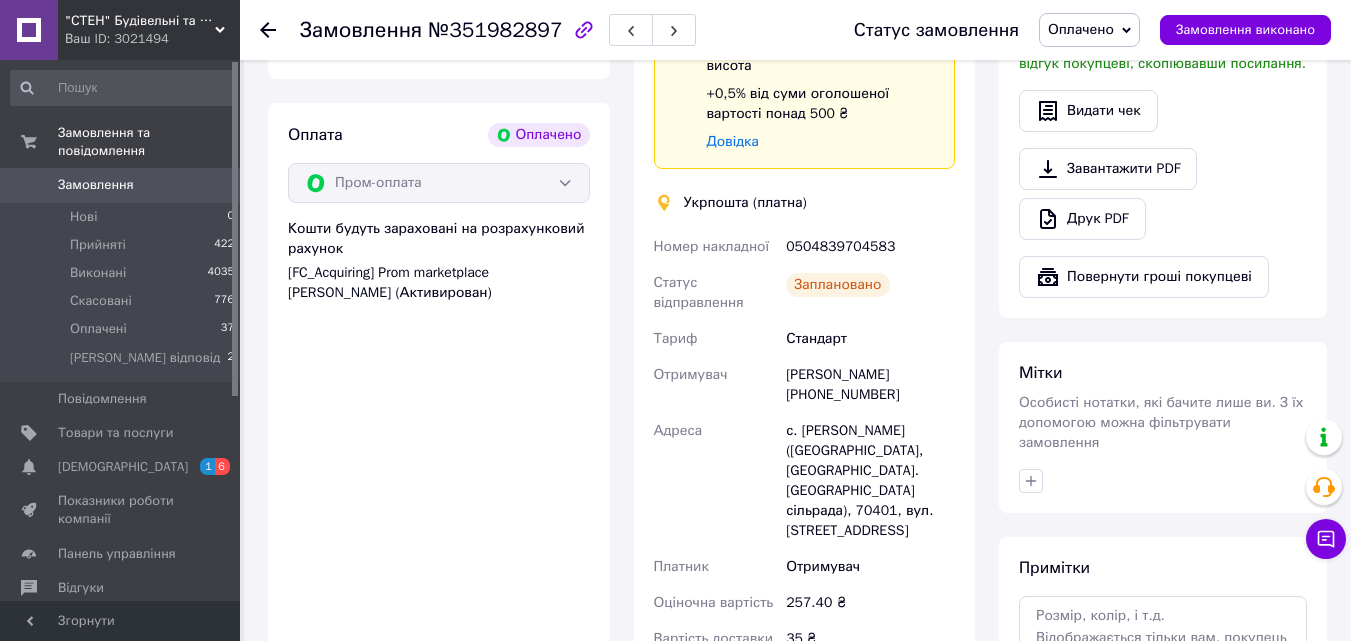 click at bounding box center [268, 30] 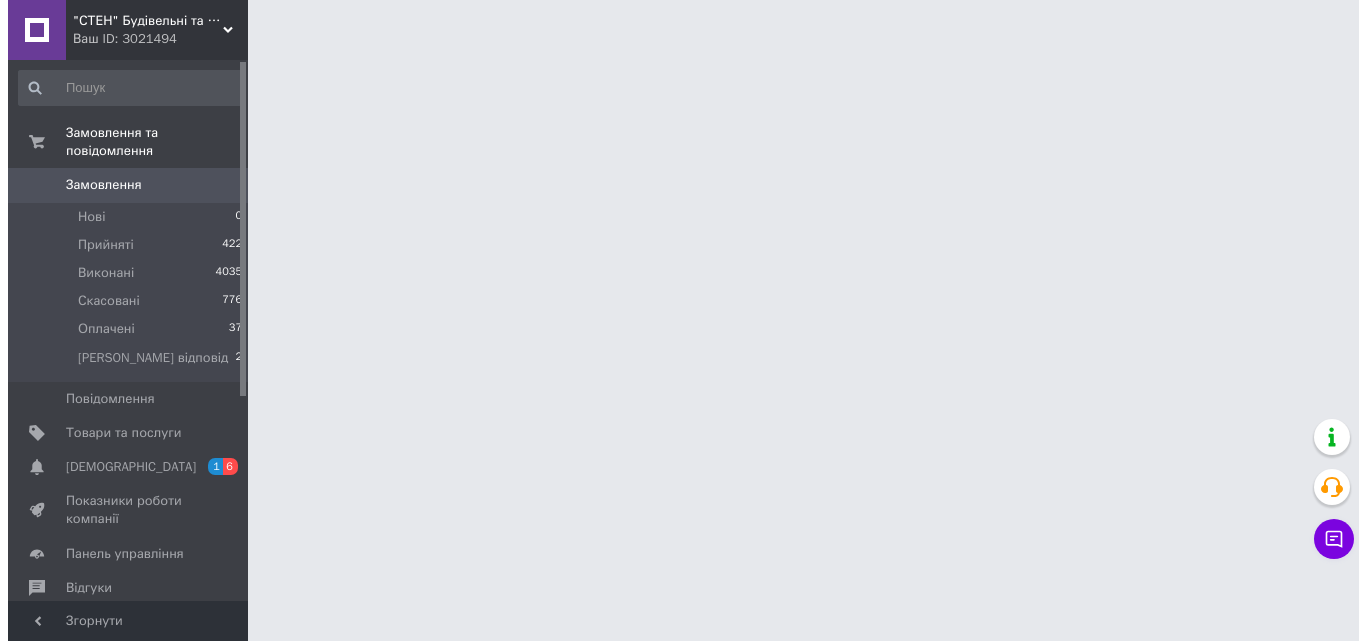 scroll, scrollTop: 0, scrollLeft: 0, axis: both 